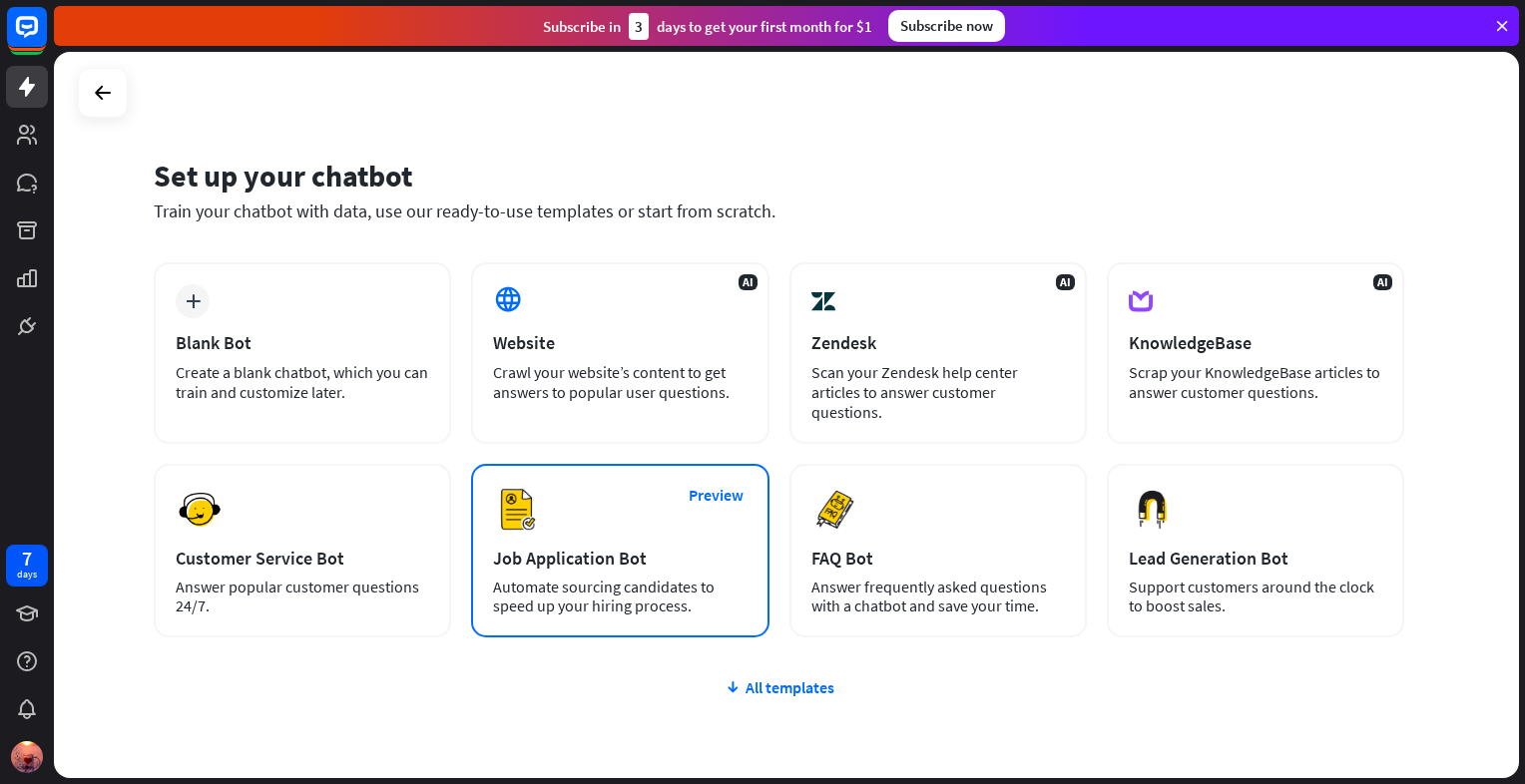 scroll, scrollTop: 0, scrollLeft: 0, axis: both 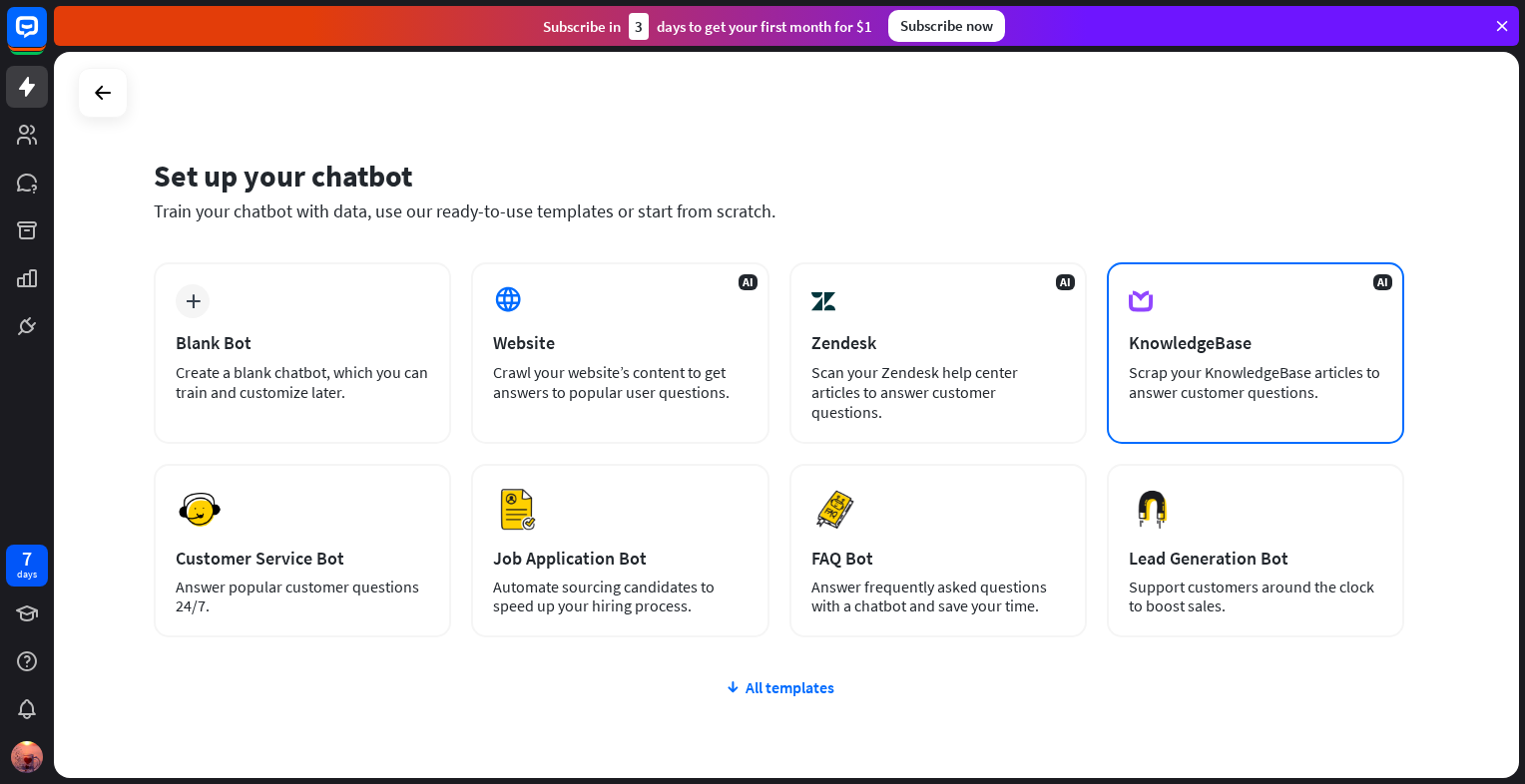 click on "KnowledgeBase" at bounding box center [1256, 342] 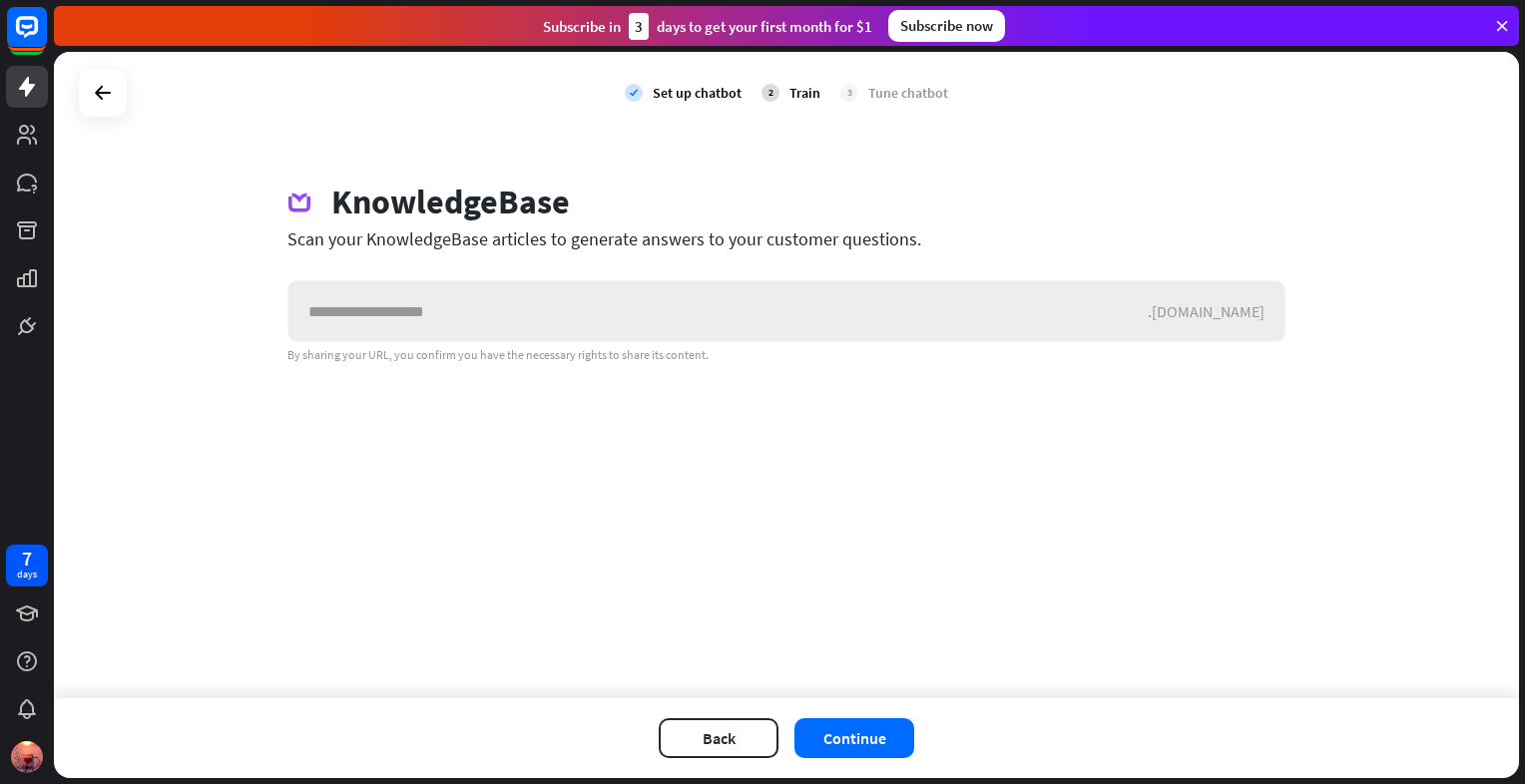 click at bounding box center (718, 311) 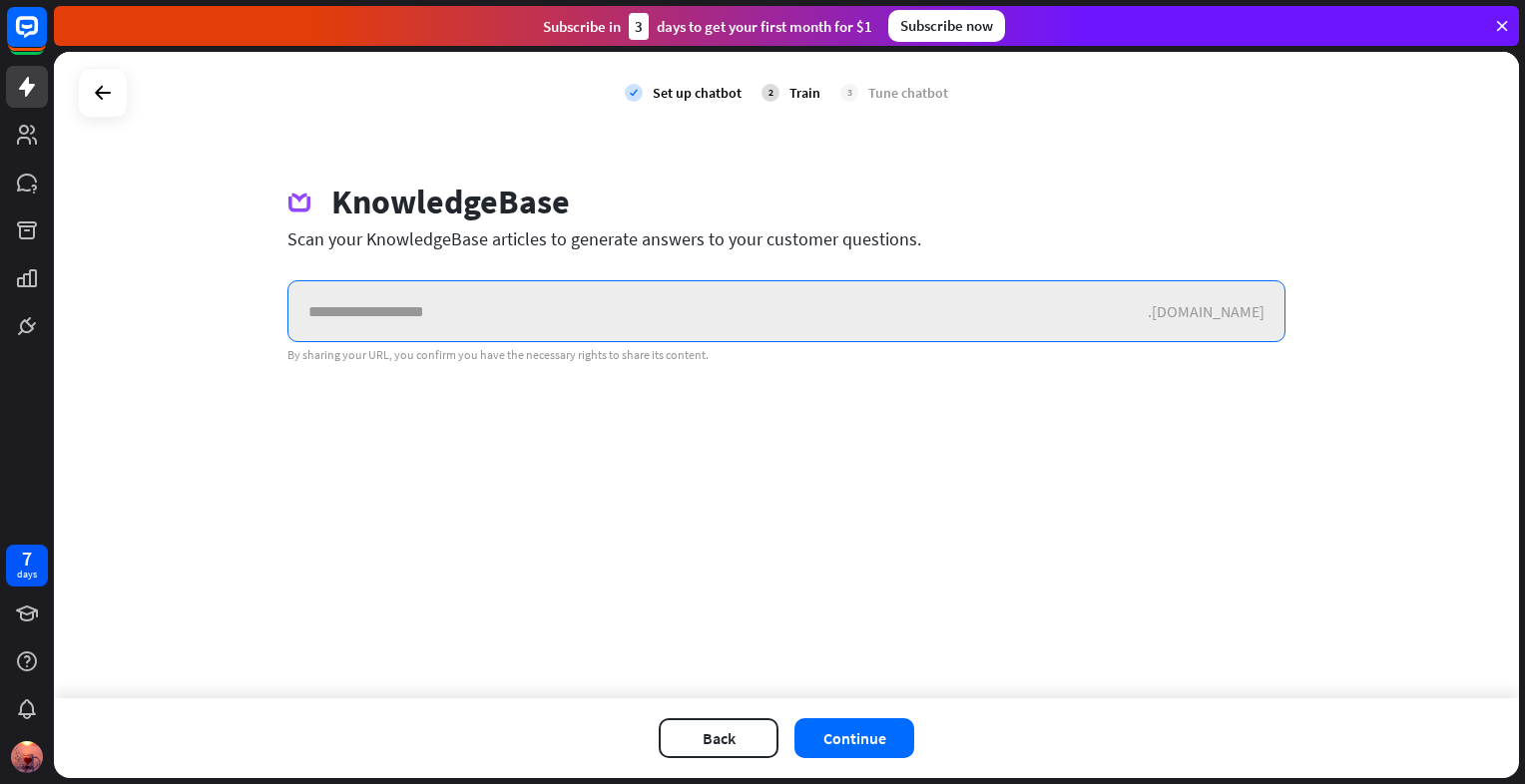 click at bounding box center (718, 311) 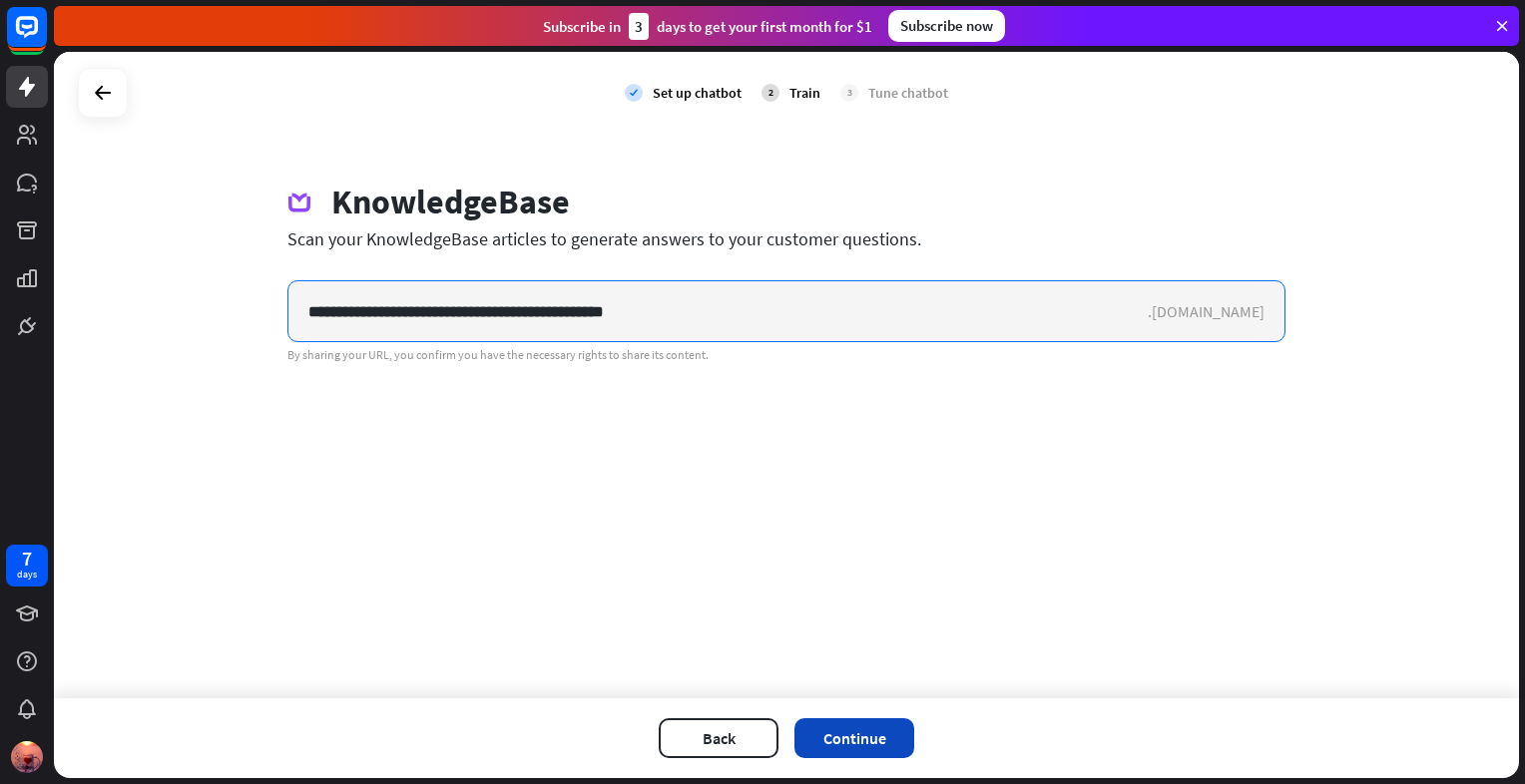 type on "**********" 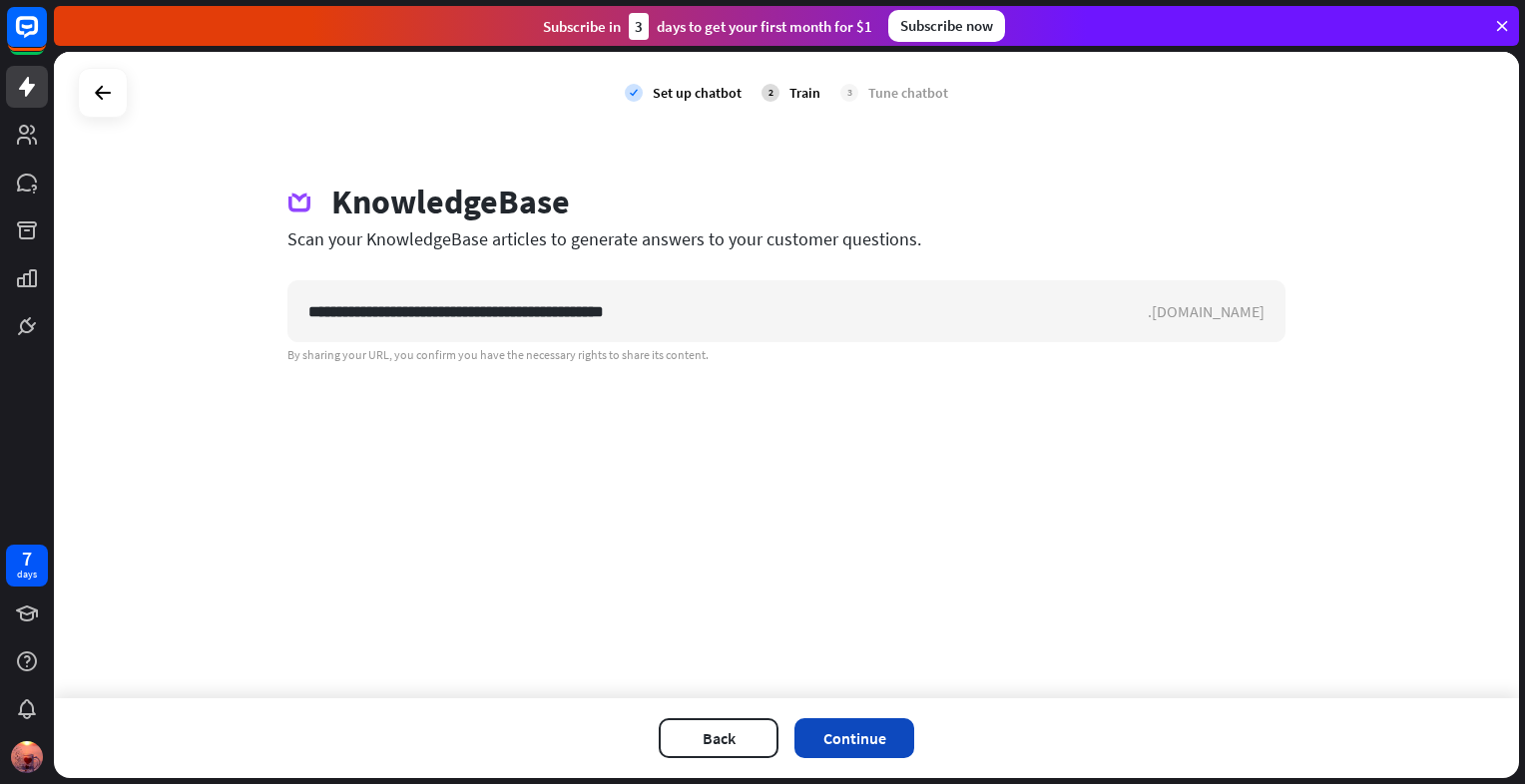 click on "Continue" at bounding box center (854, 738) 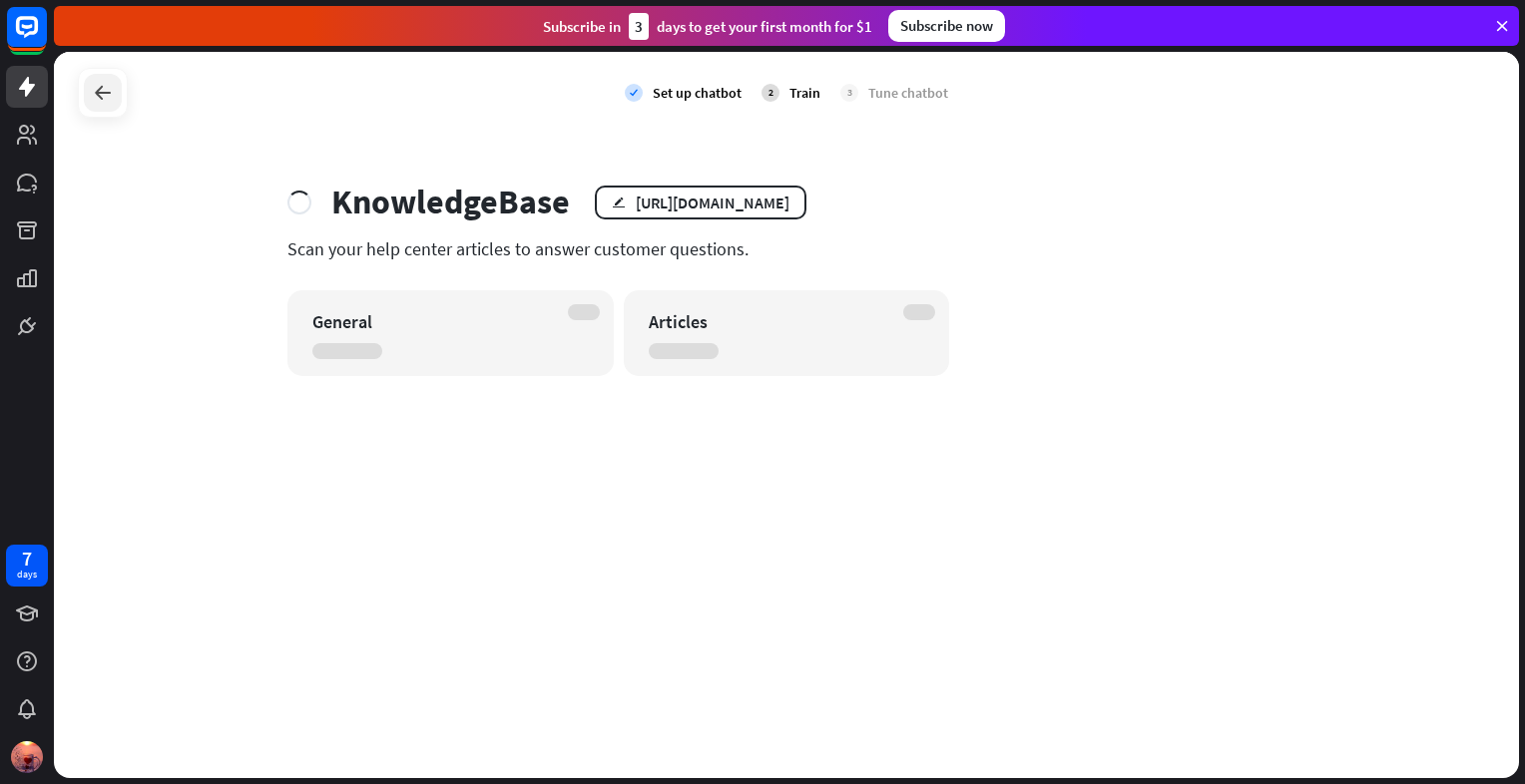 click at bounding box center [103, 93] 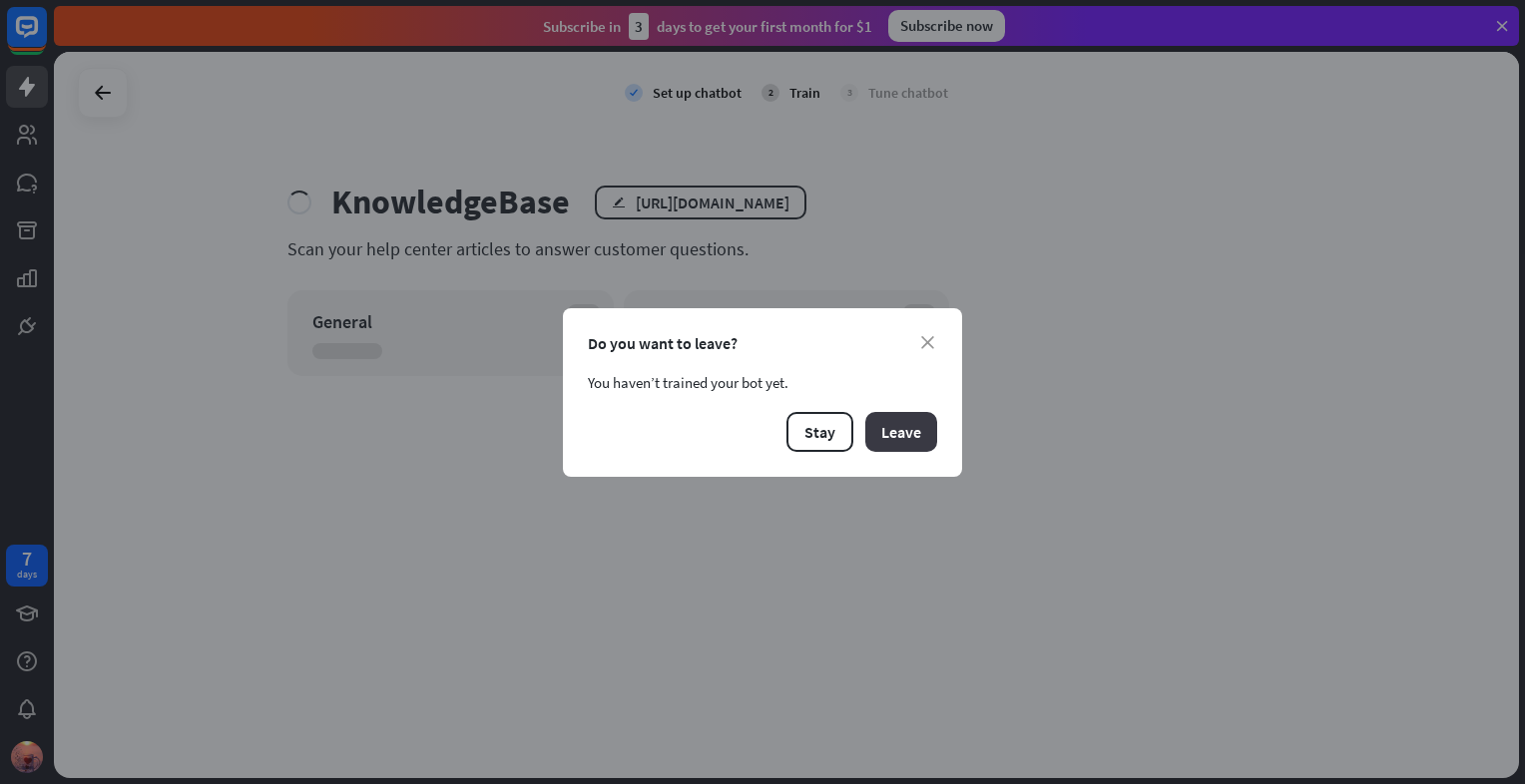 click on "Leave" at bounding box center [901, 432] 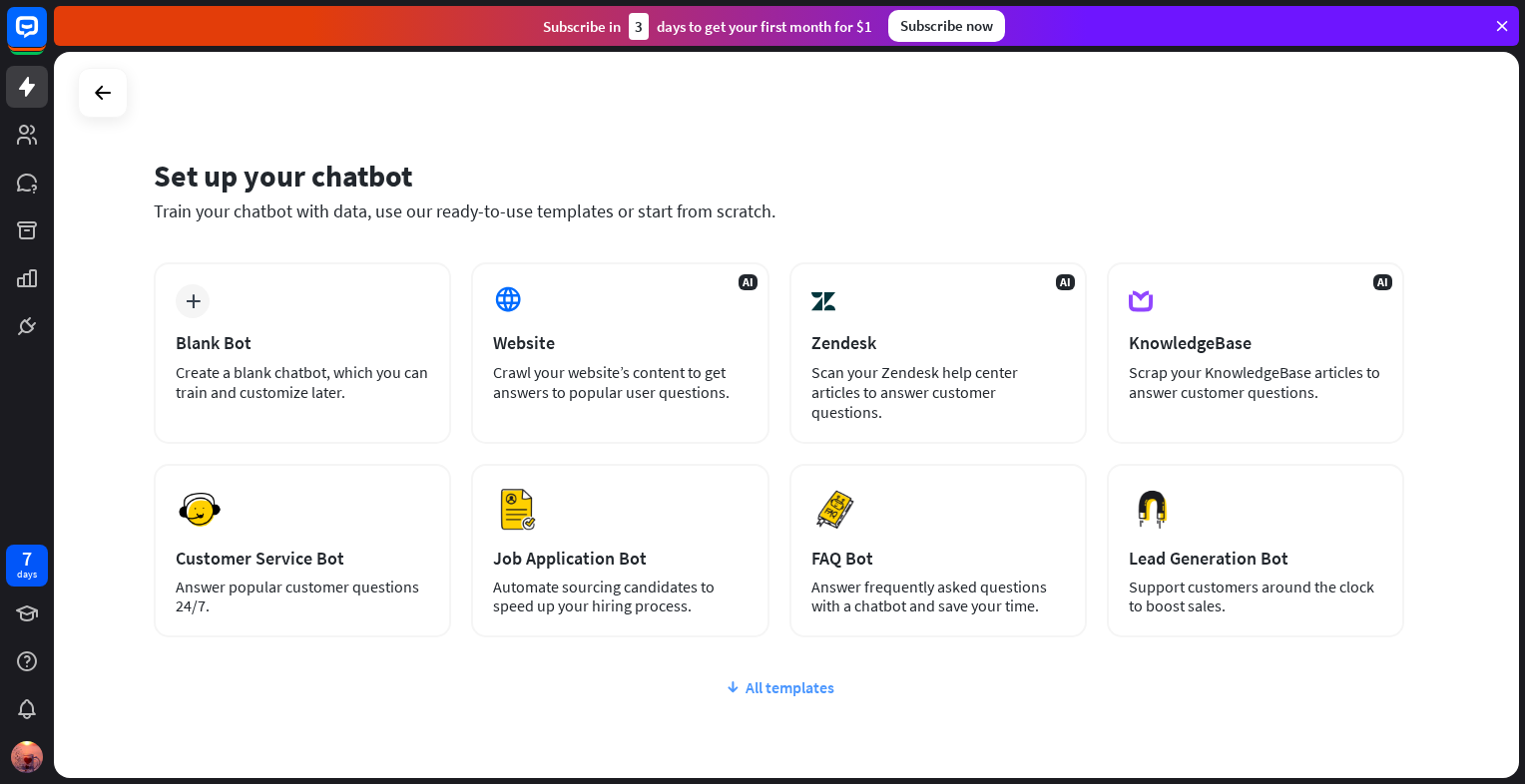 click on "All templates" at bounding box center [778, 687] 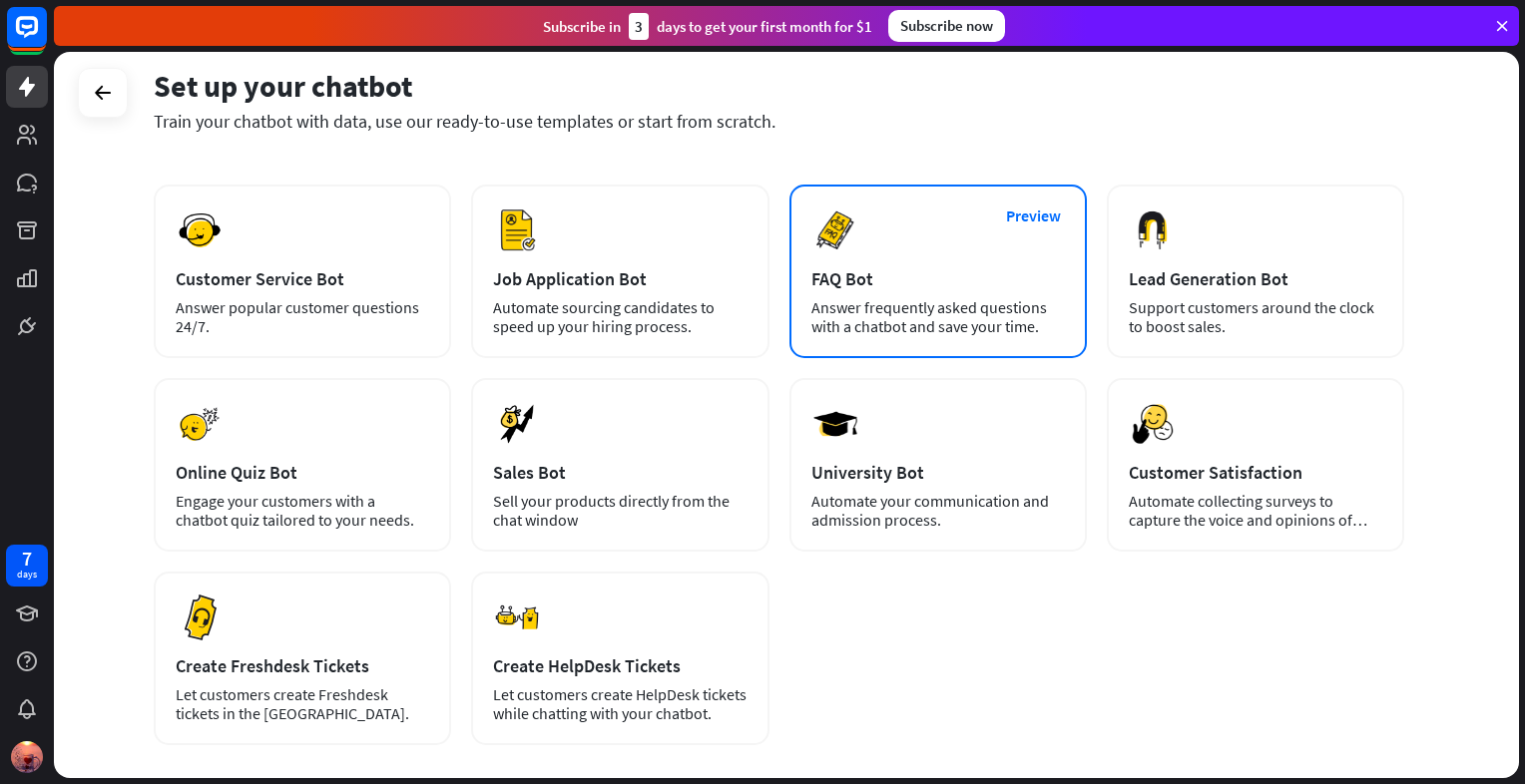 scroll, scrollTop: 279, scrollLeft: 0, axis: vertical 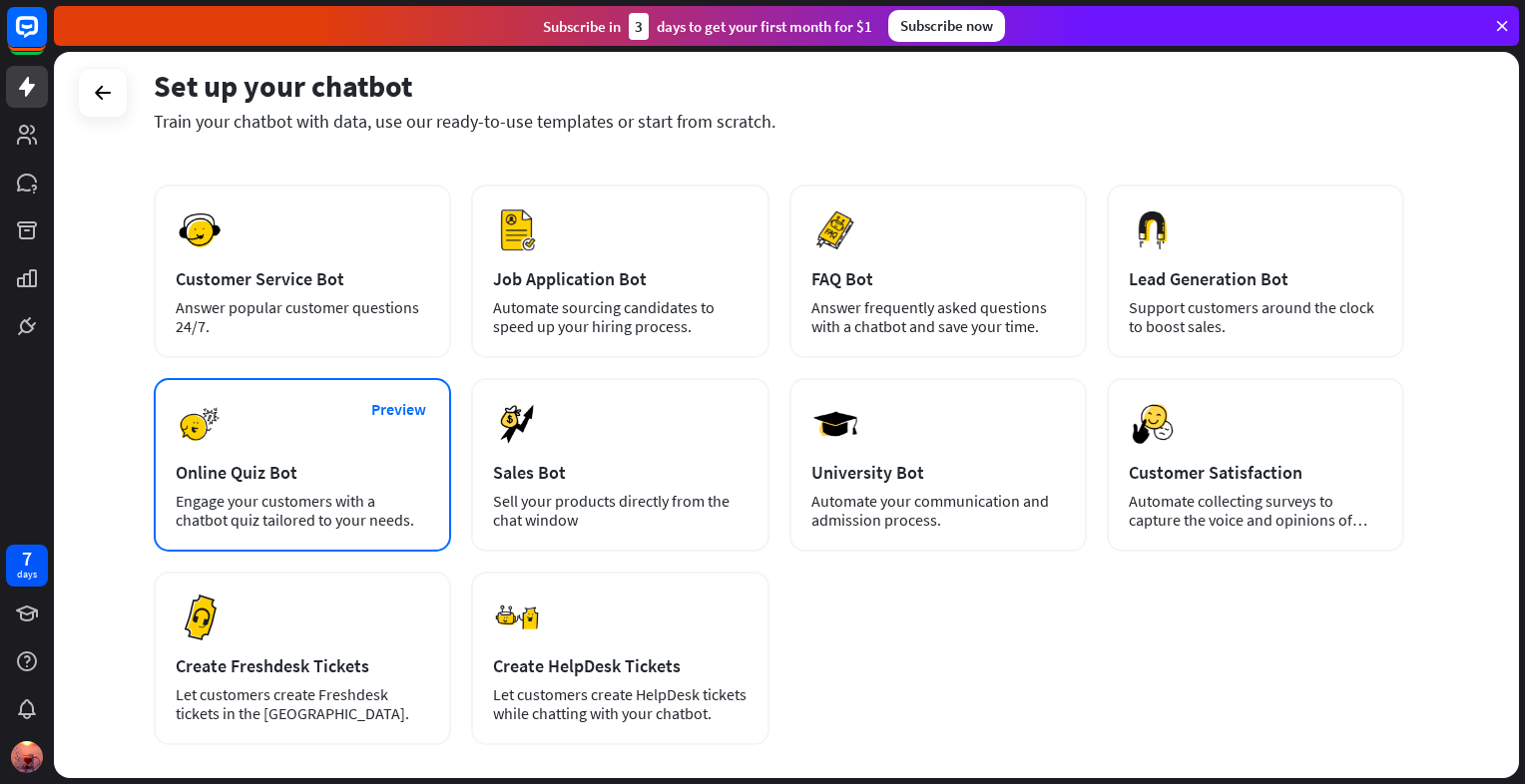 click on "Online Quiz Bot" at bounding box center [302, 472] 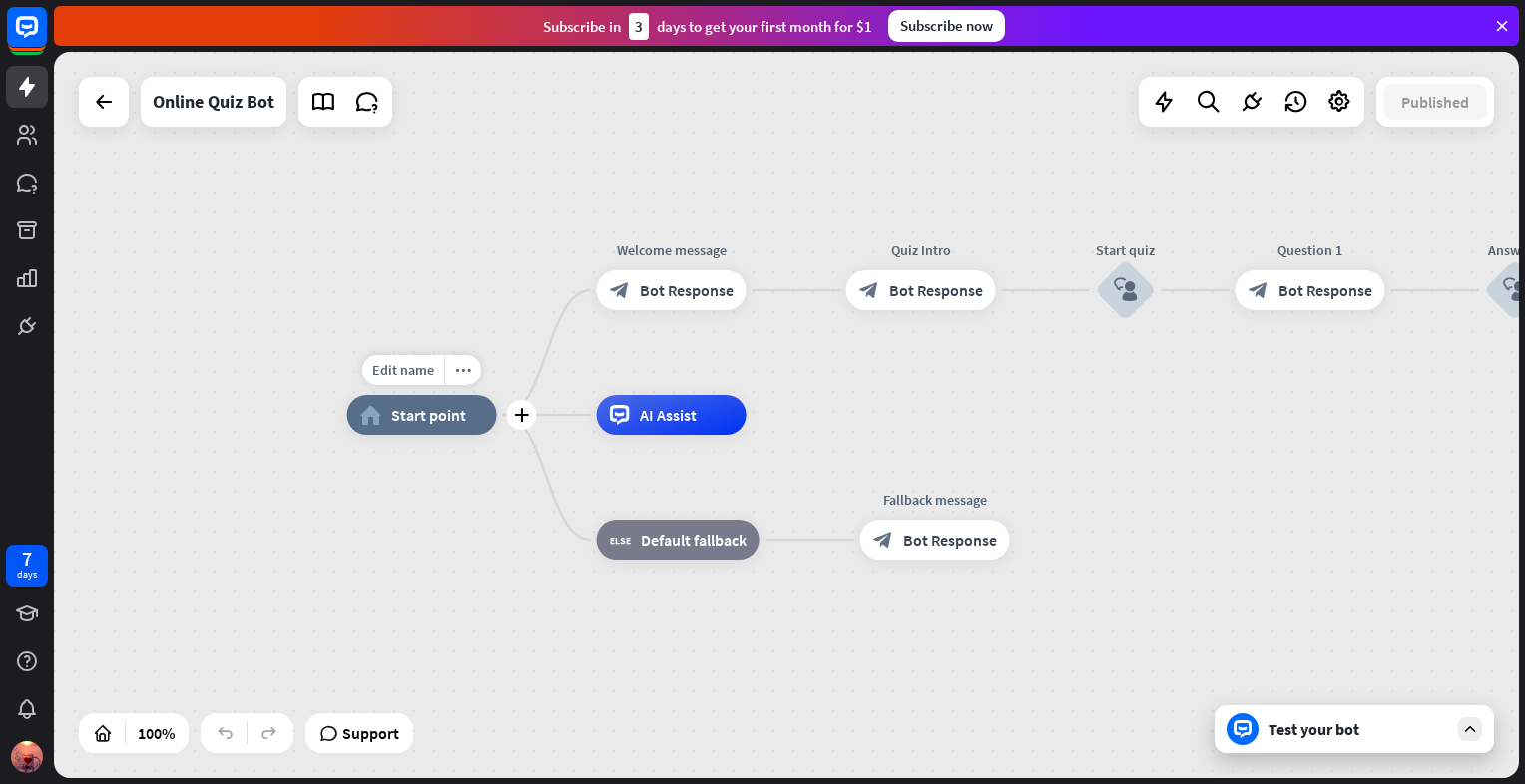 click on "home_2   Start point" at bounding box center (422, 415) 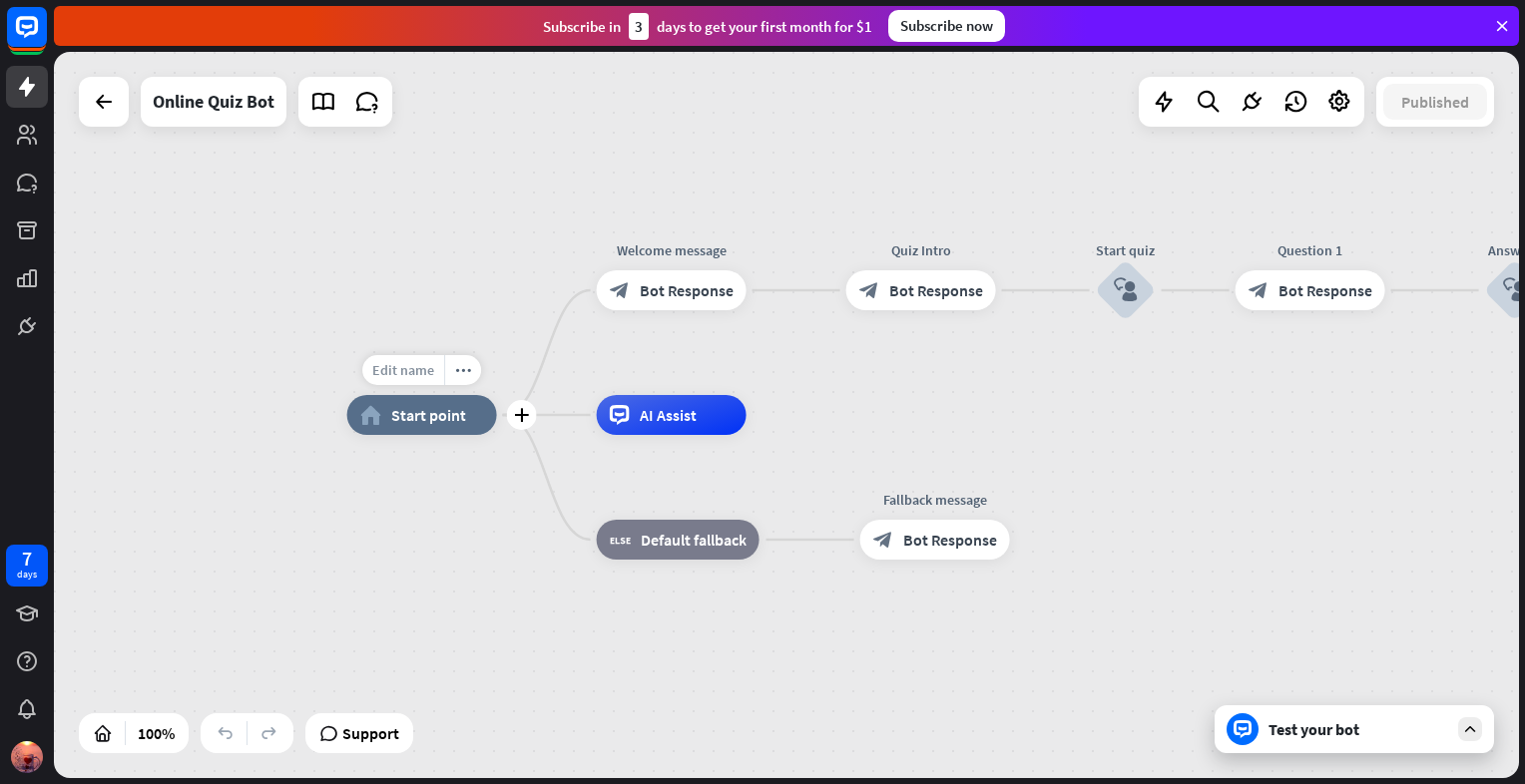 click on "Edit name" at bounding box center (403, 370) 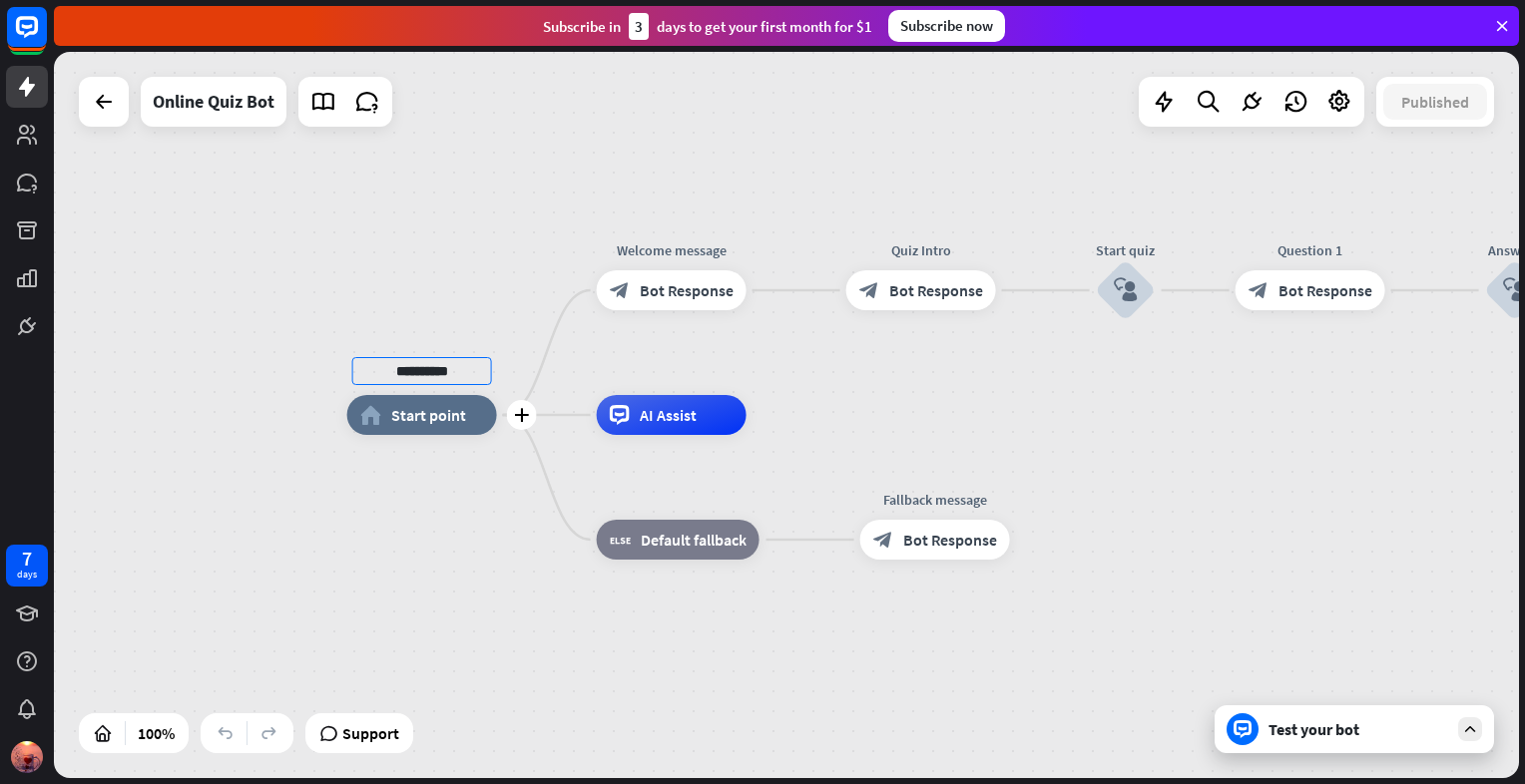 type on "**********" 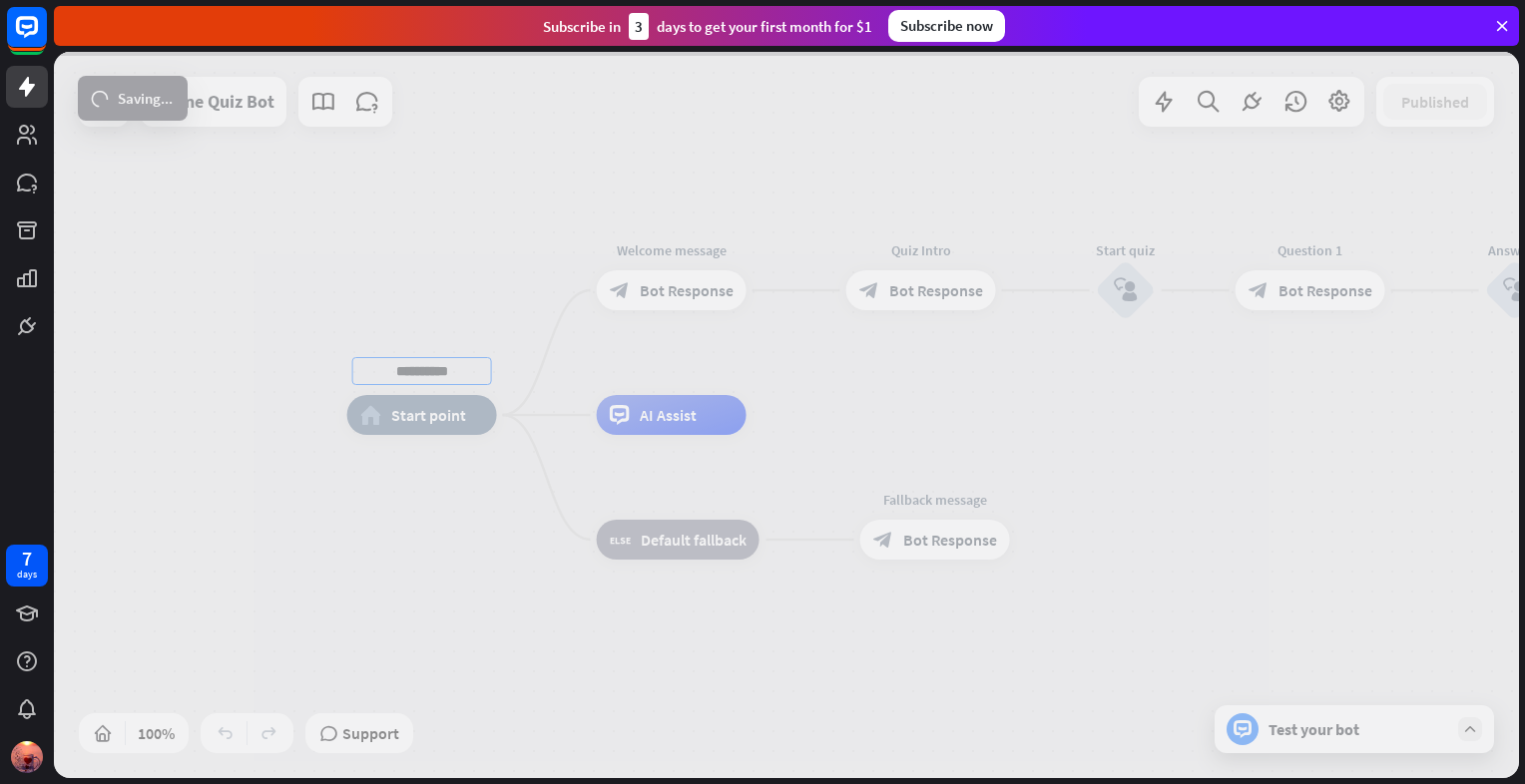 click on "**********" at bounding box center (786, 415) 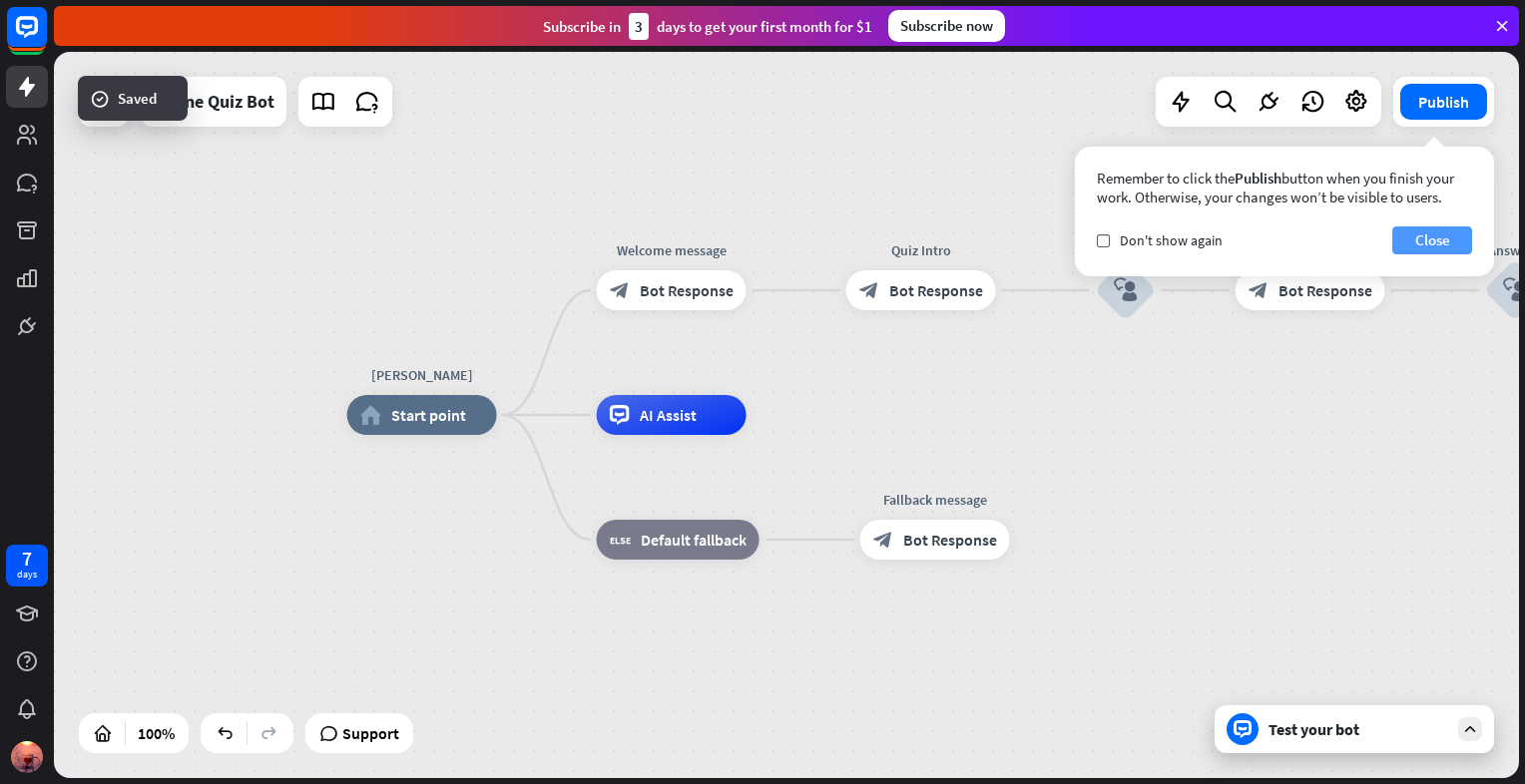 click on "Close" at bounding box center (1432, 240) 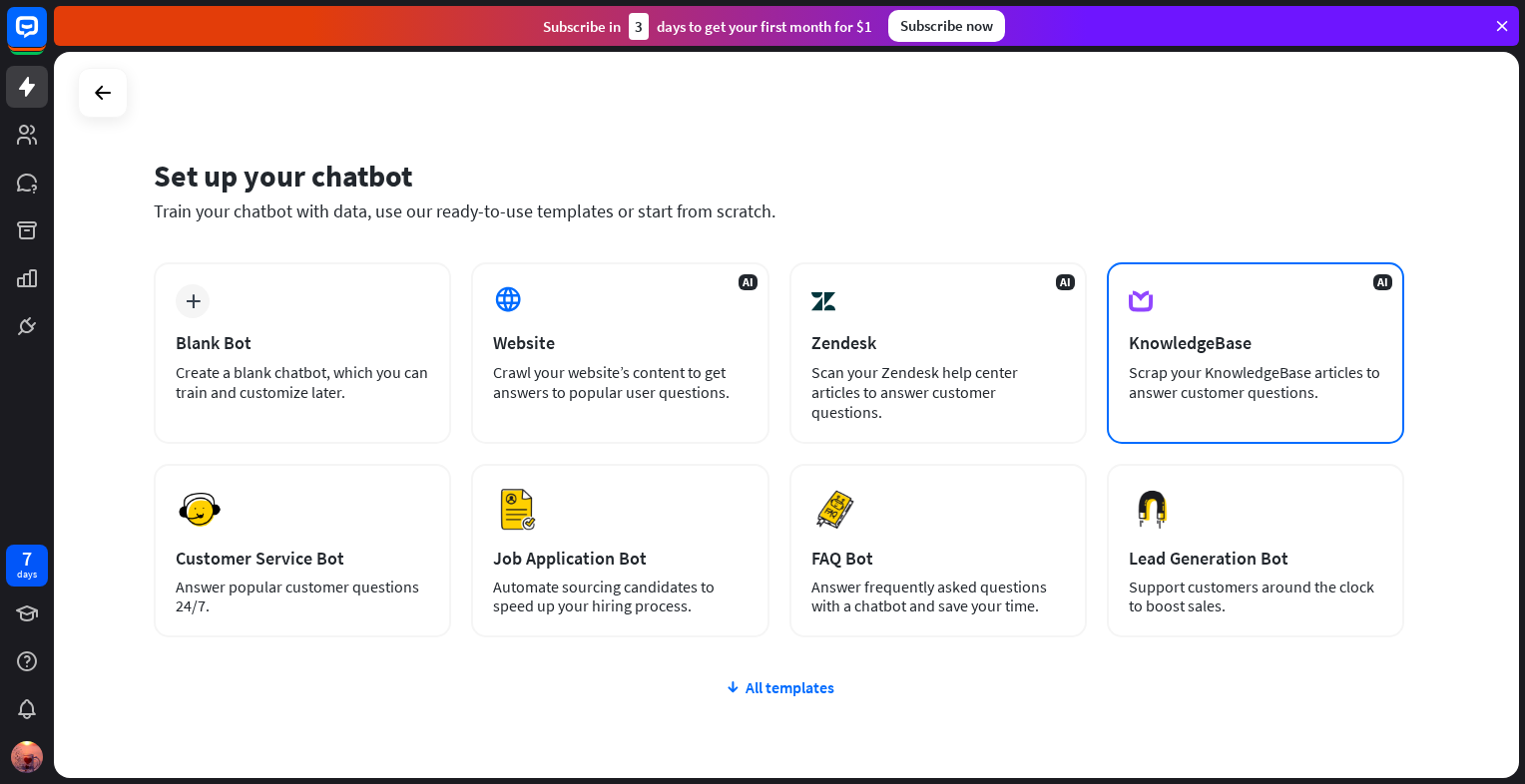 click on "Scrap your KnowledgeBase articles to answer customer
questions." at bounding box center [1256, 382] 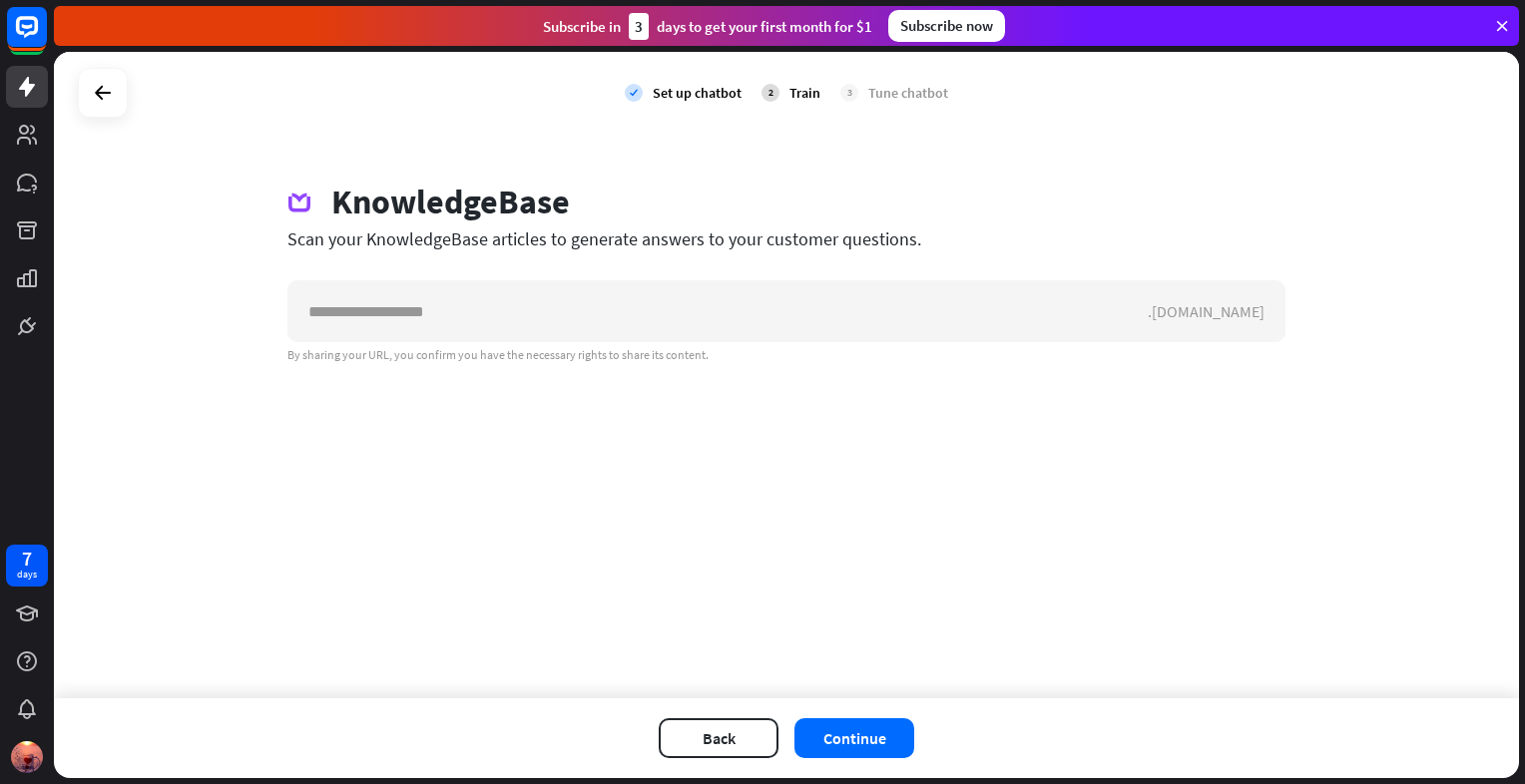 click on "3   Tune chatbot" at bounding box center [894, 93] 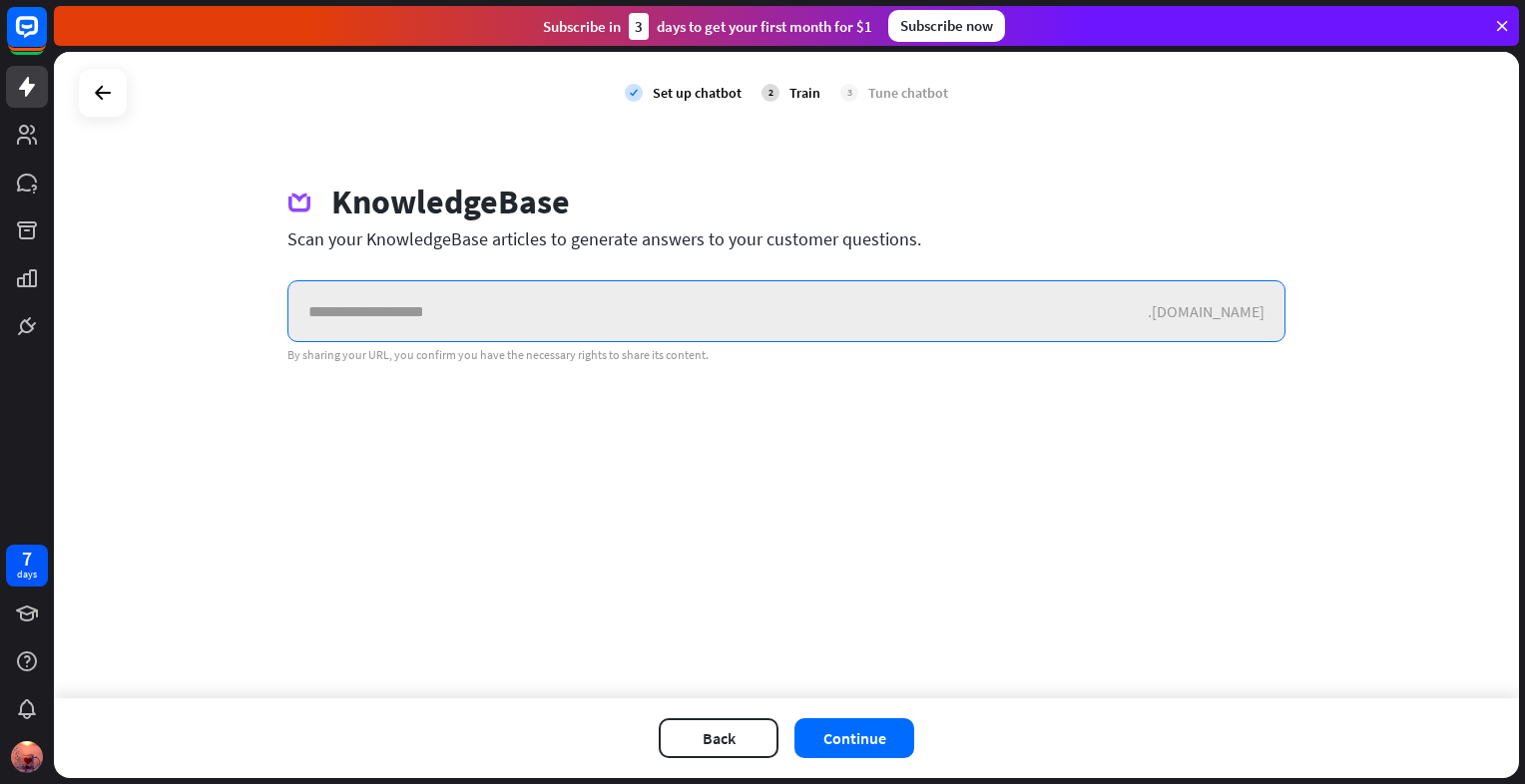 click at bounding box center (718, 311) 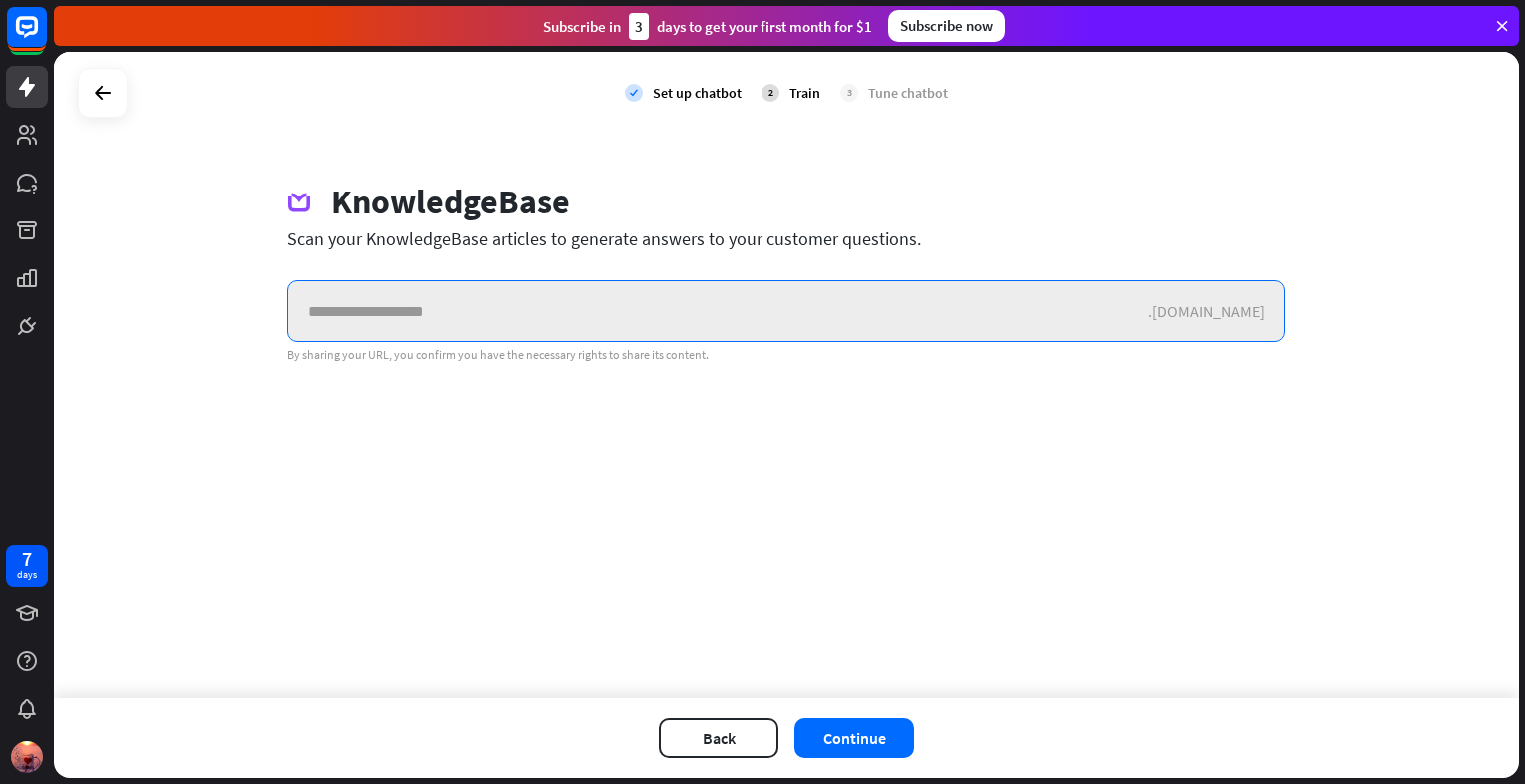 click at bounding box center [718, 311] 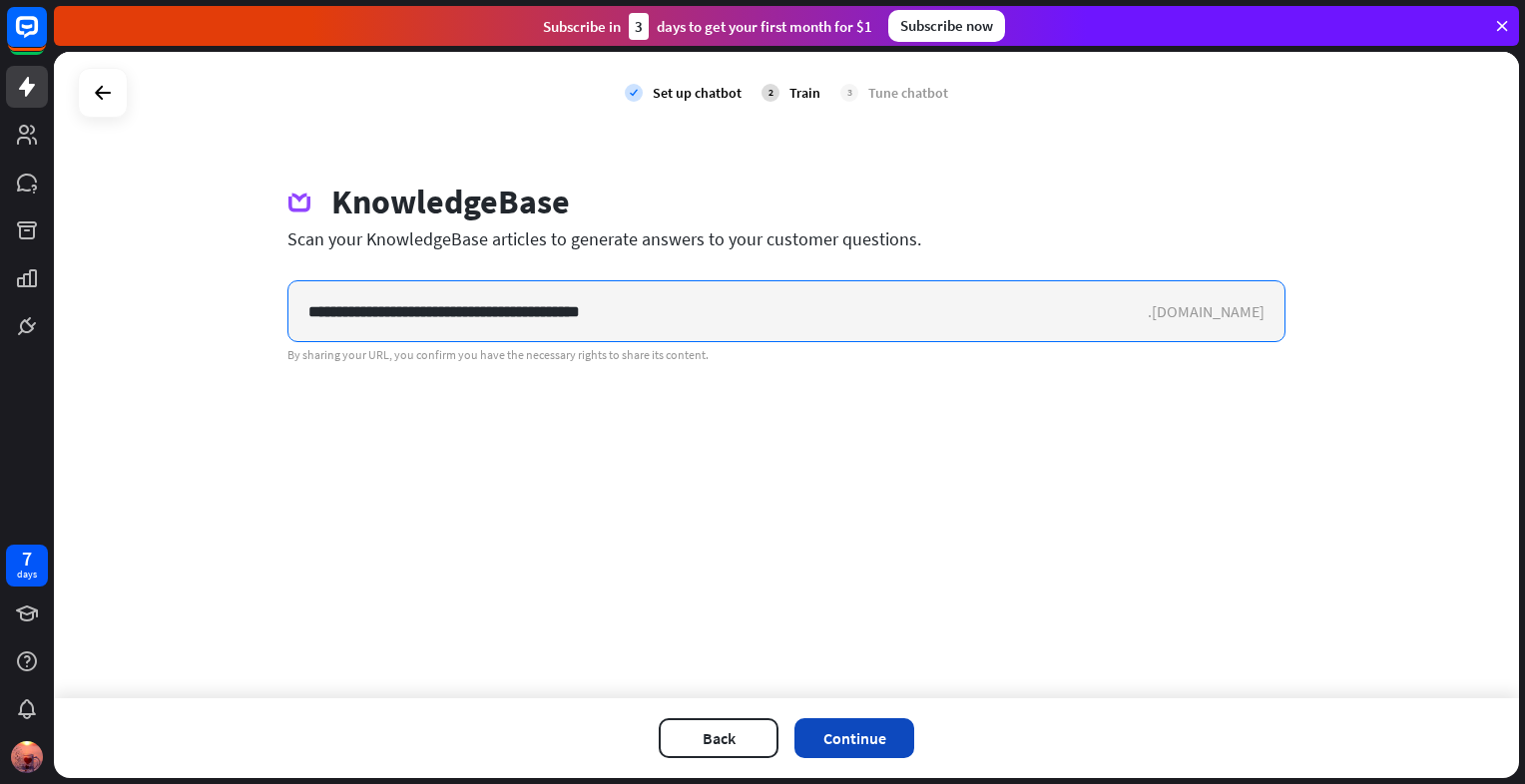 type on "**********" 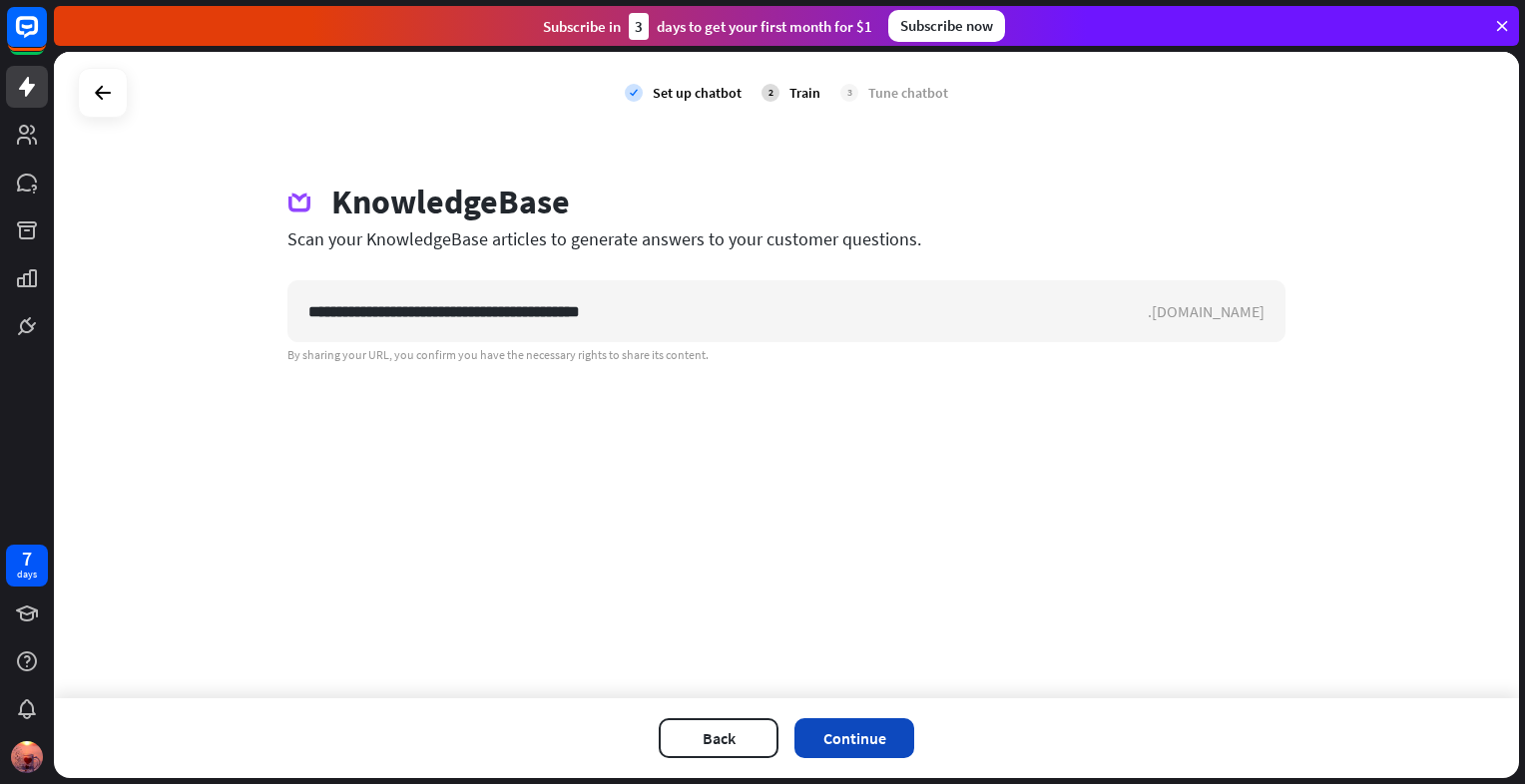 click on "Continue" at bounding box center [854, 738] 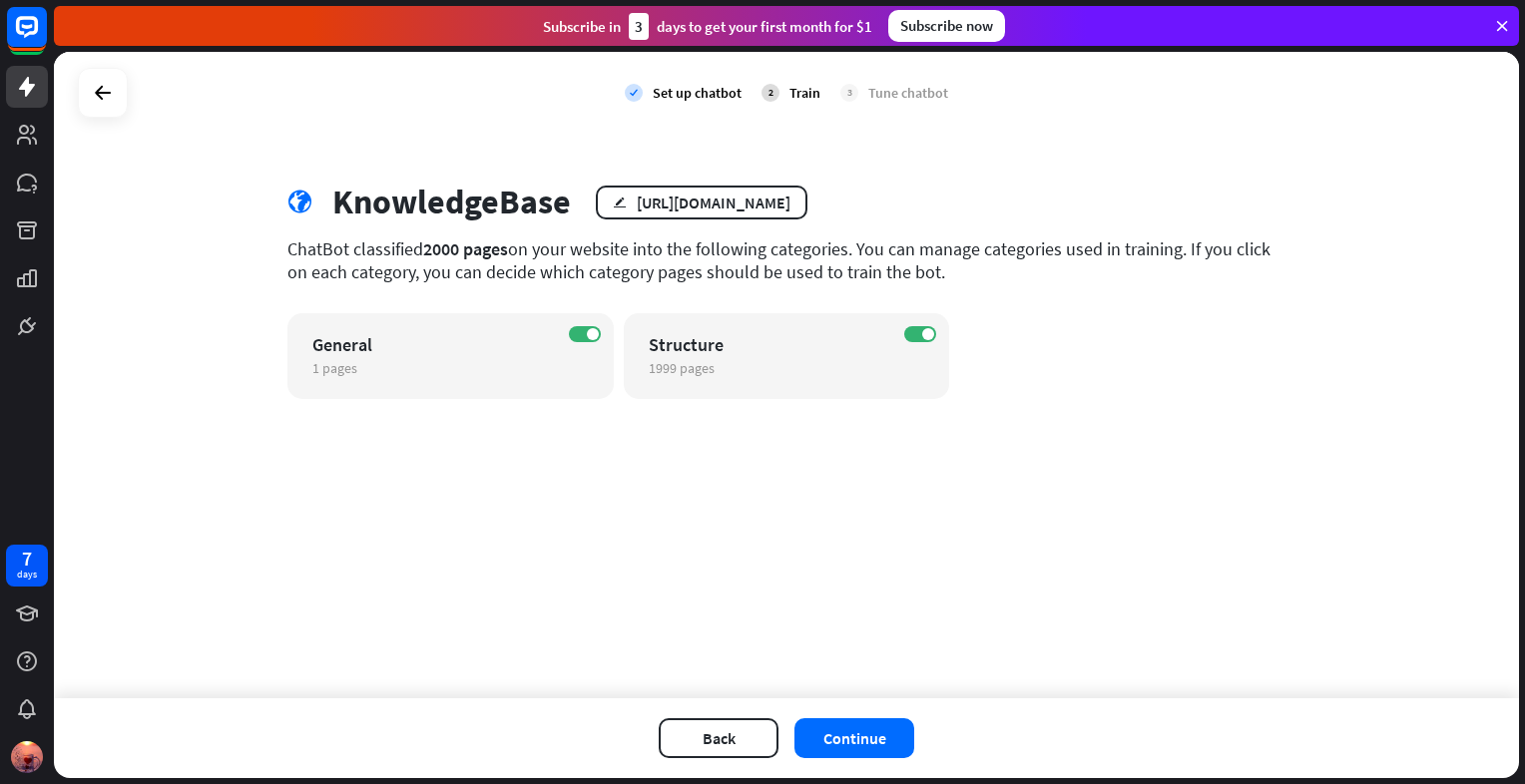 click on "Continue" at bounding box center (854, 738) 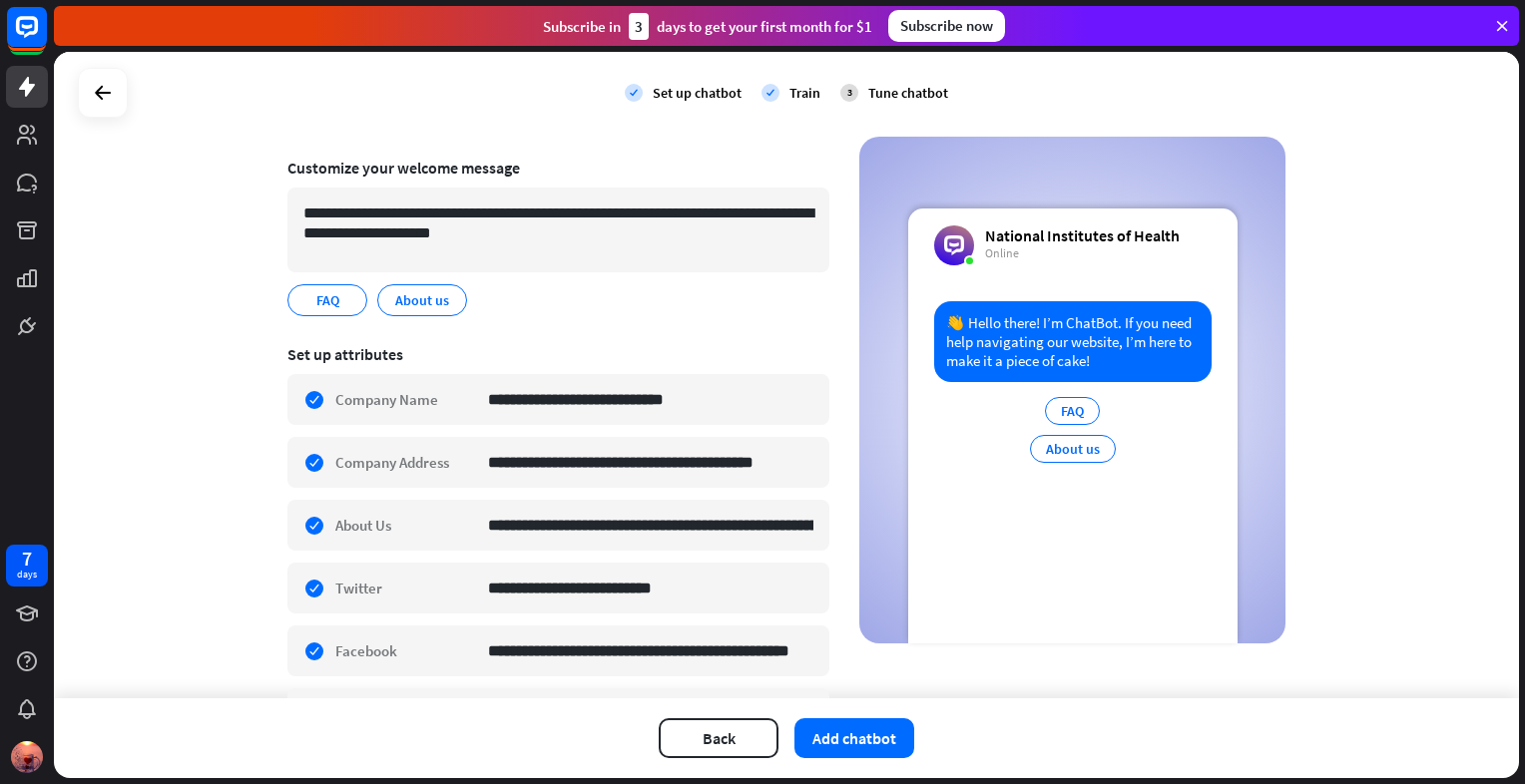 scroll, scrollTop: 0, scrollLeft: 0, axis: both 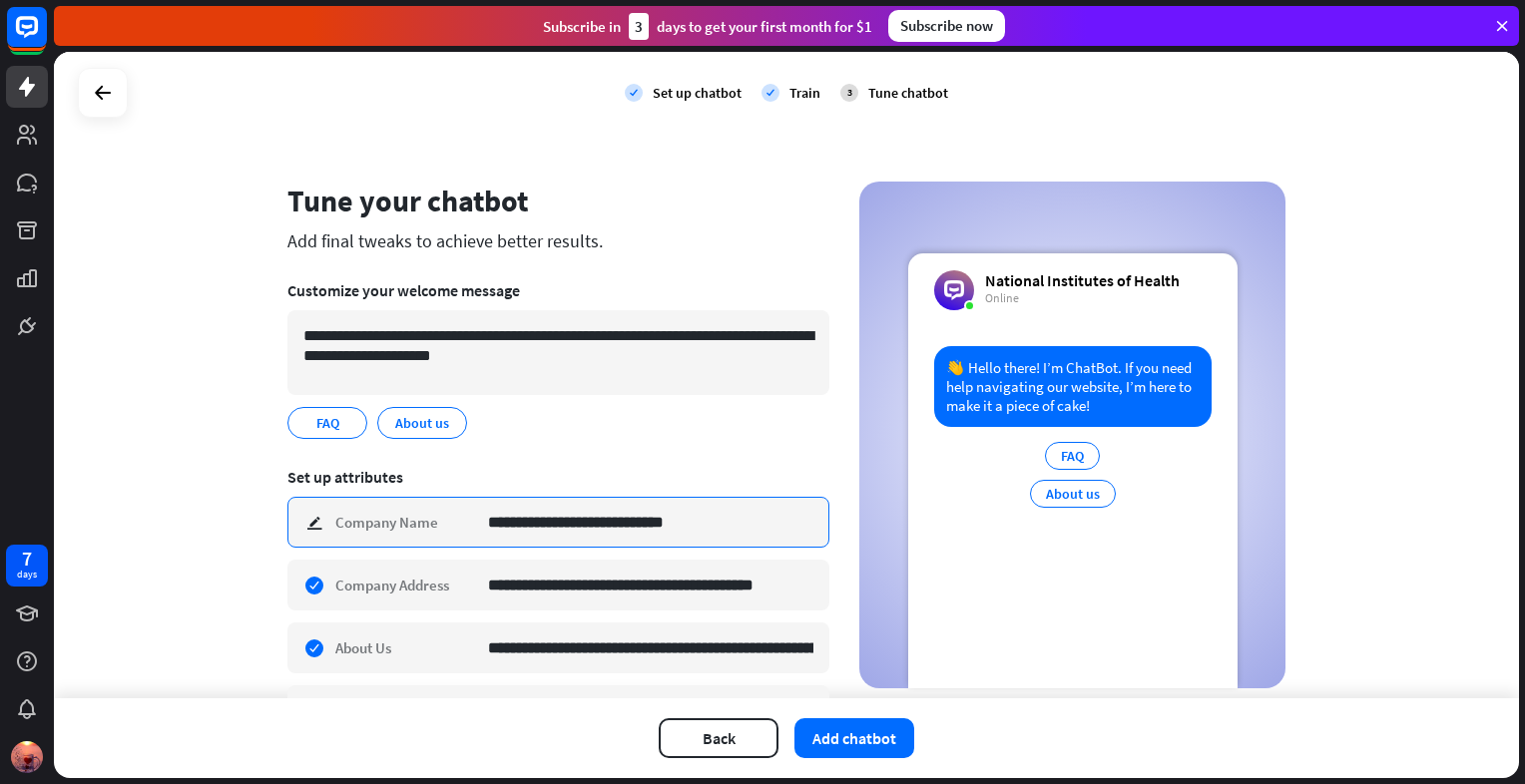 click on "**********" at bounding box center (651, 522) 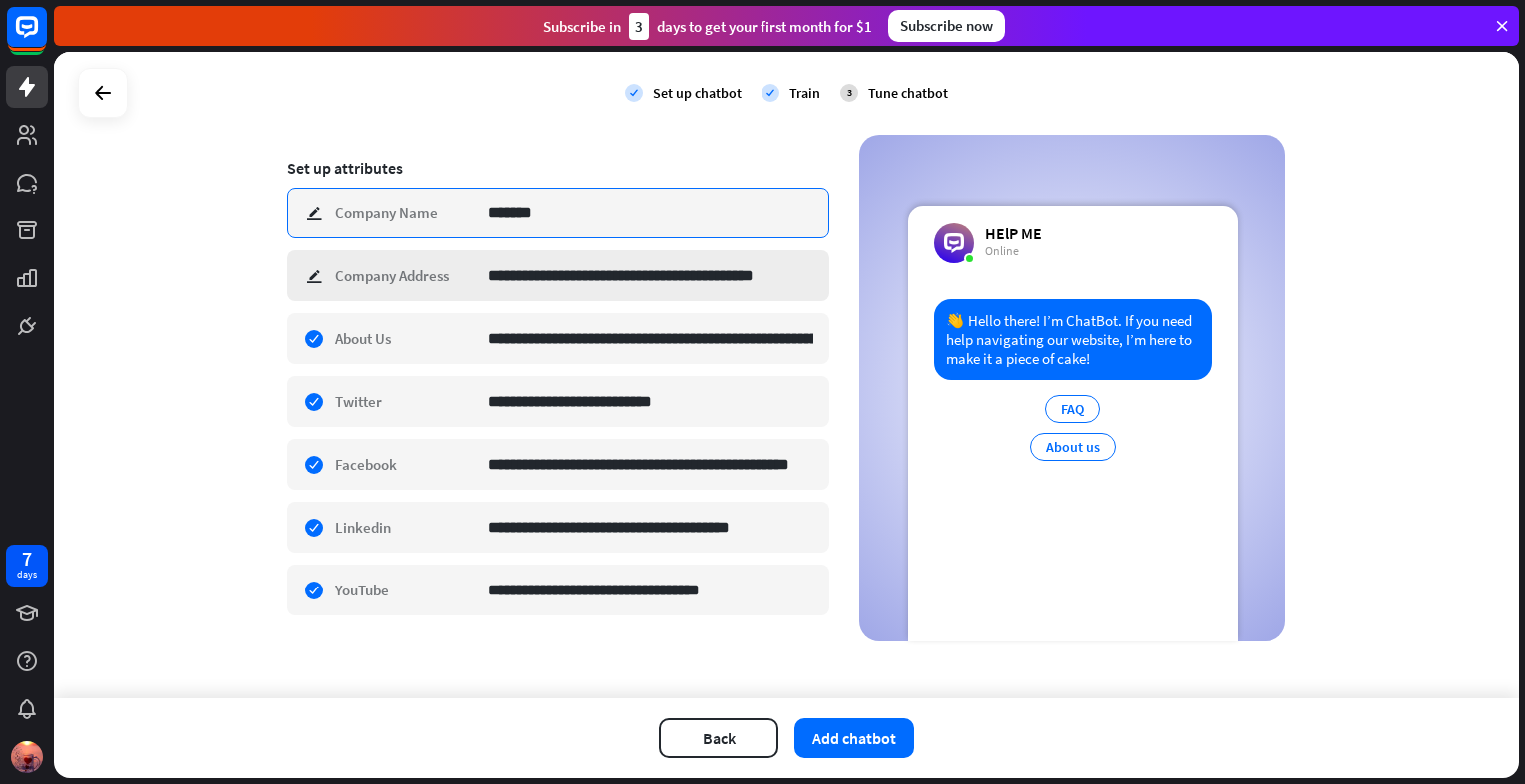 scroll, scrollTop: 308, scrollLeft: 0, axis: vertical 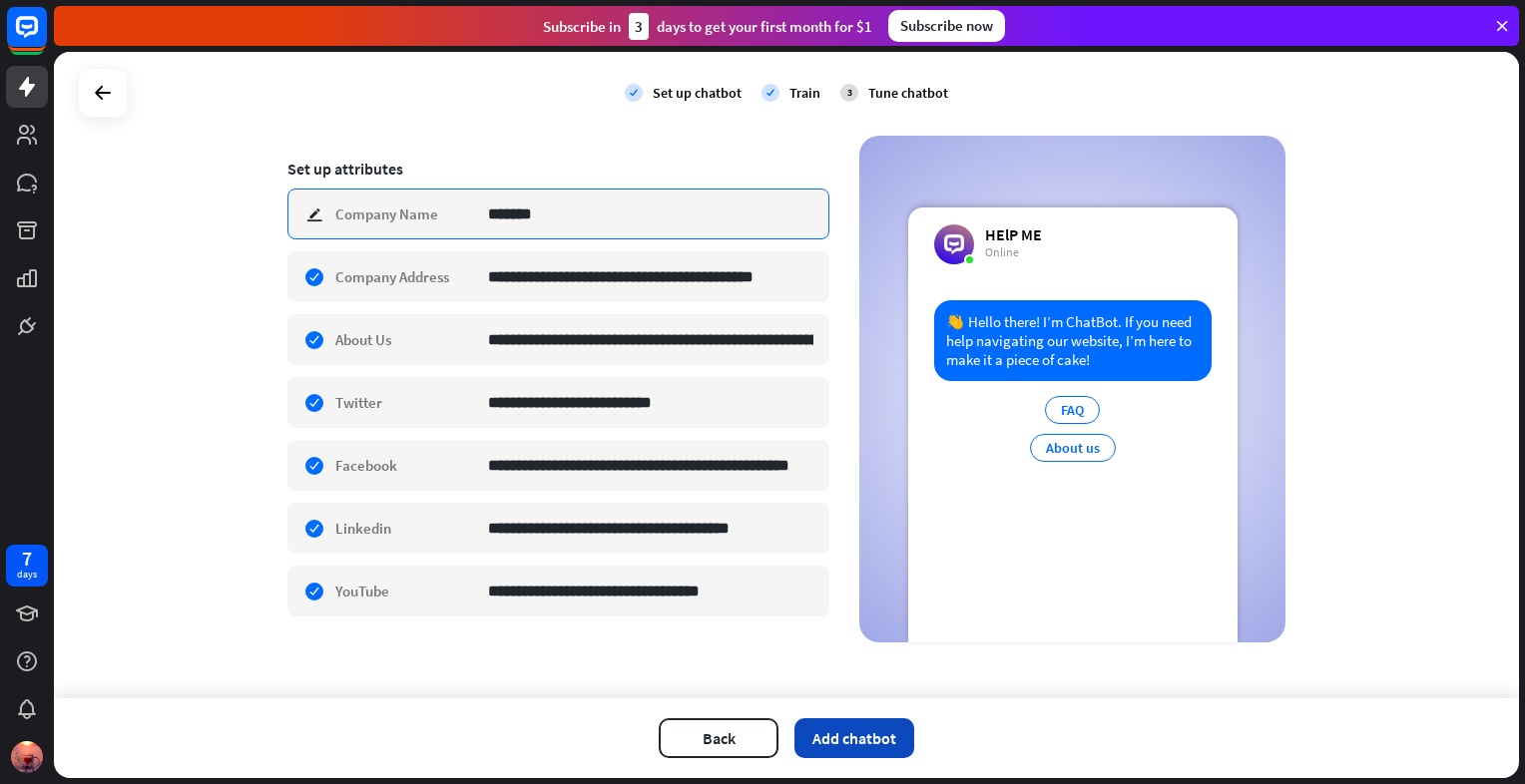 type on "*******" 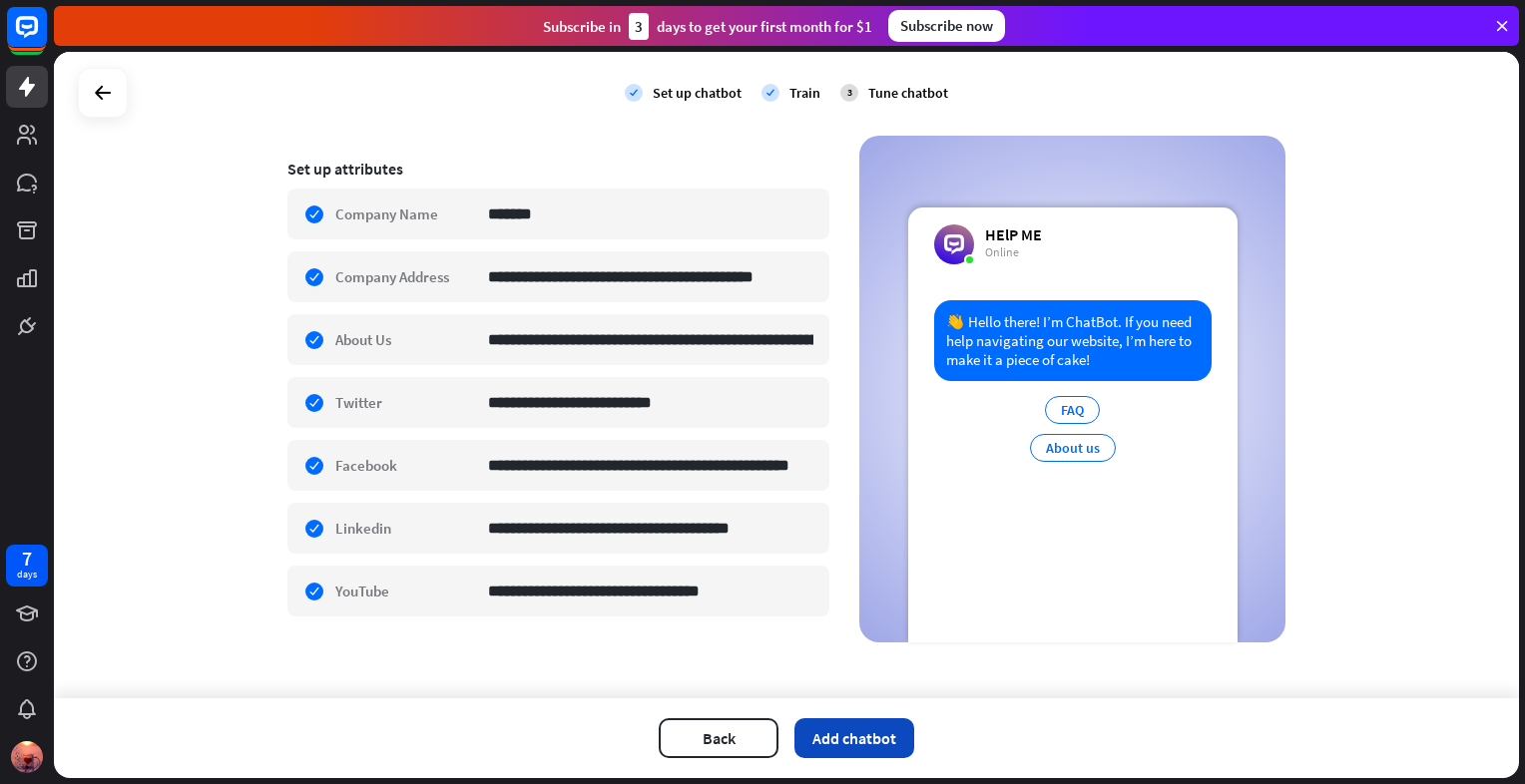 click on "Add chatbot" at bounding box center [854, 738] 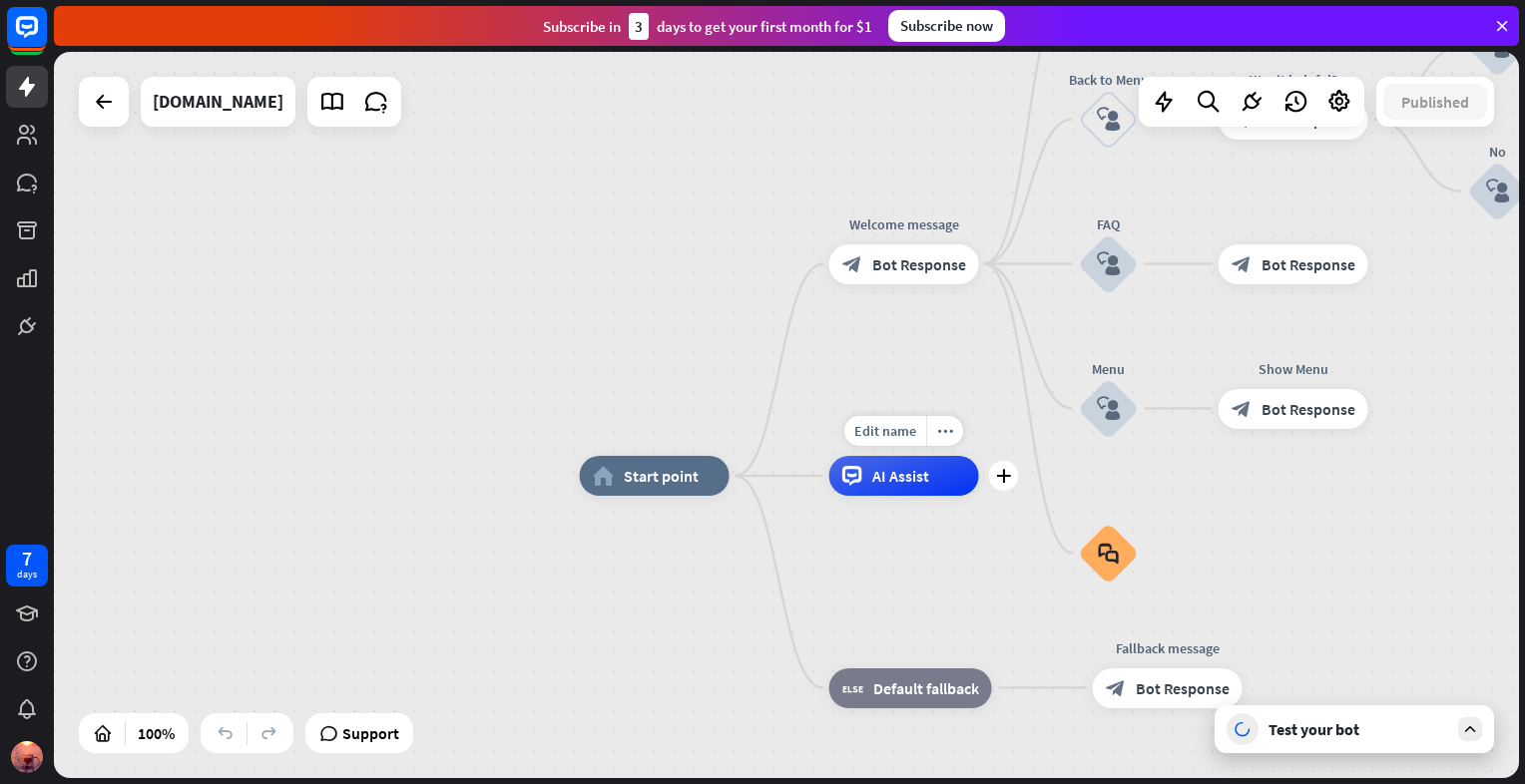click on "AI Assist" at bounding box center [900, 476] 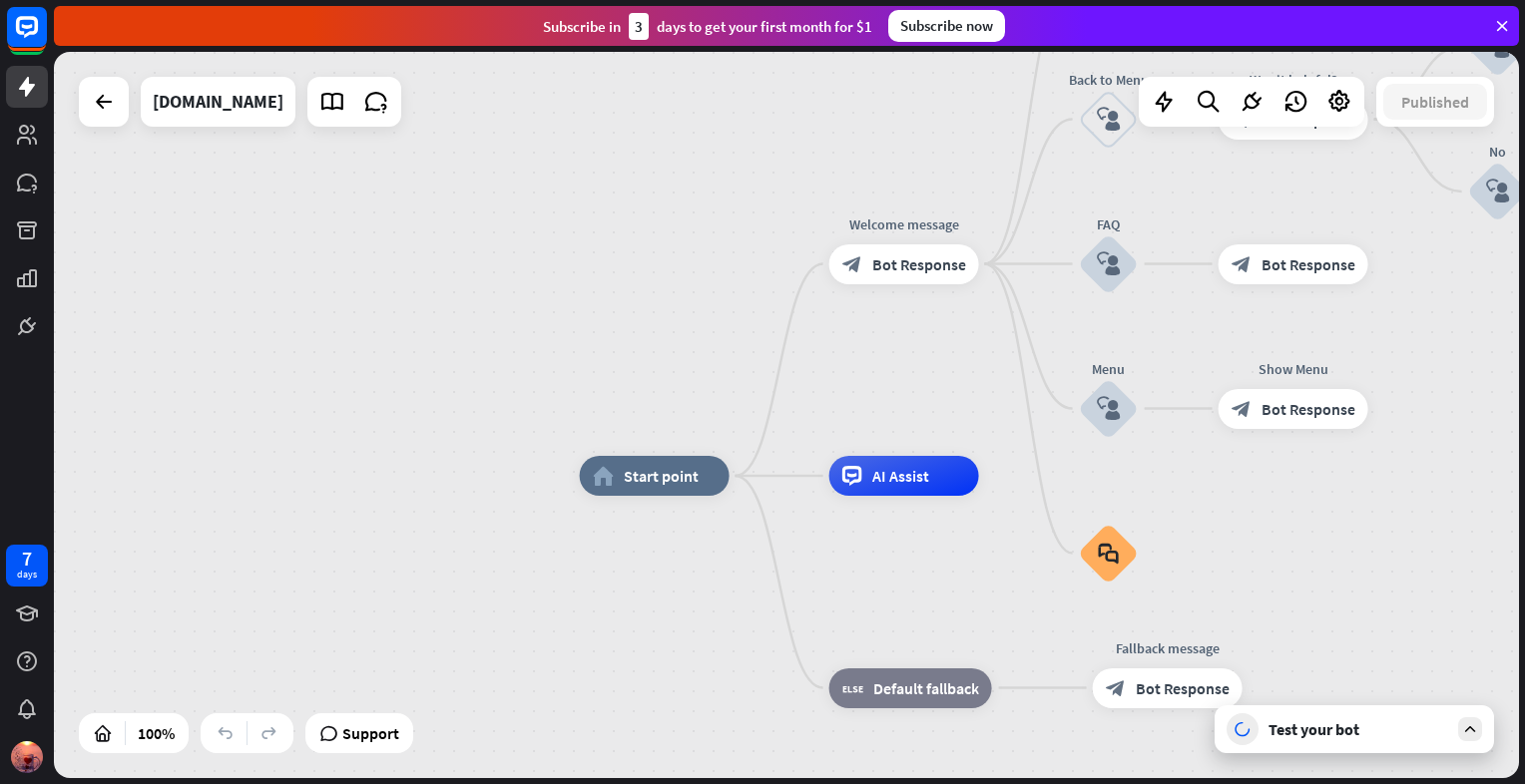 click on "Test your bot" at bounding box center (1358, 729) 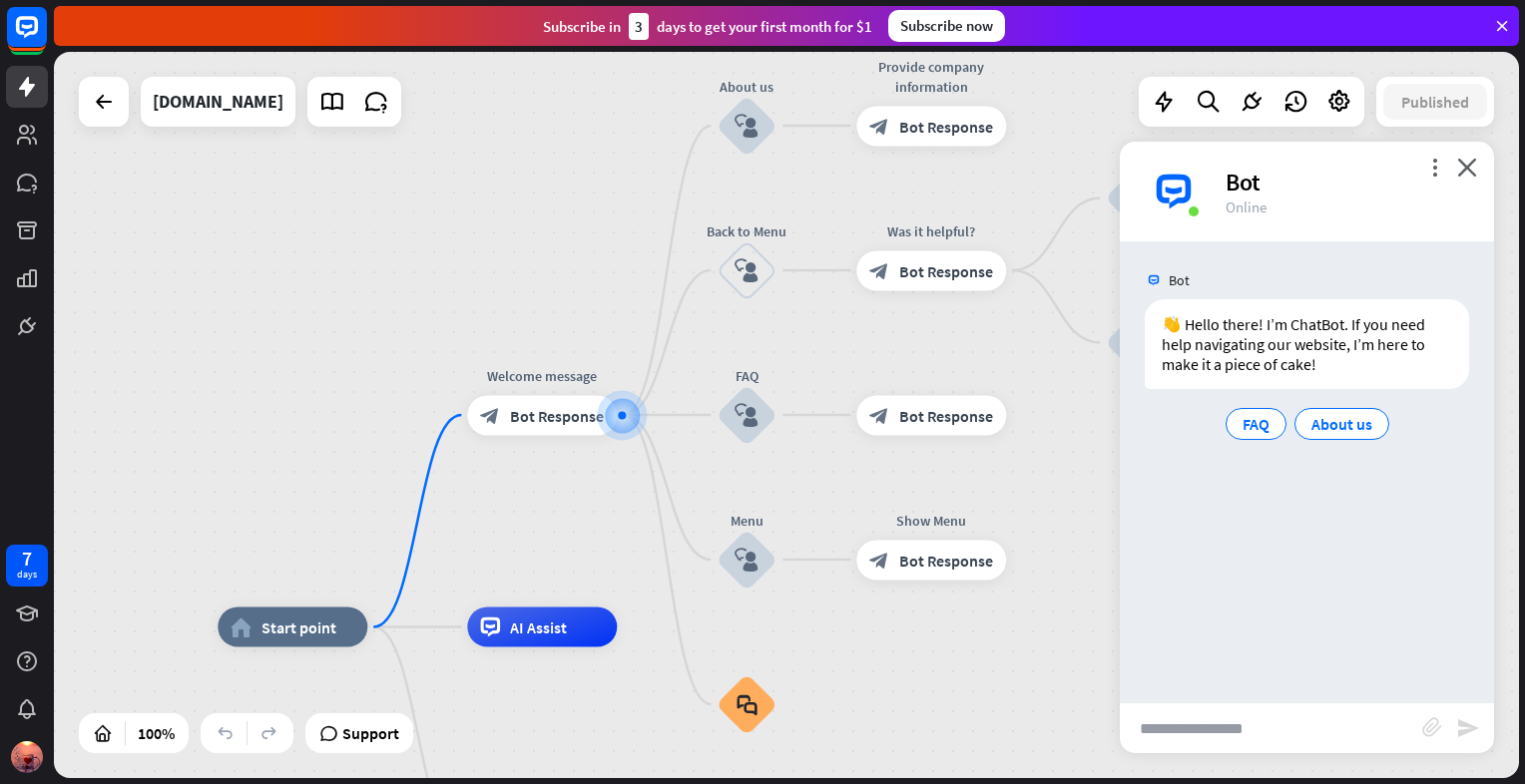 click at bounding box center [1271, 728] 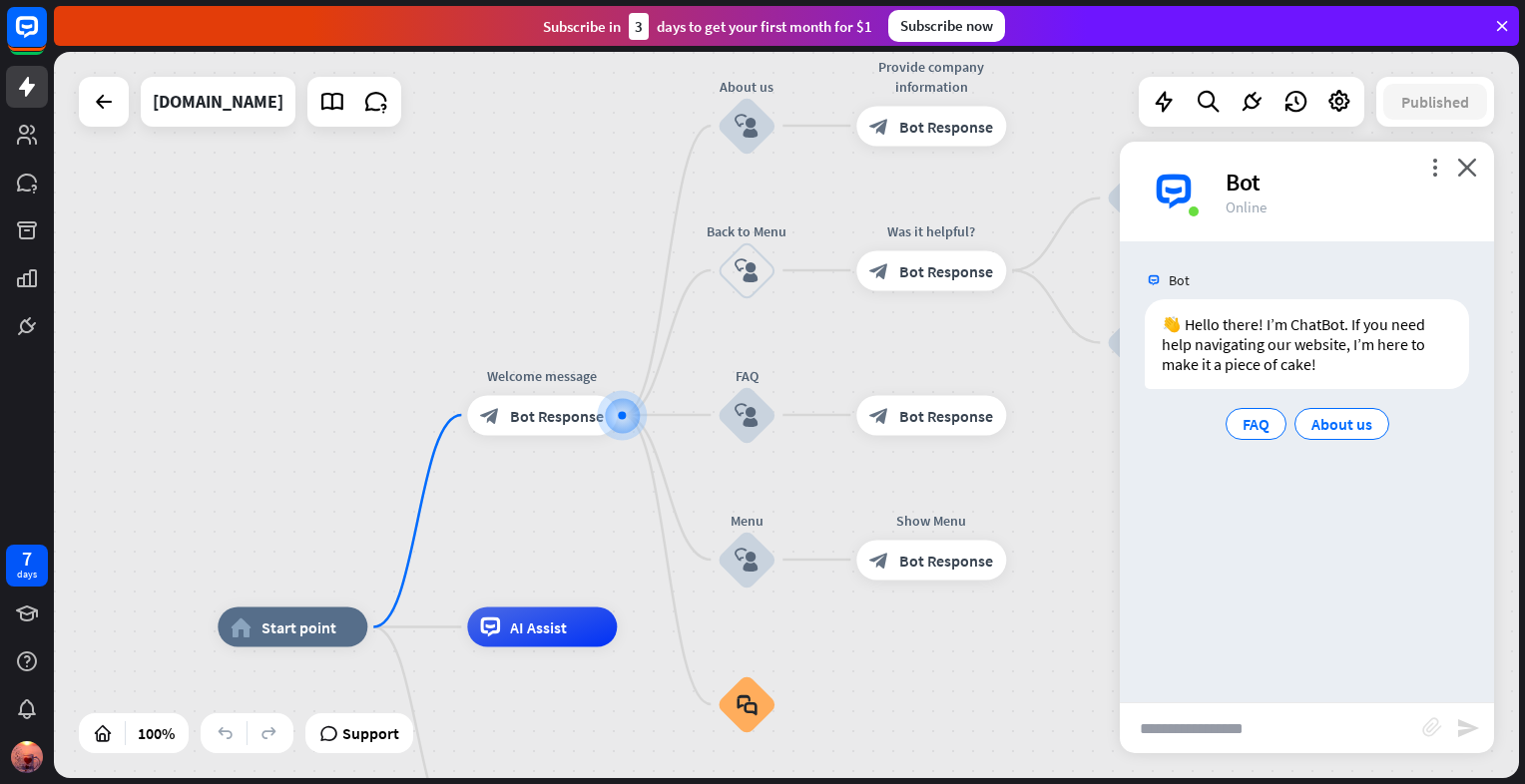 click on "block_attachment" at bounding box center [1432, 727] 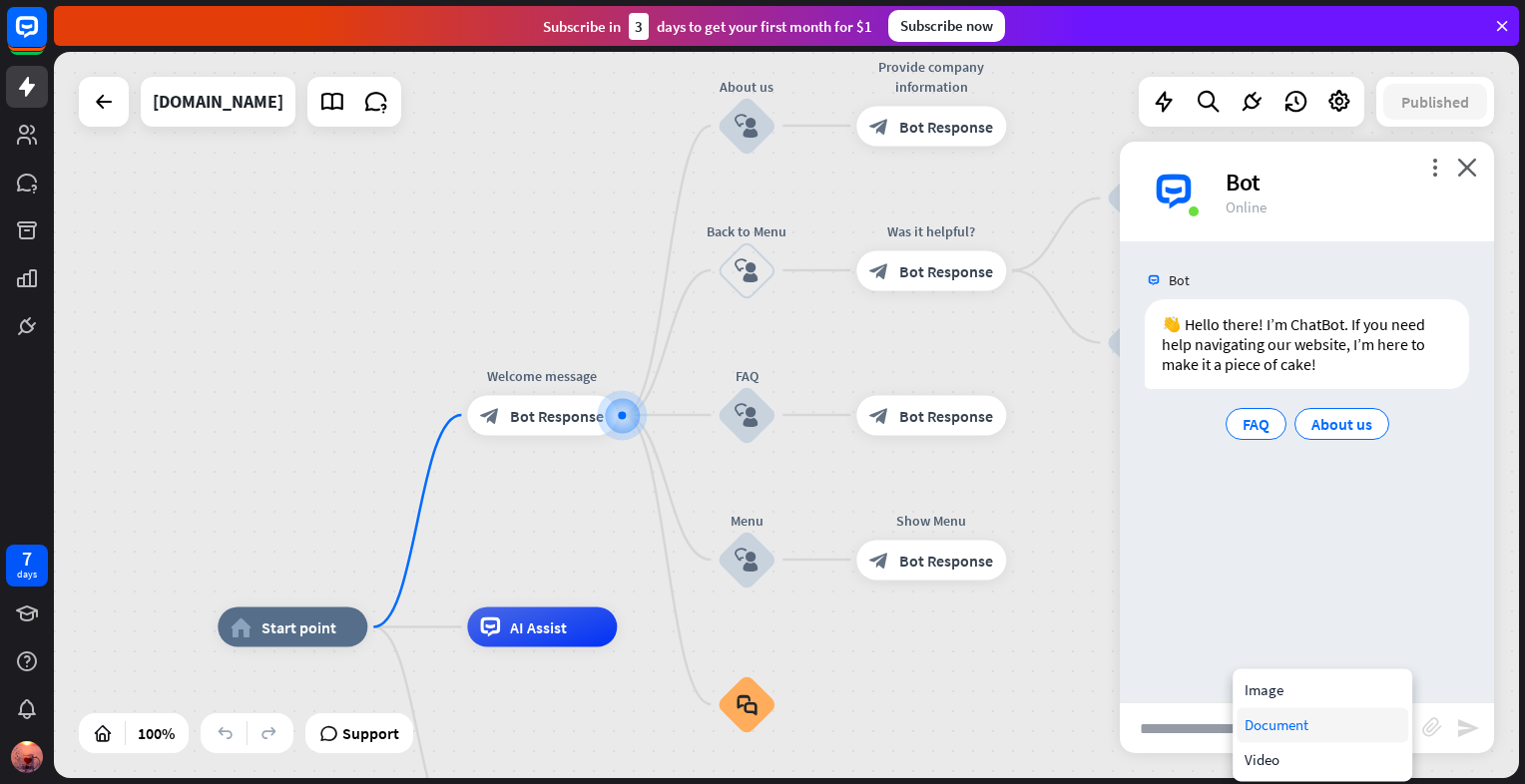 click on "Document" at bounding box center (1322, 724) 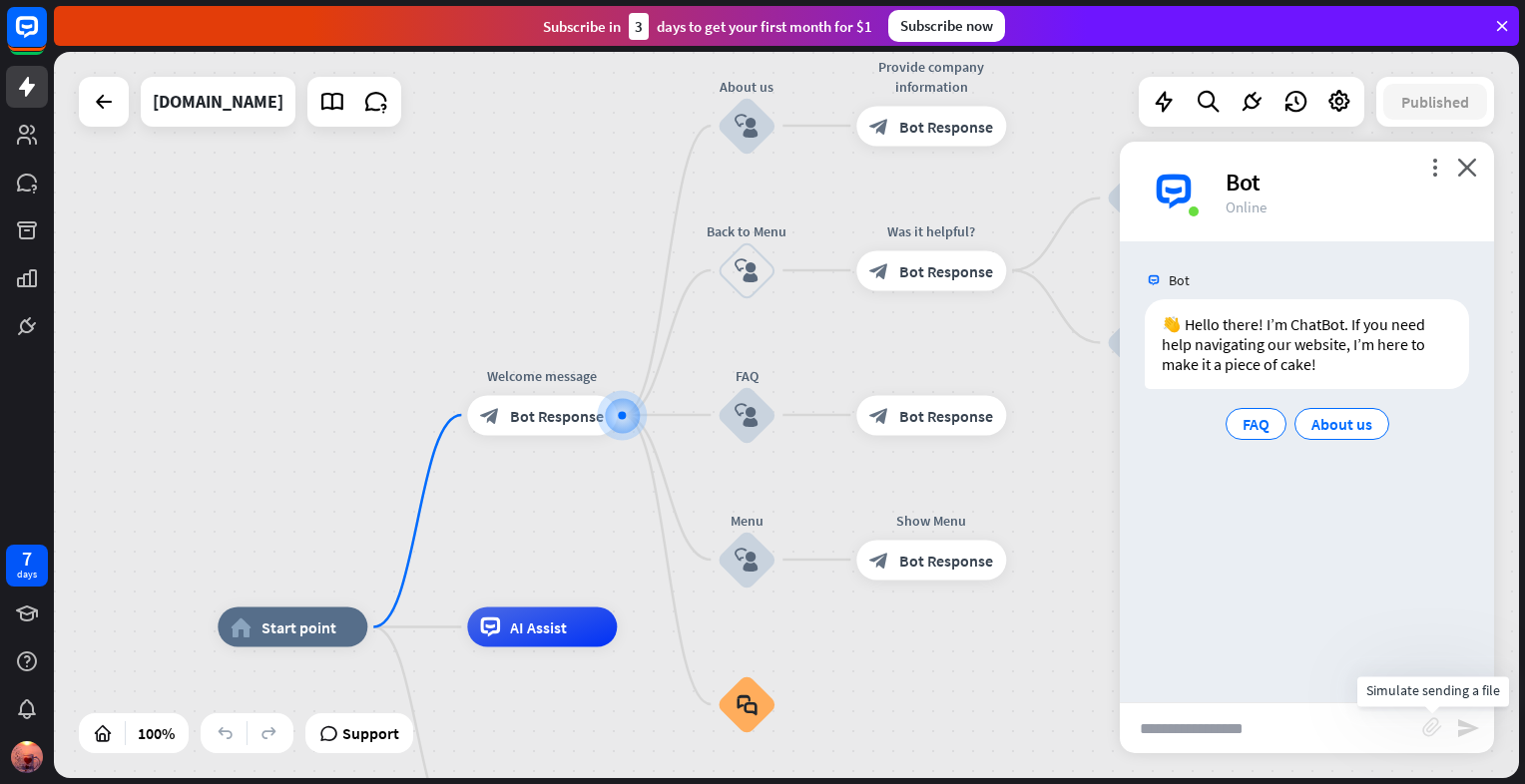 click on "block_attachment" at bounding box center (1432, 727) 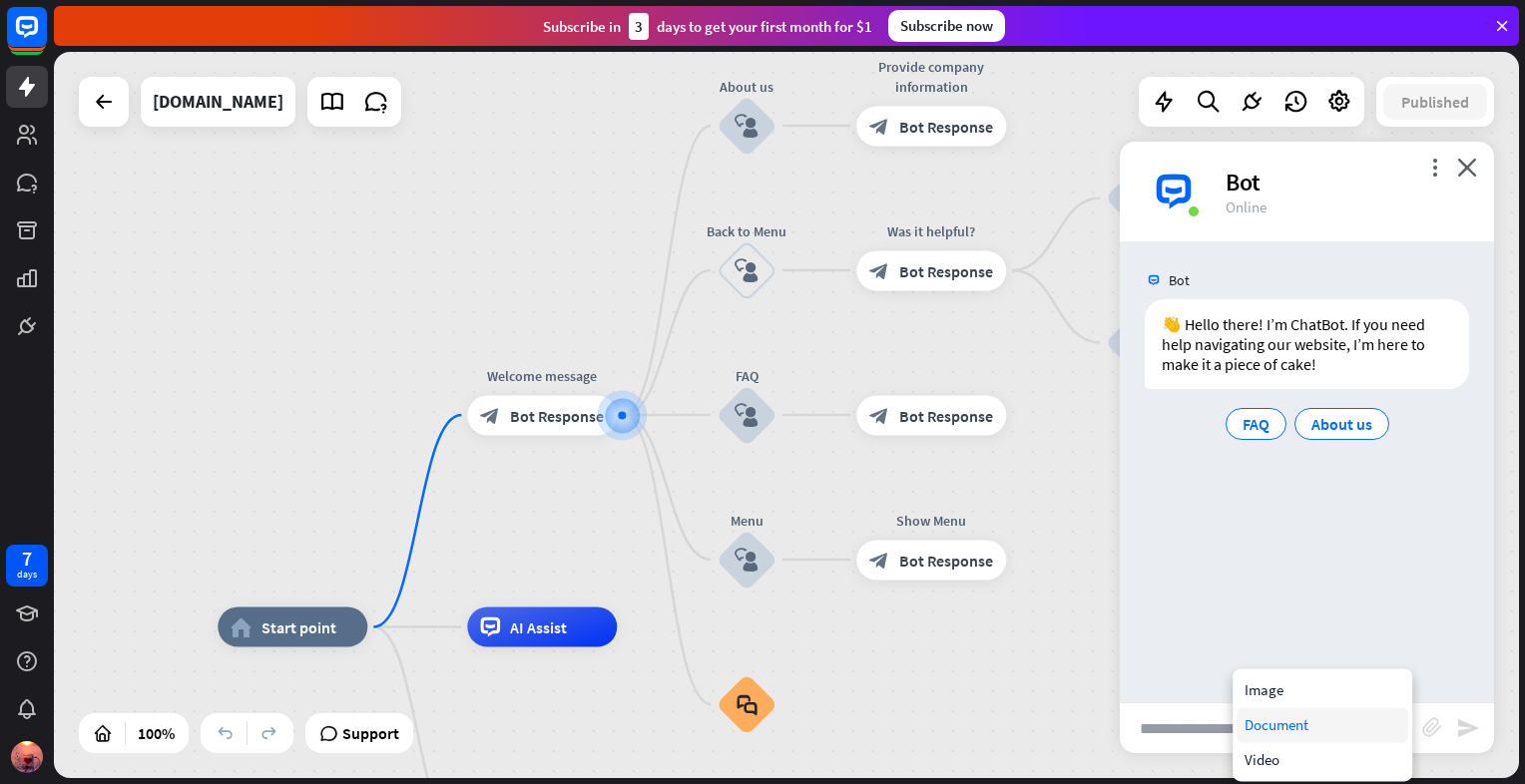 click on "Document" at bounding box center [1322, 724] 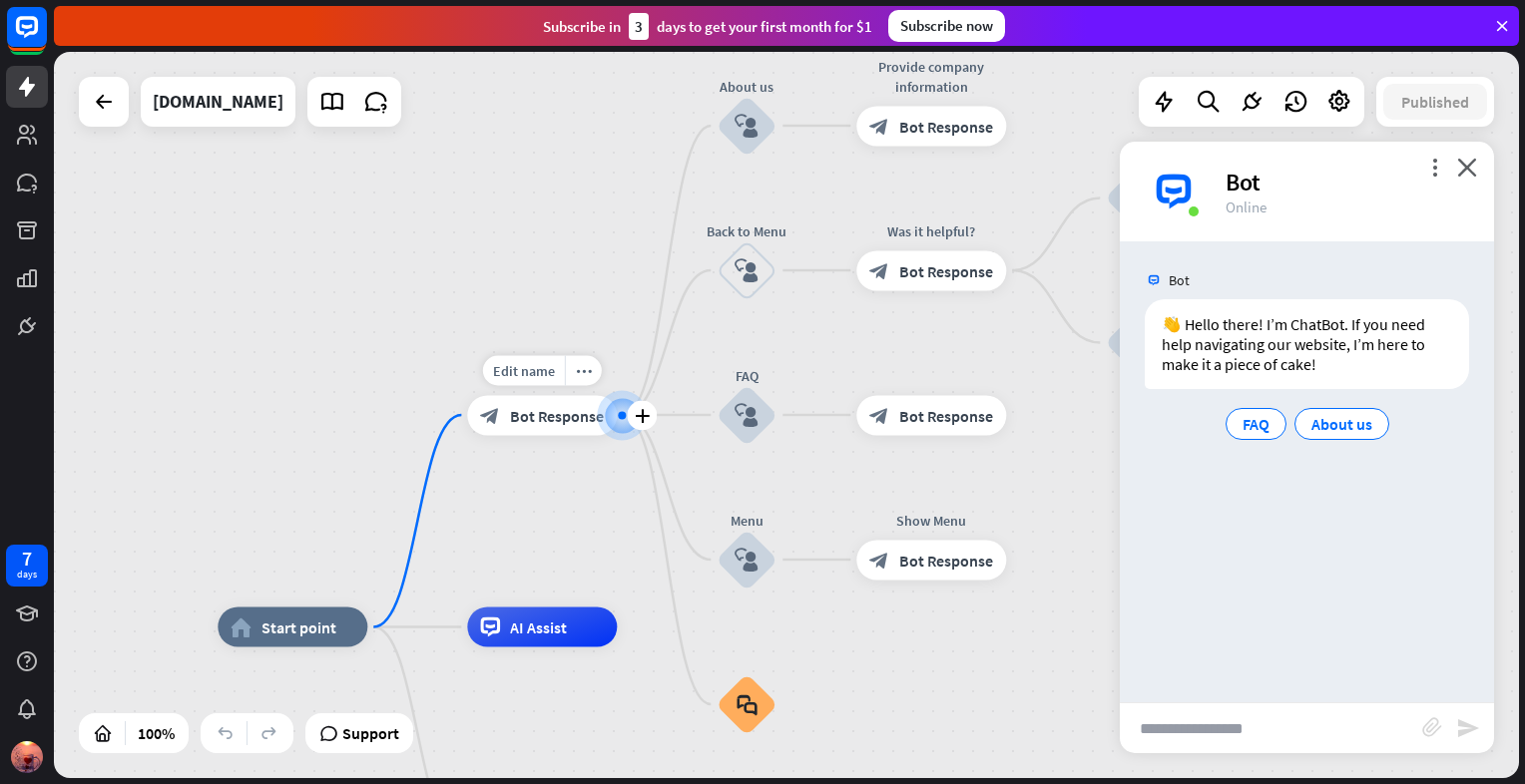 click at bounding box center [622, 415] 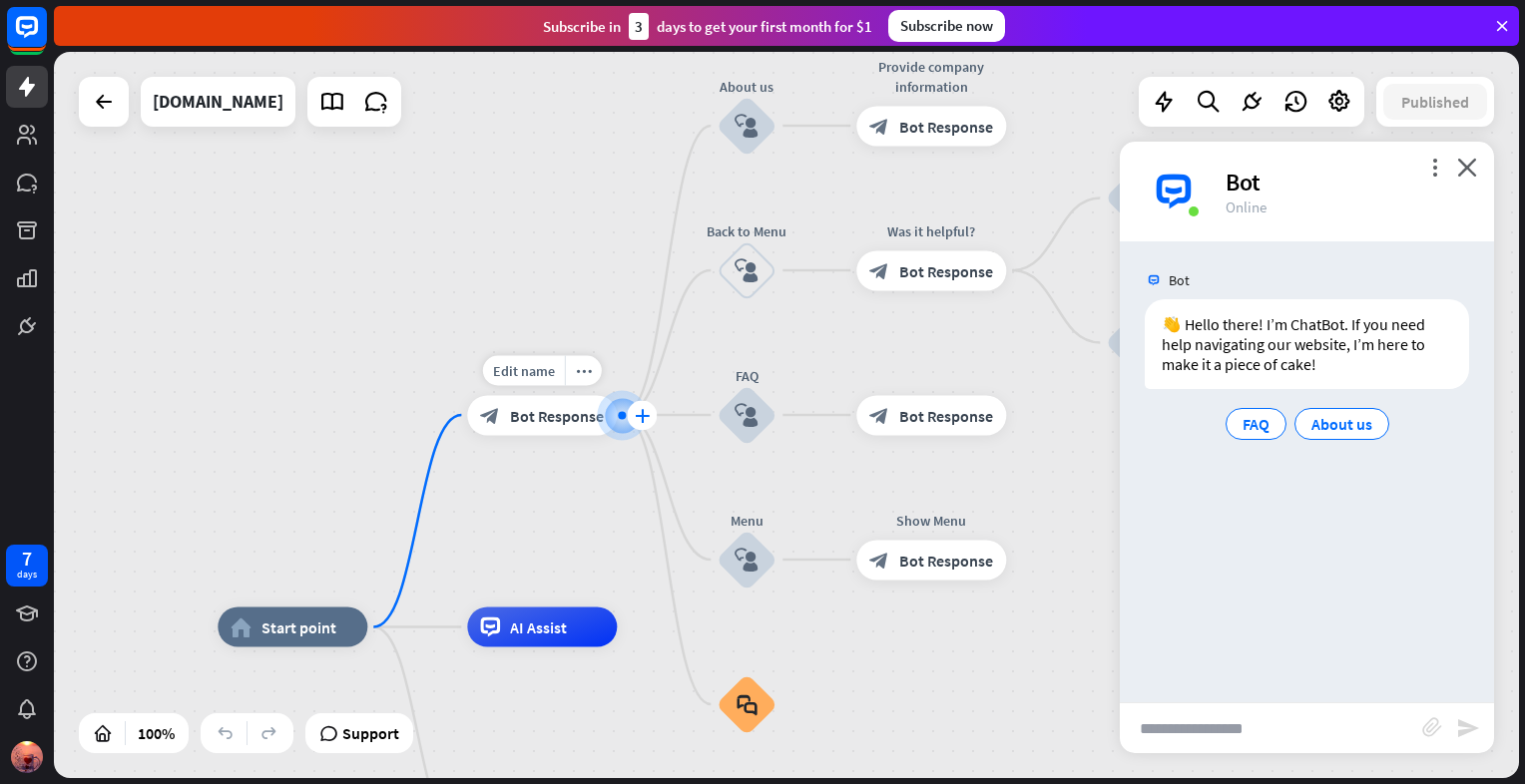 click on "plus" at bounding box center (642, 415) 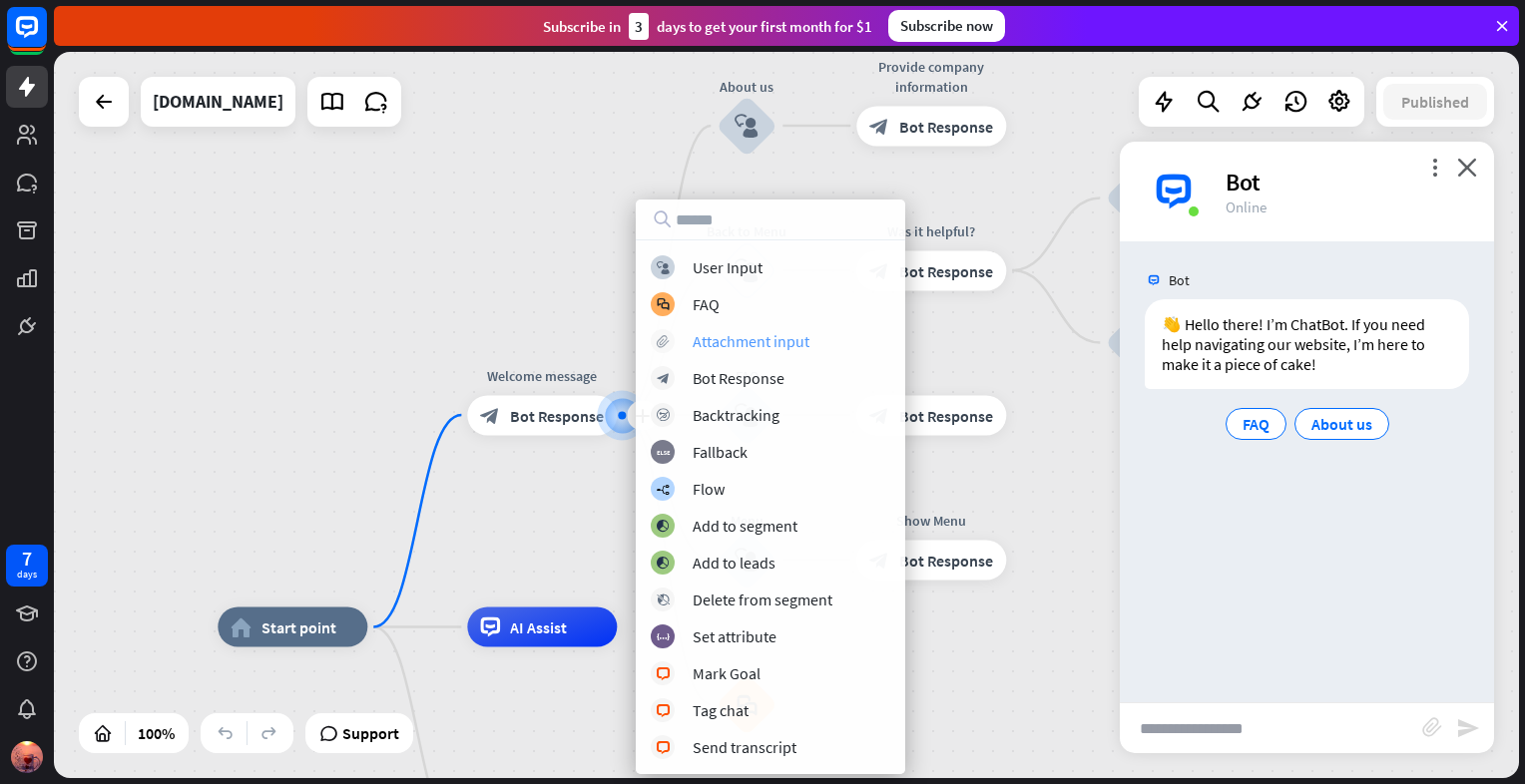 click on "Attachment input" at bounding box center (751, 341) 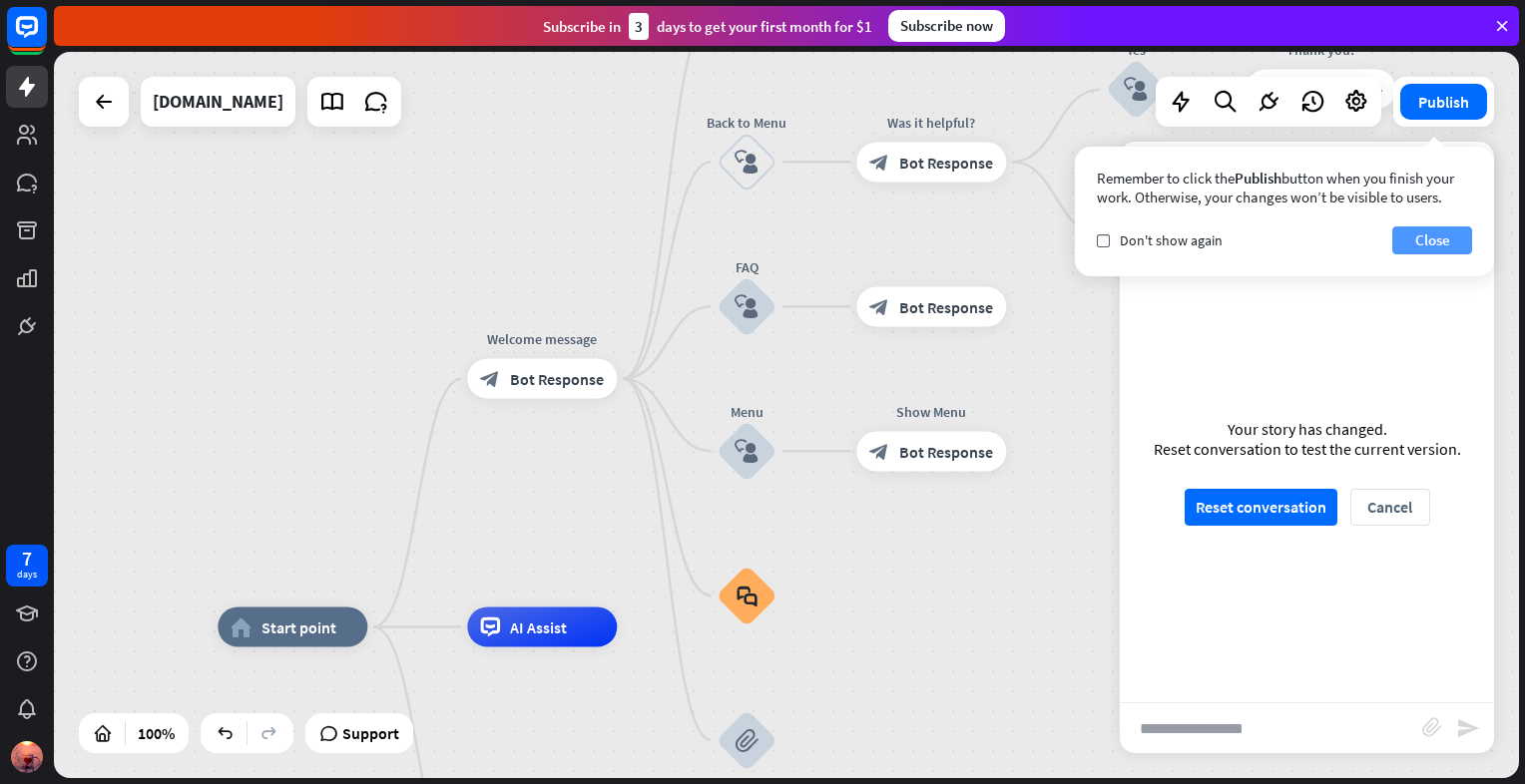 click on "Close" at bounding box center (1432, 240) 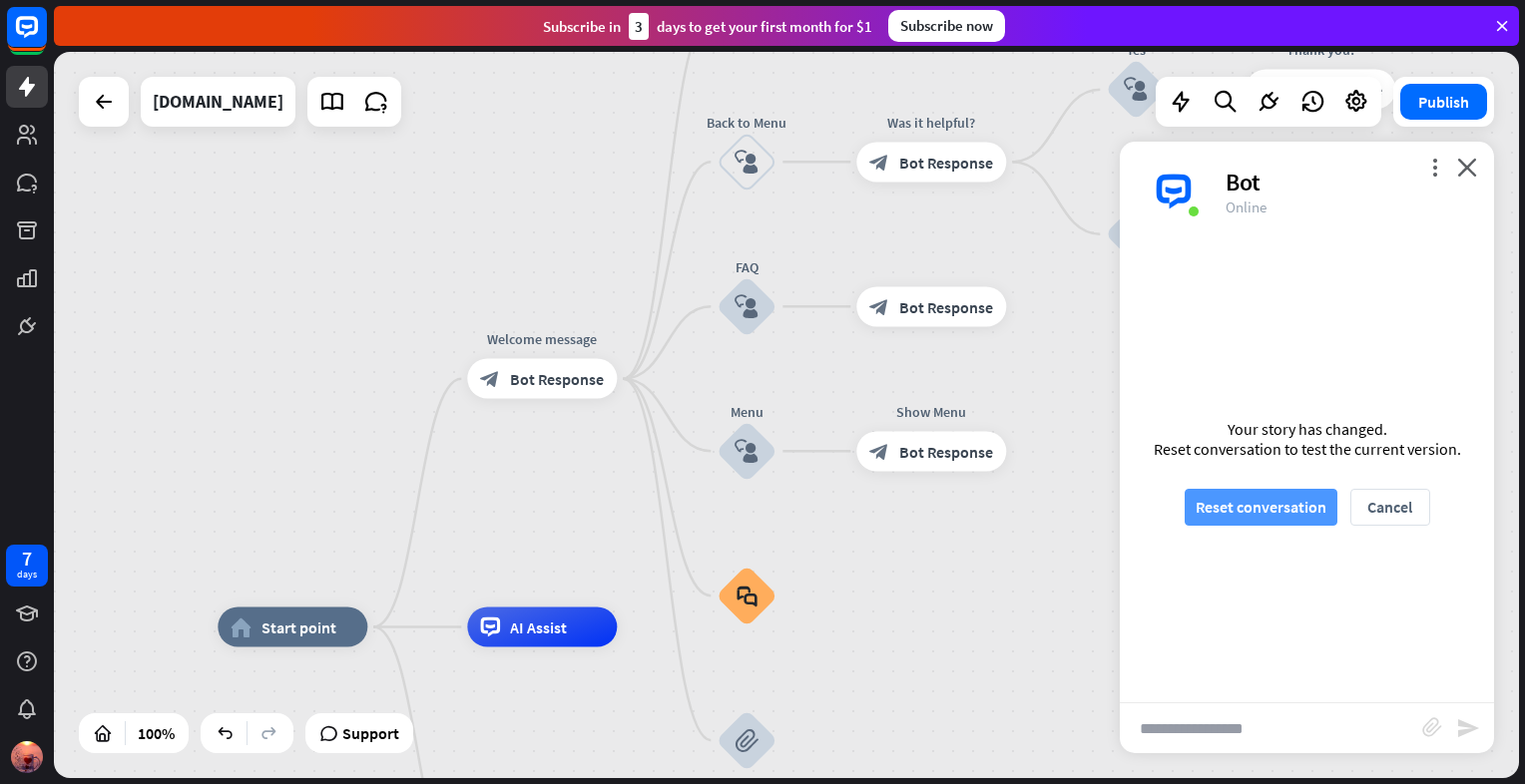 click on "Reset conversation" at bounding box center (1261, 507) 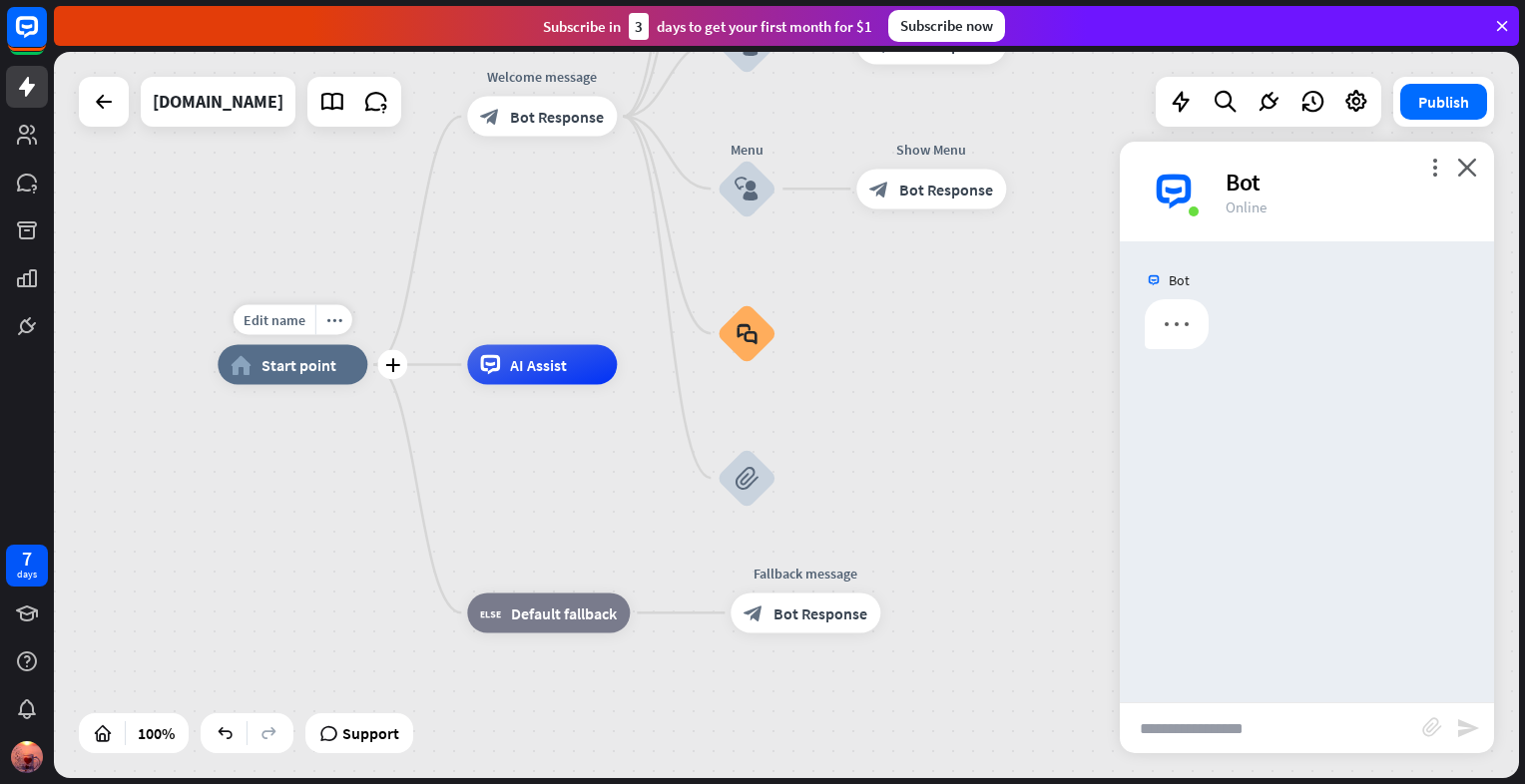 click on "Start point" at bounding box center [298, 365] 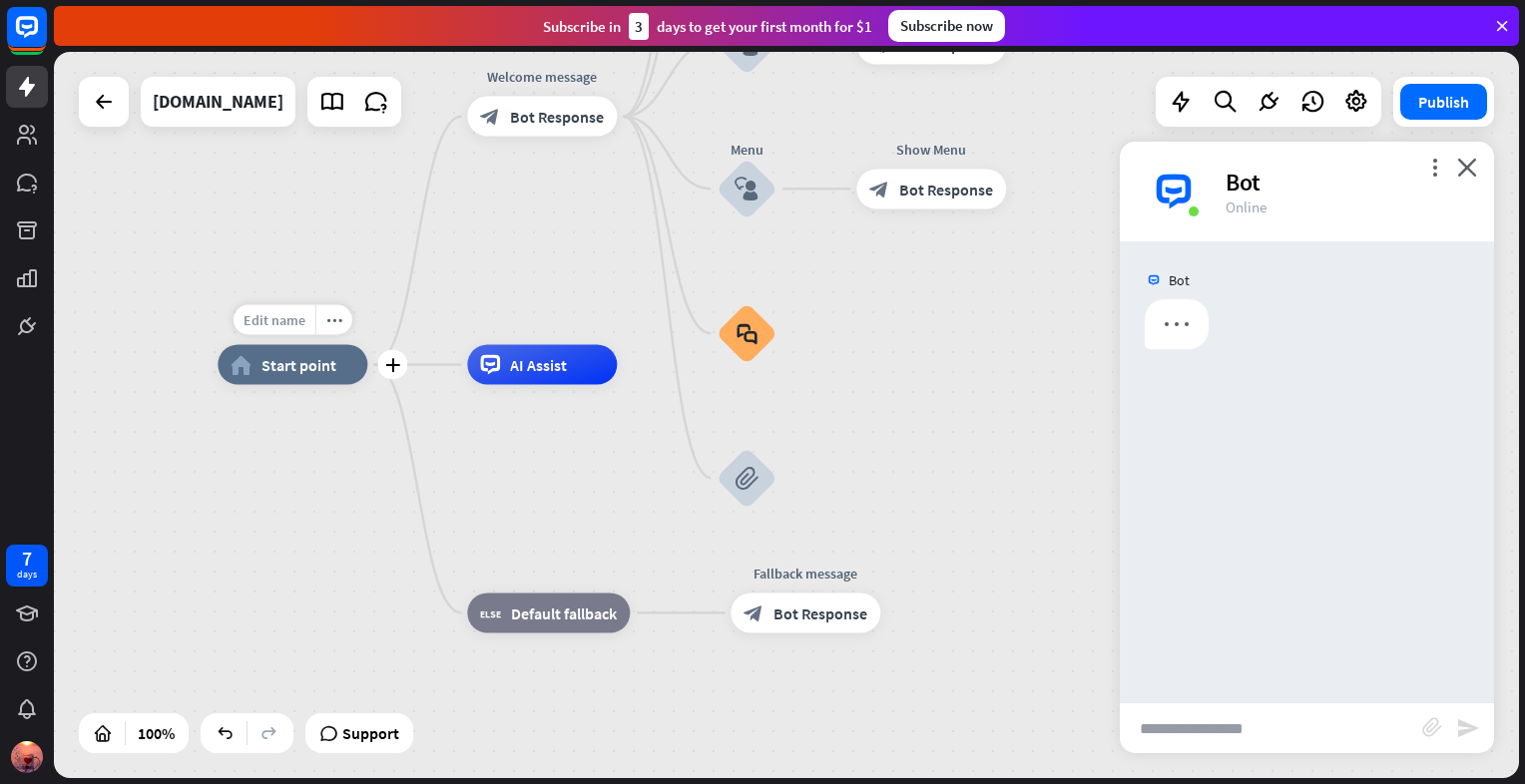 click on "Edit name" at bounding box center (274, 320) 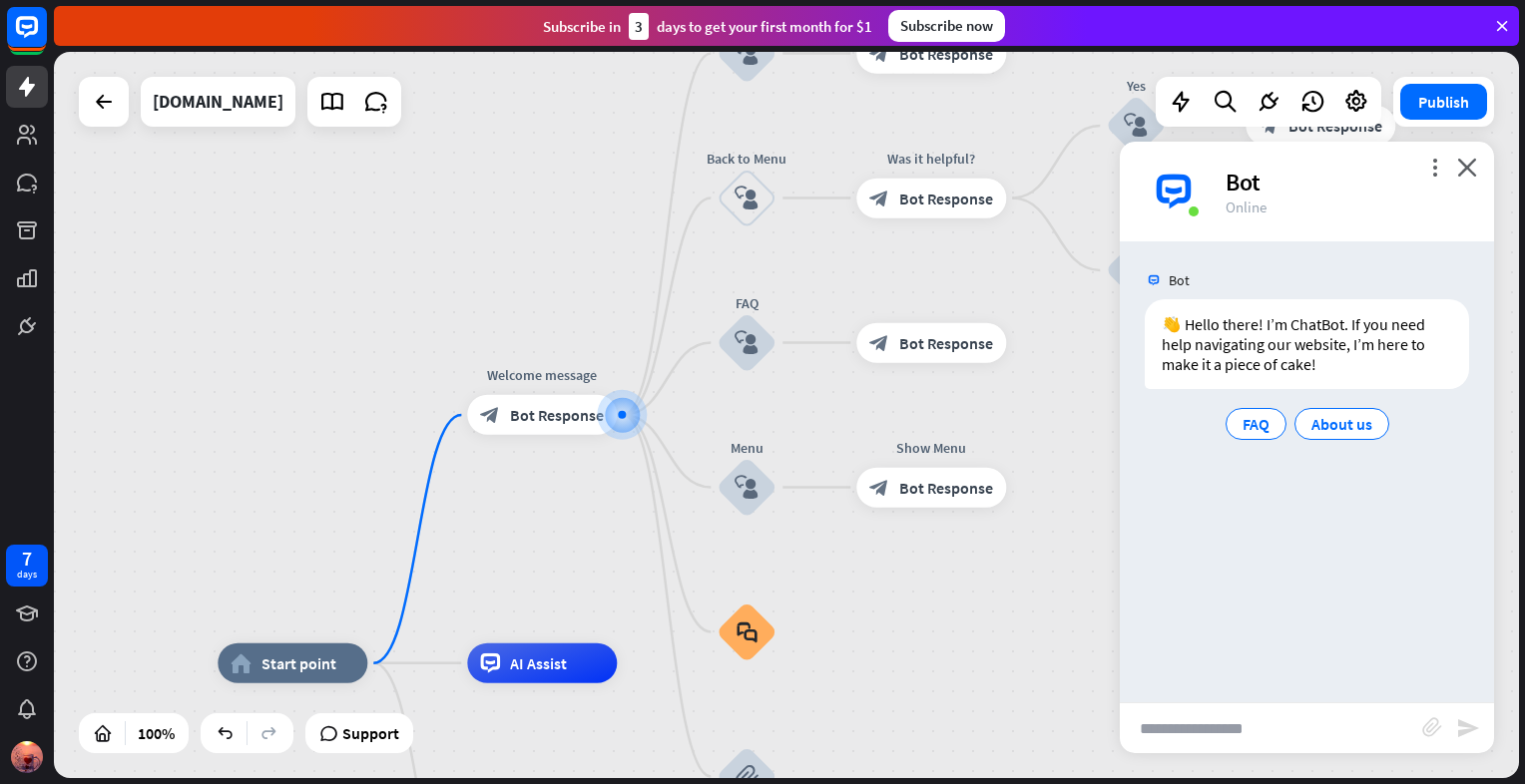click at bounding box center [1271, 728] 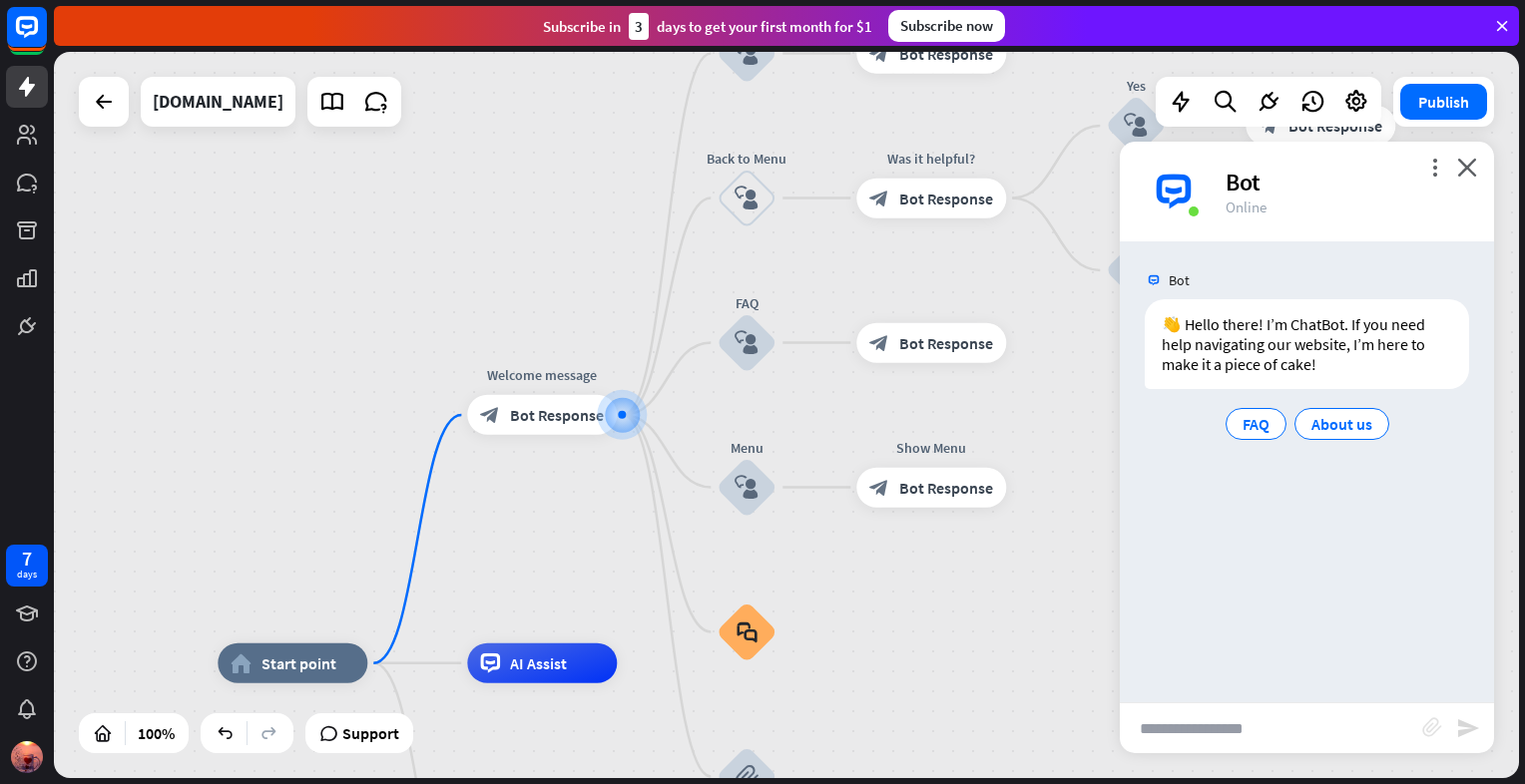 click on "block_attachment" at bounding box center (1432, 727) 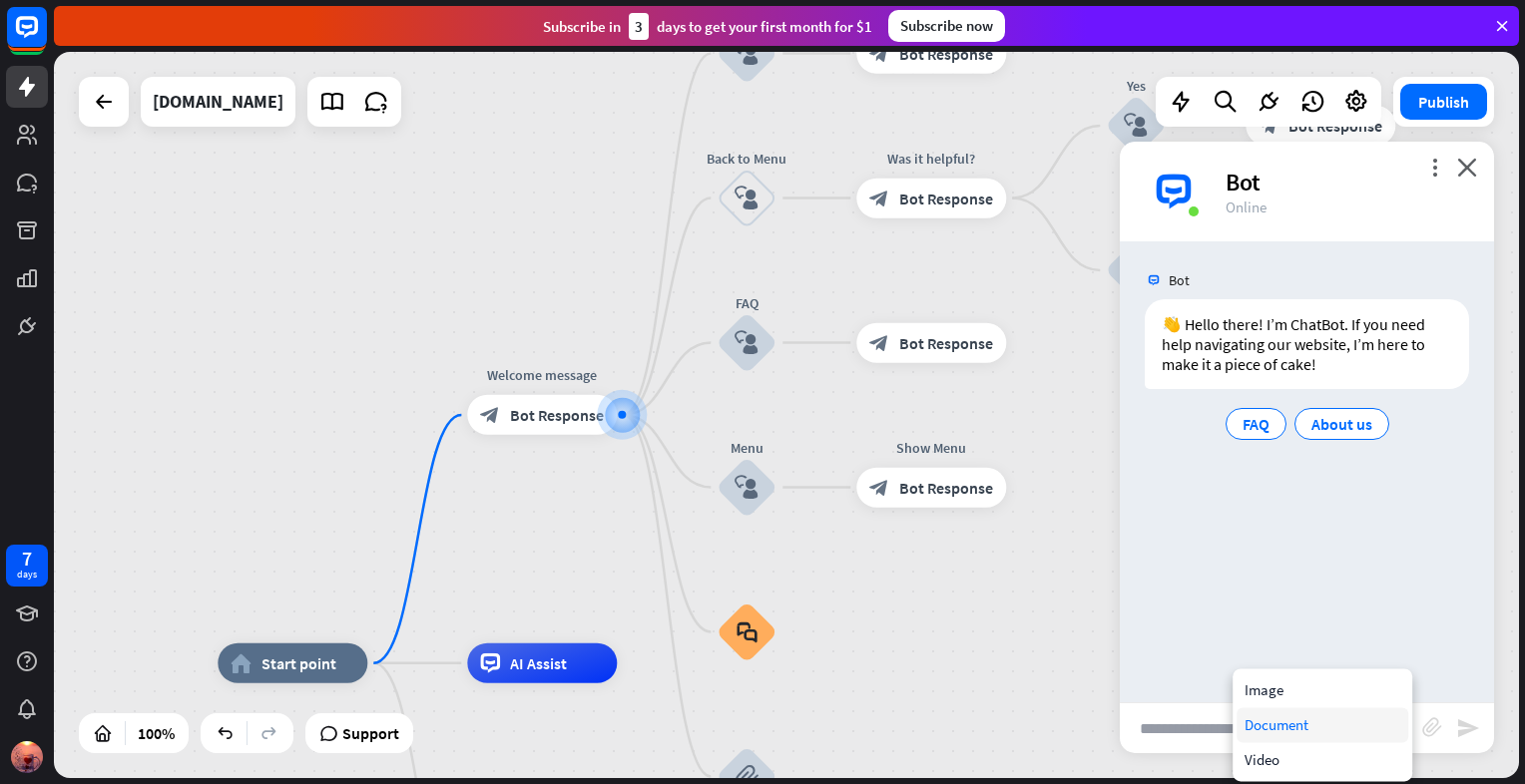 click on "Document" at bounding box center [1322, 724] 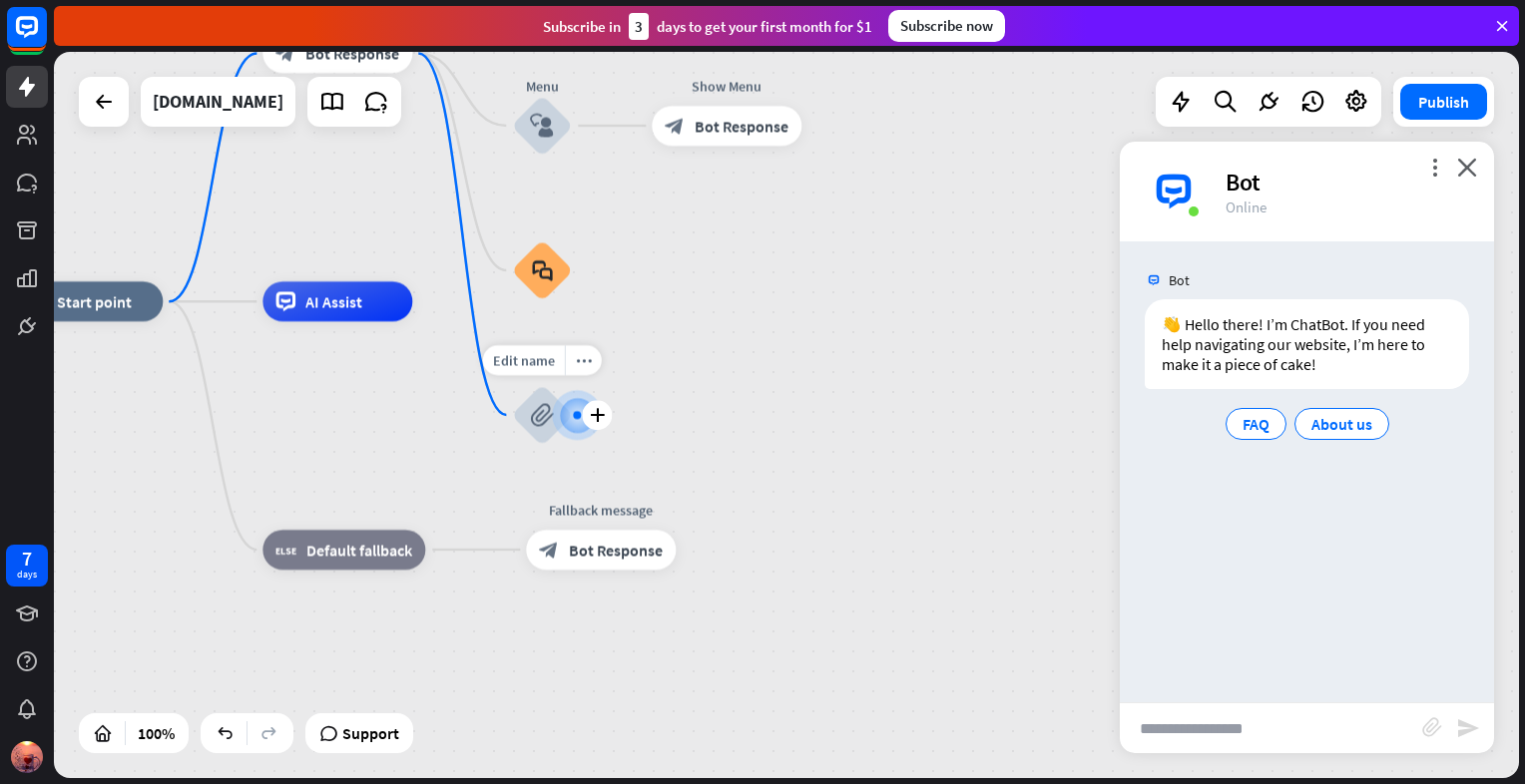 click at bounding box center [577, 415] 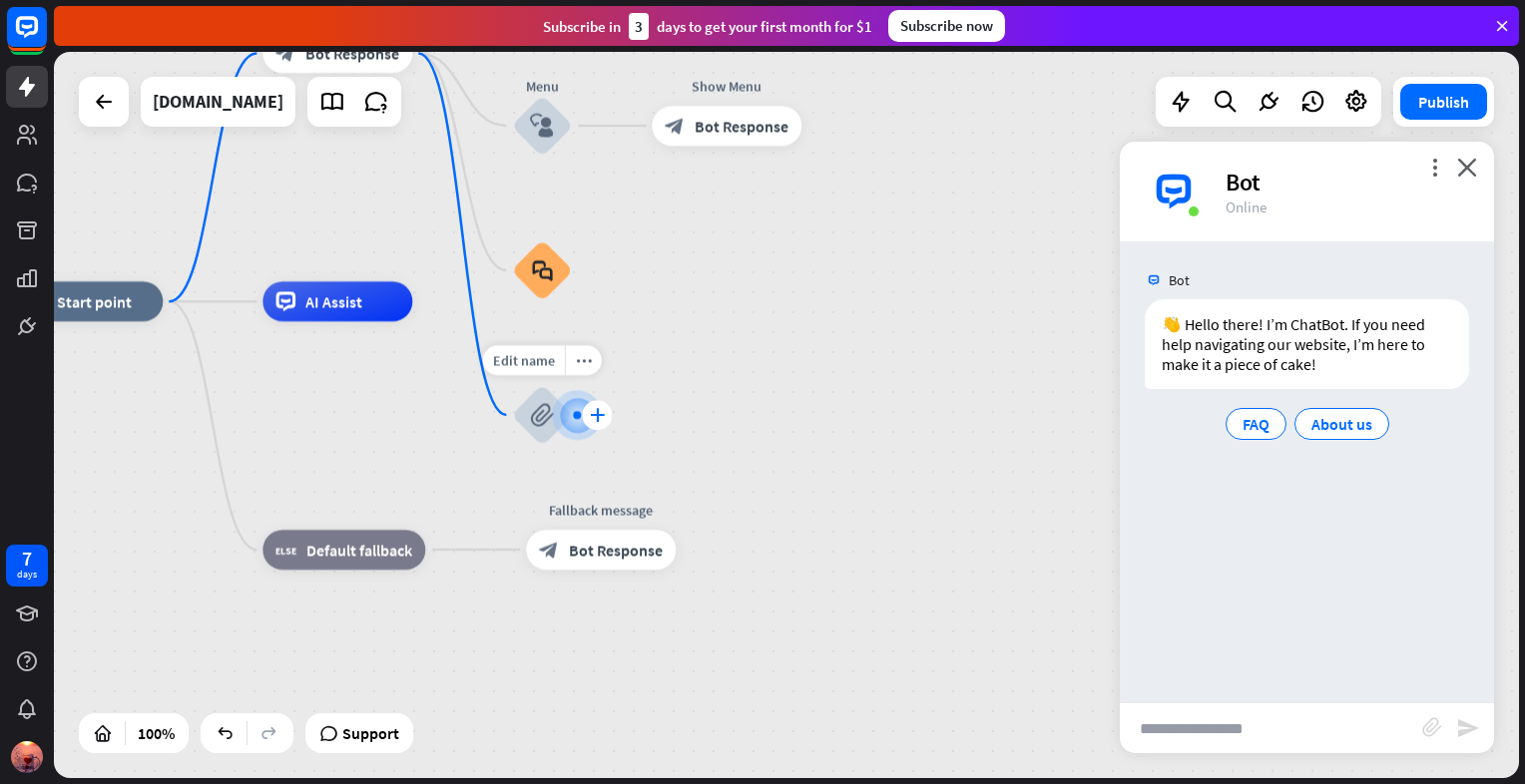 click on "plus" at bounding box center (597, 415) 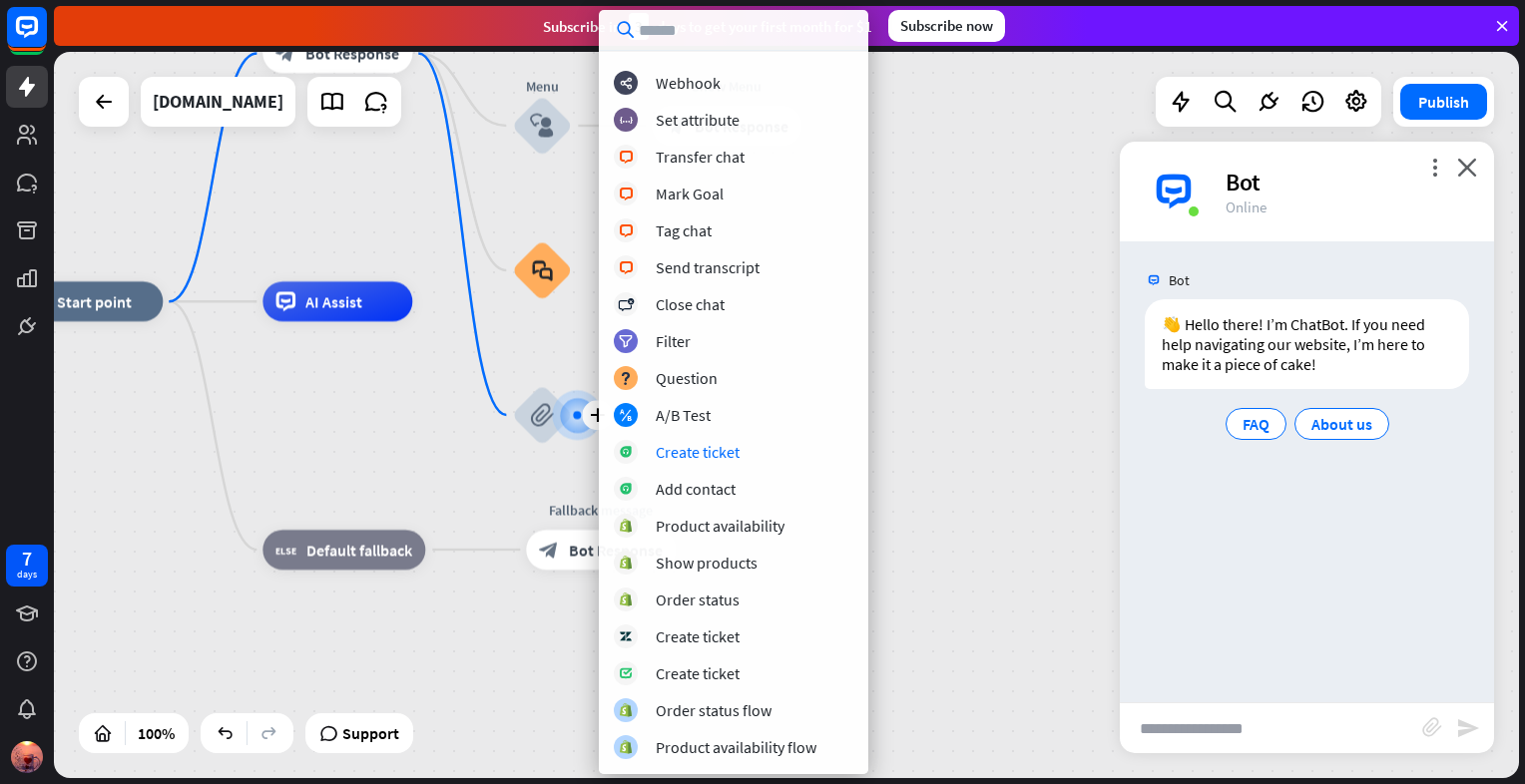 scroll, scrollTop: 0, scrollLeft: 0, axis: both 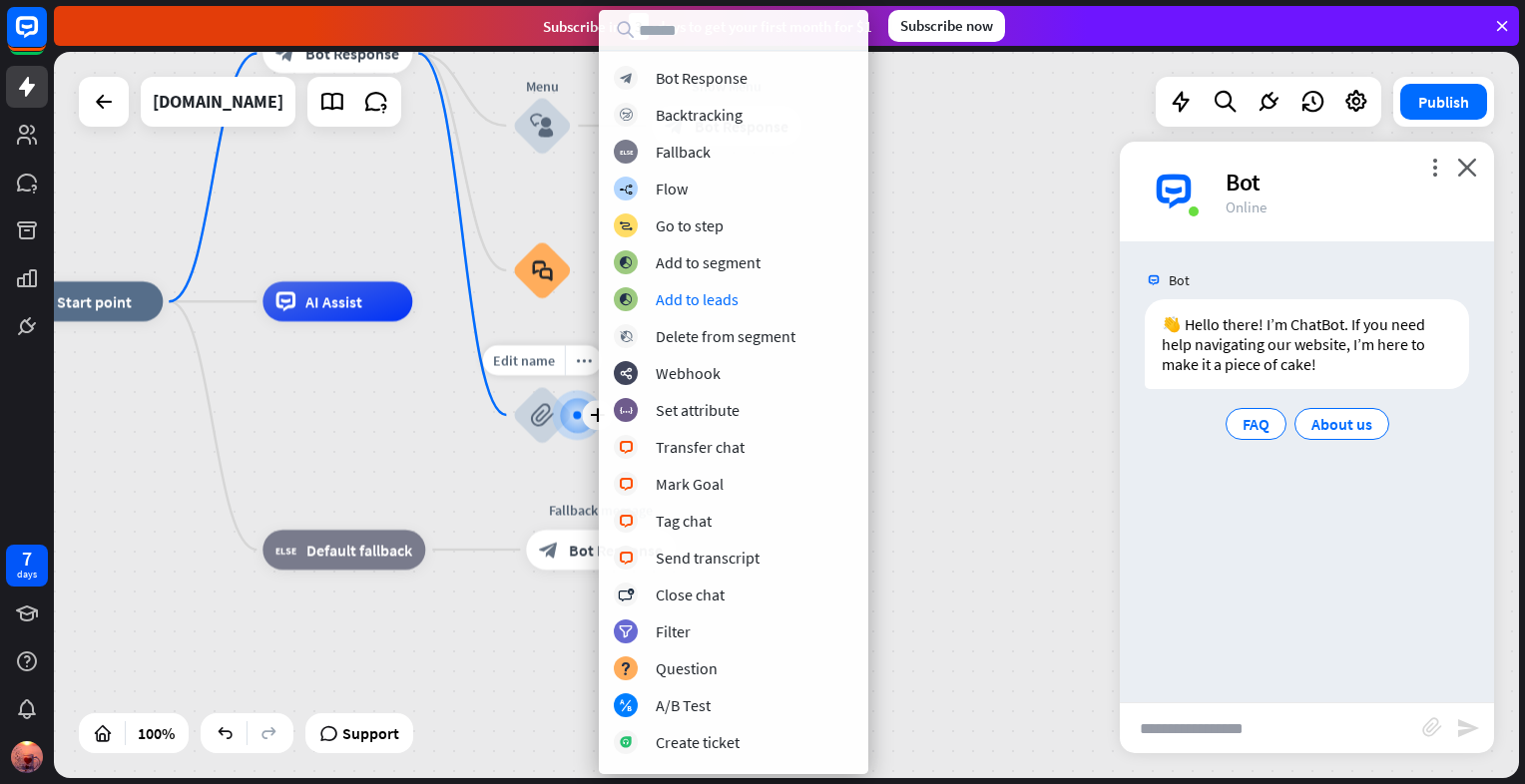click on "block_attachment" at bounding box center [542, 415] 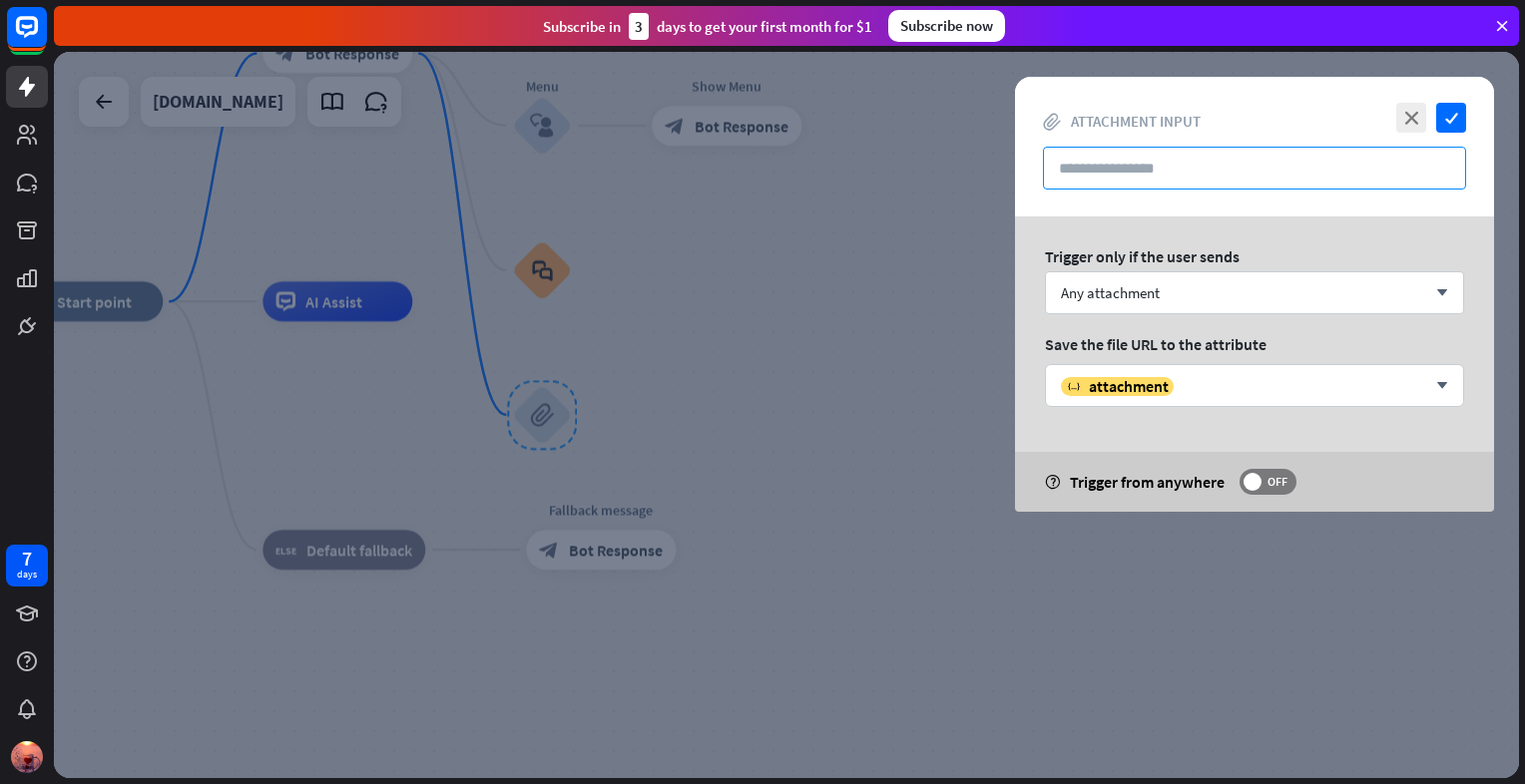 click at bounding box center (1255, 168) 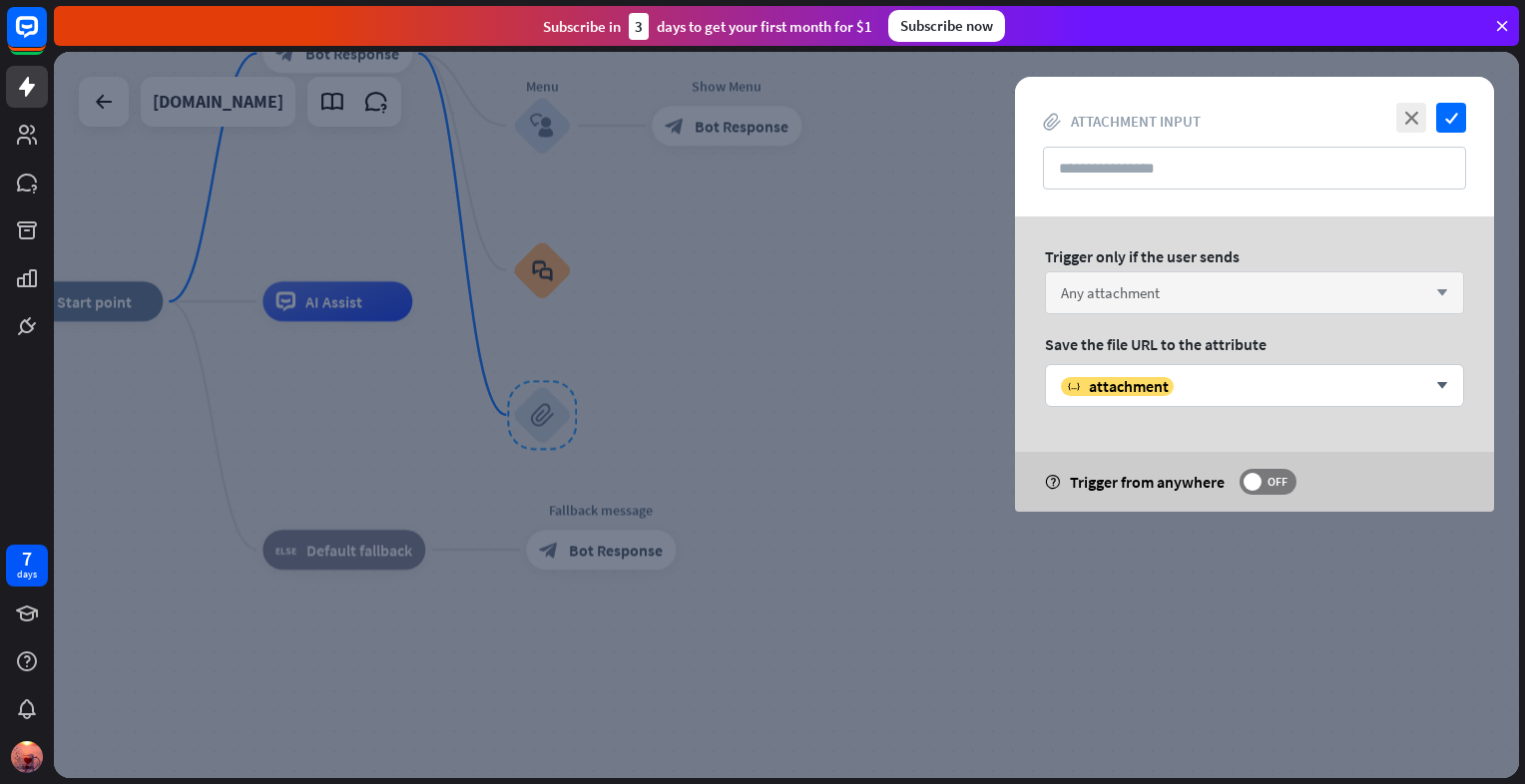 click on "Any attachment
arrow_down" at bounding box center [1255, 292] 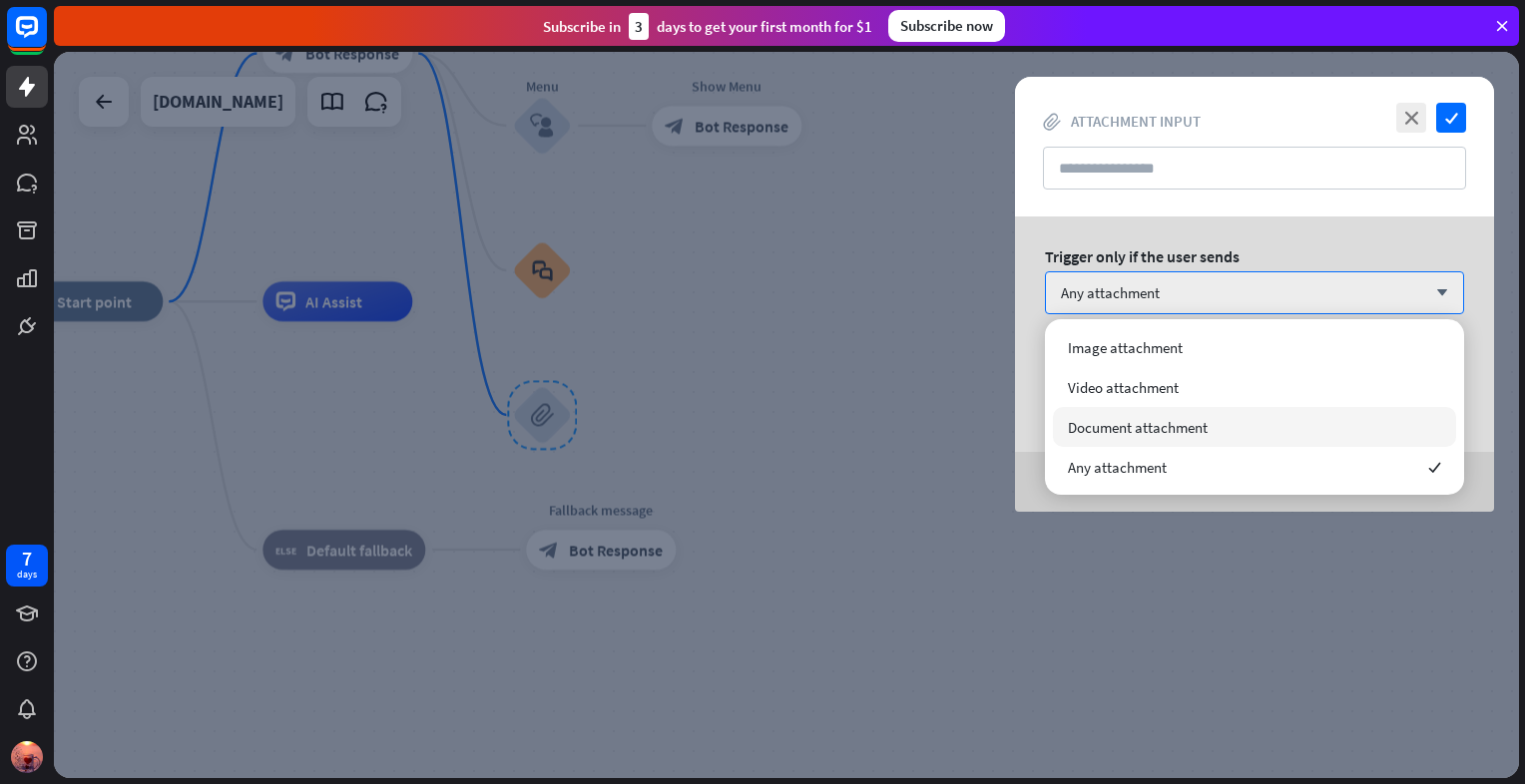 click on "Document attachment" at bounding box center (1138, 427) 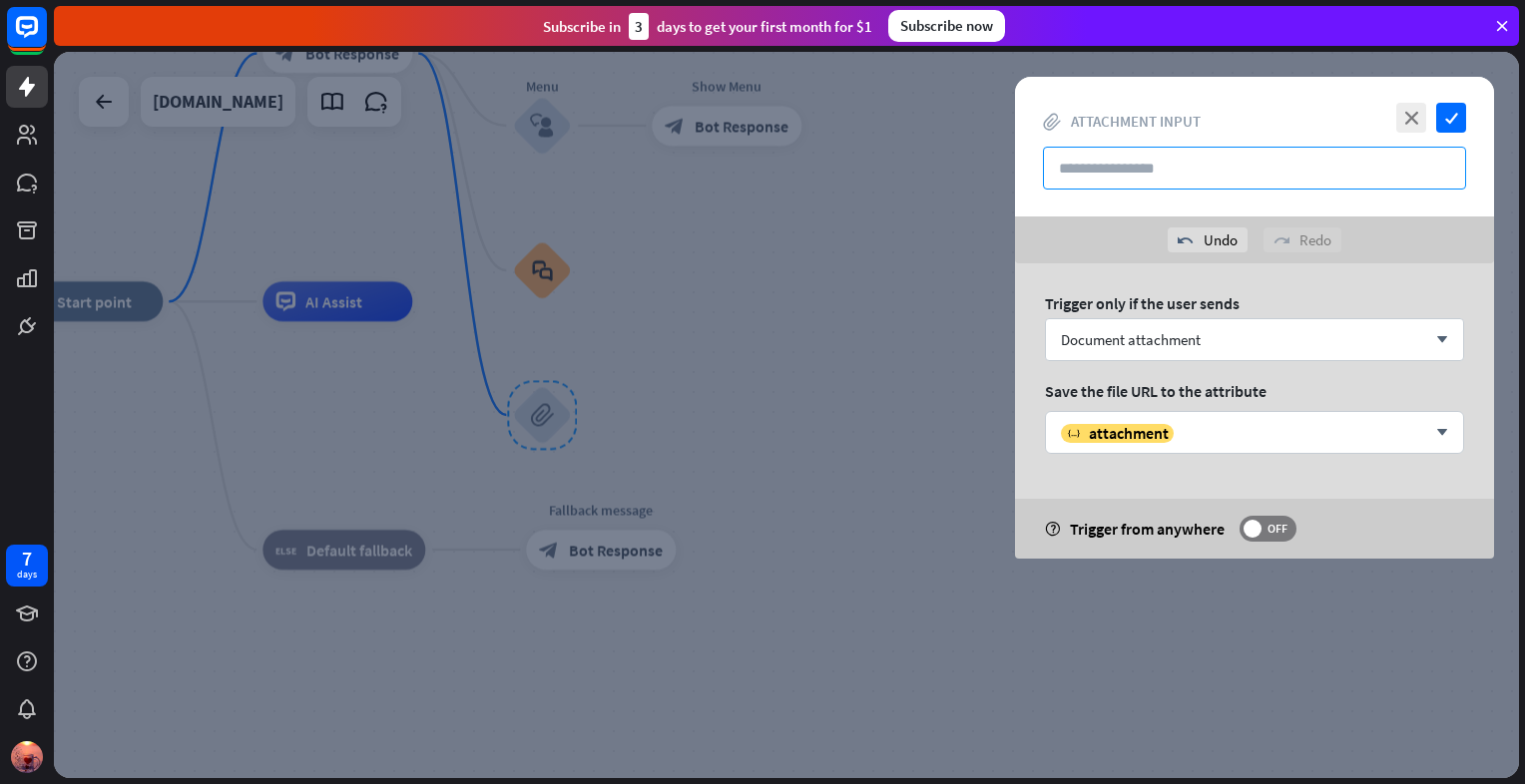 click at bounding box center [1255, 168] 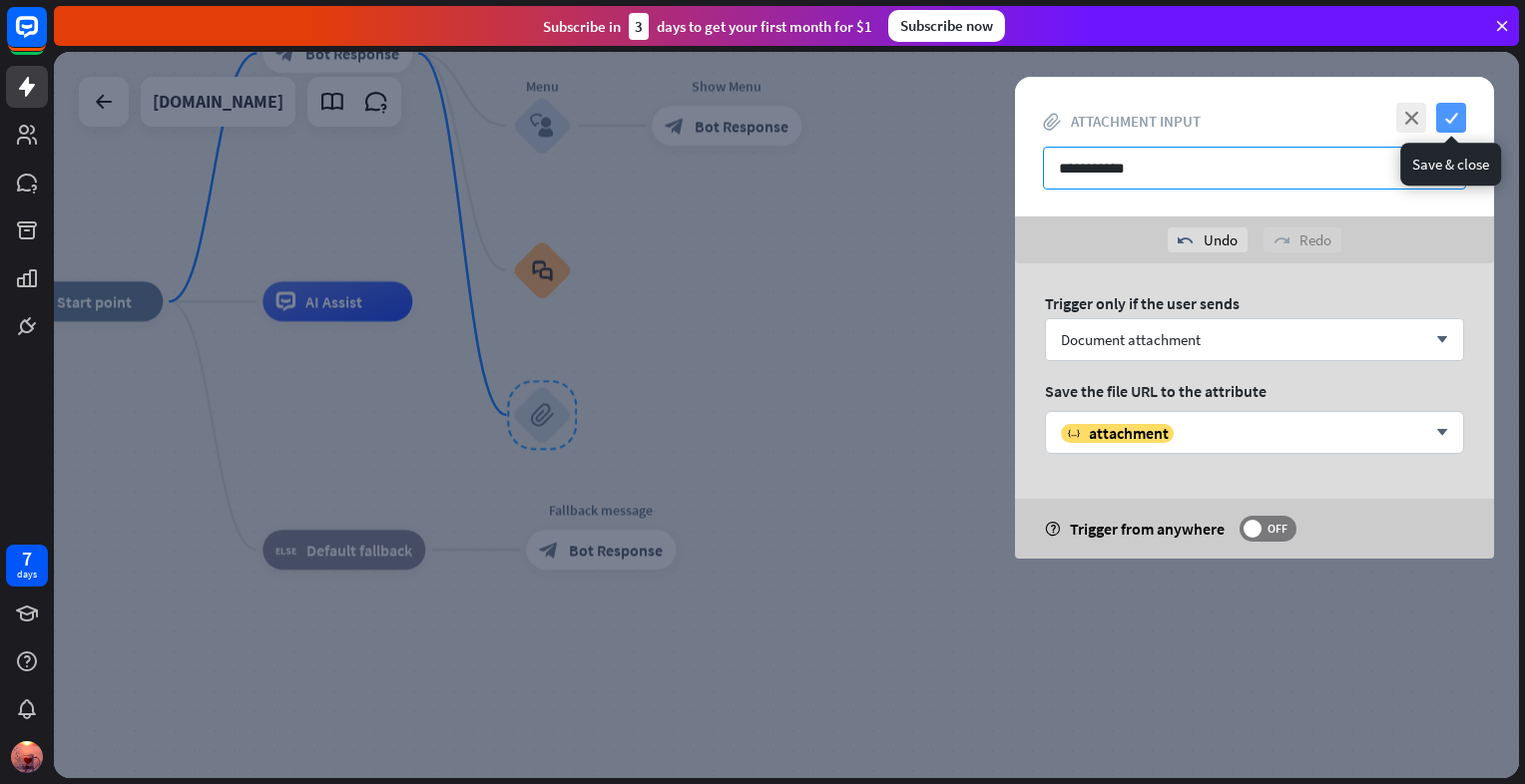 type on "**********" 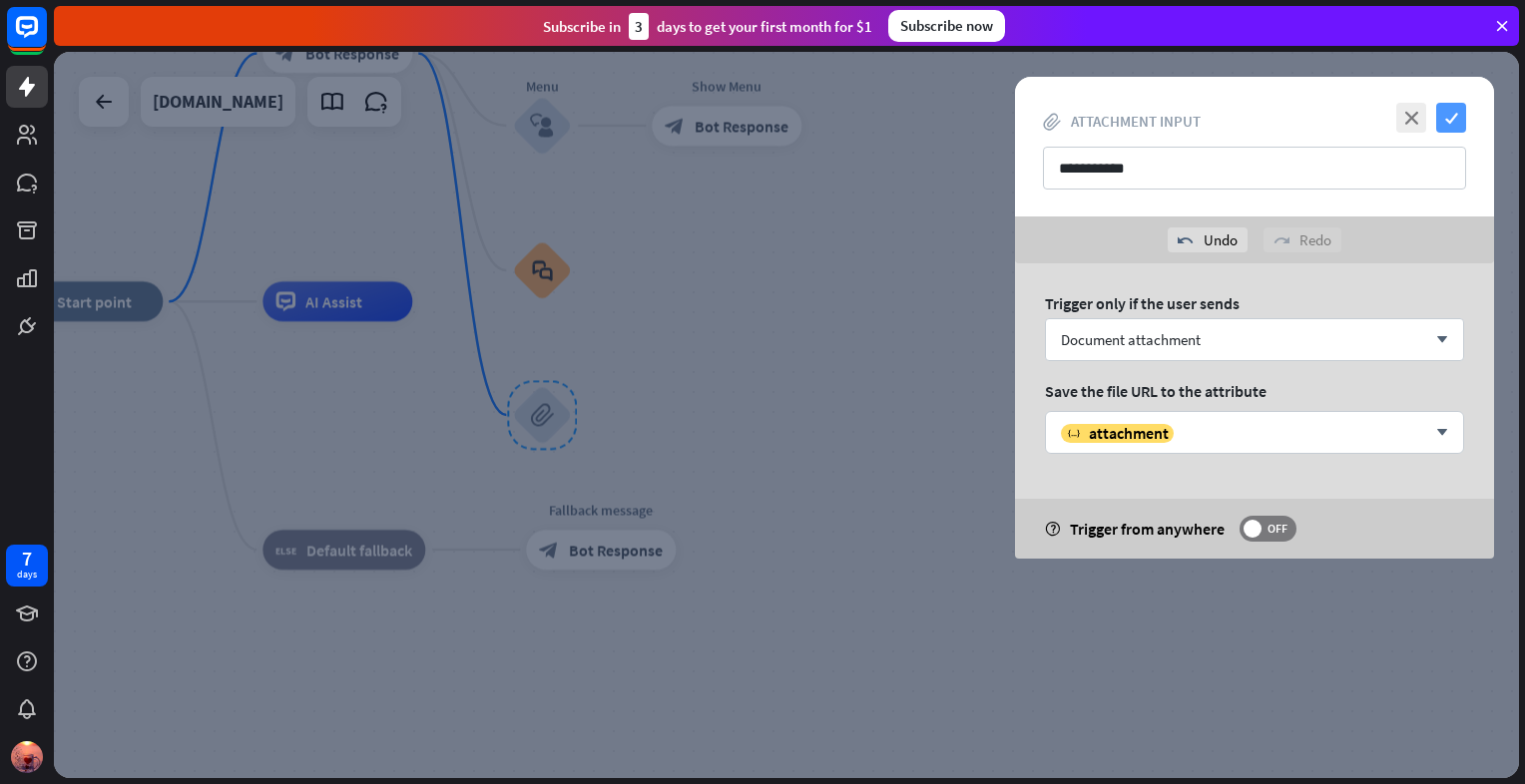 click on "check" at bounding box center (1451, 118) 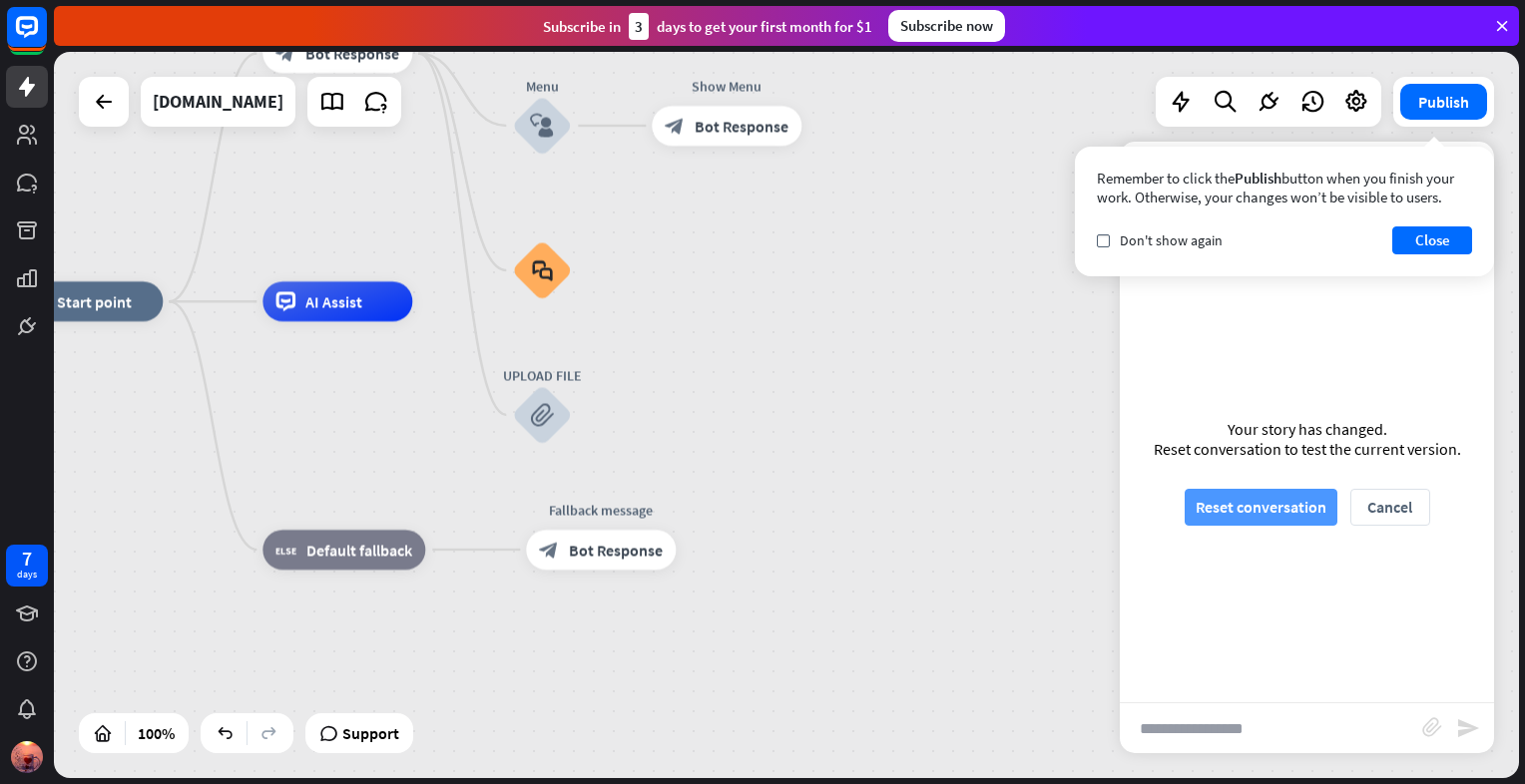 click on "Reset conversation" at bounding box center (1261, 507) 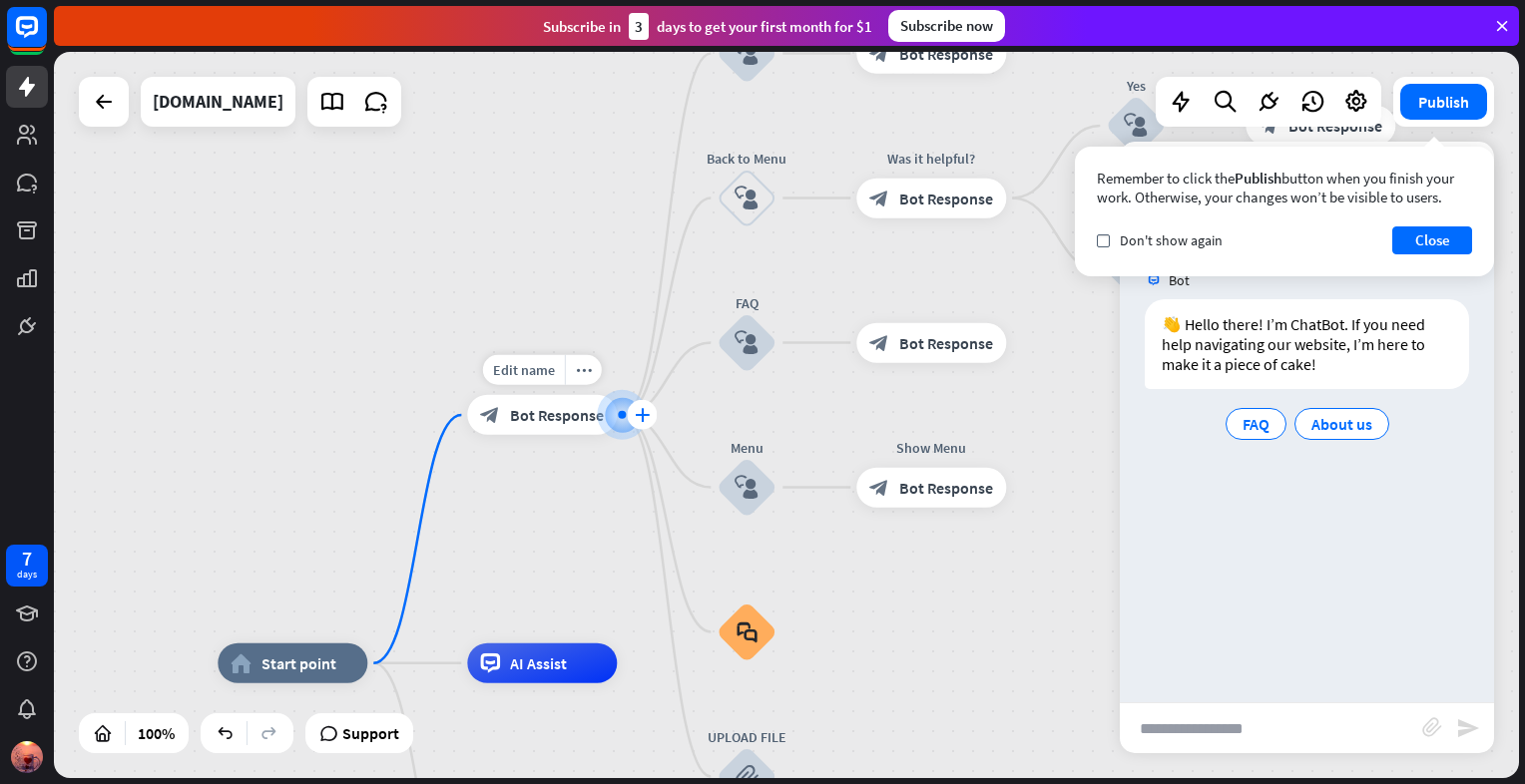 click on "plus" at bounding box center [642, 415] 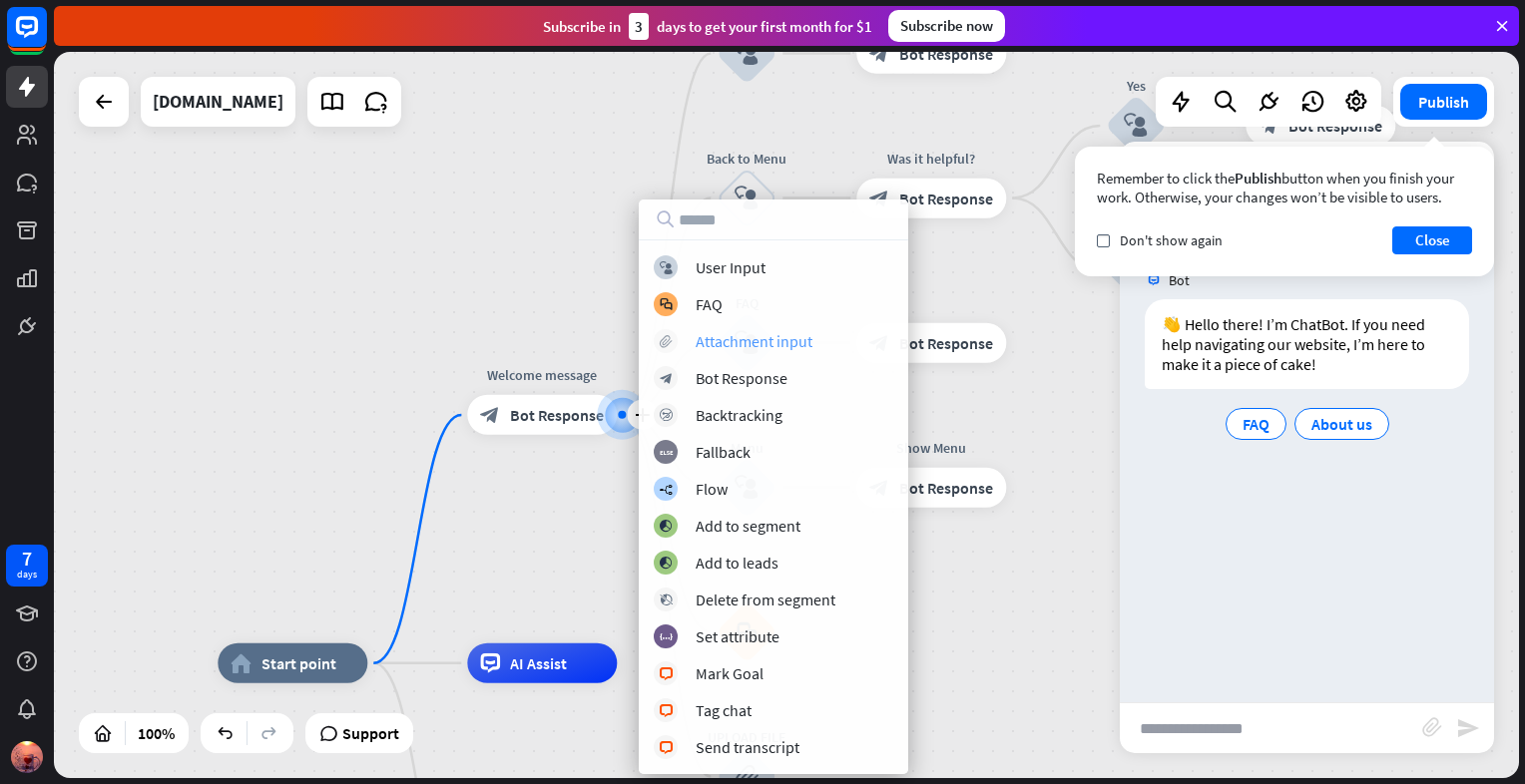 click on "Attachment input" at bounding box center [754, 341] 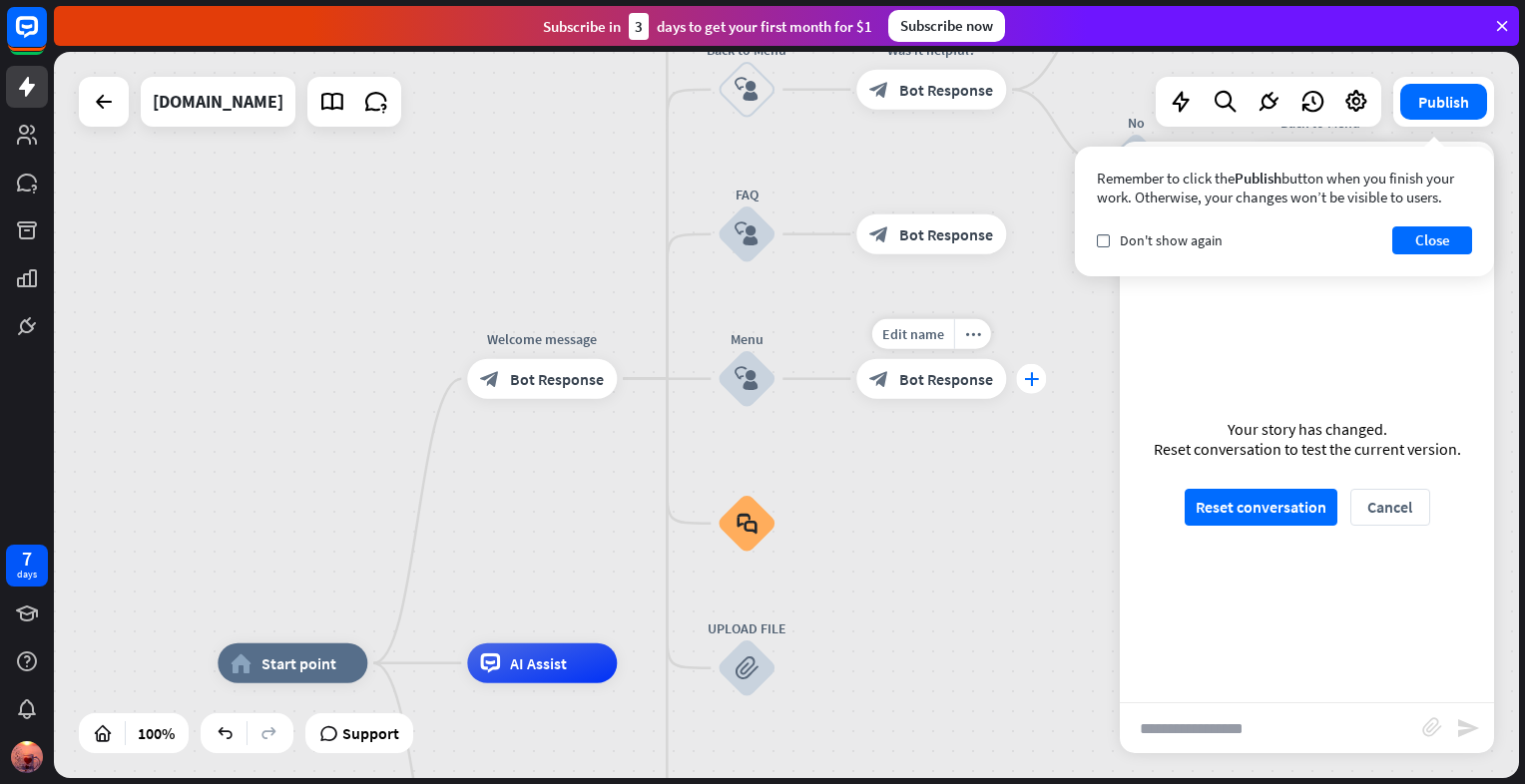click on "plus" at bounding box center [1031, 379] 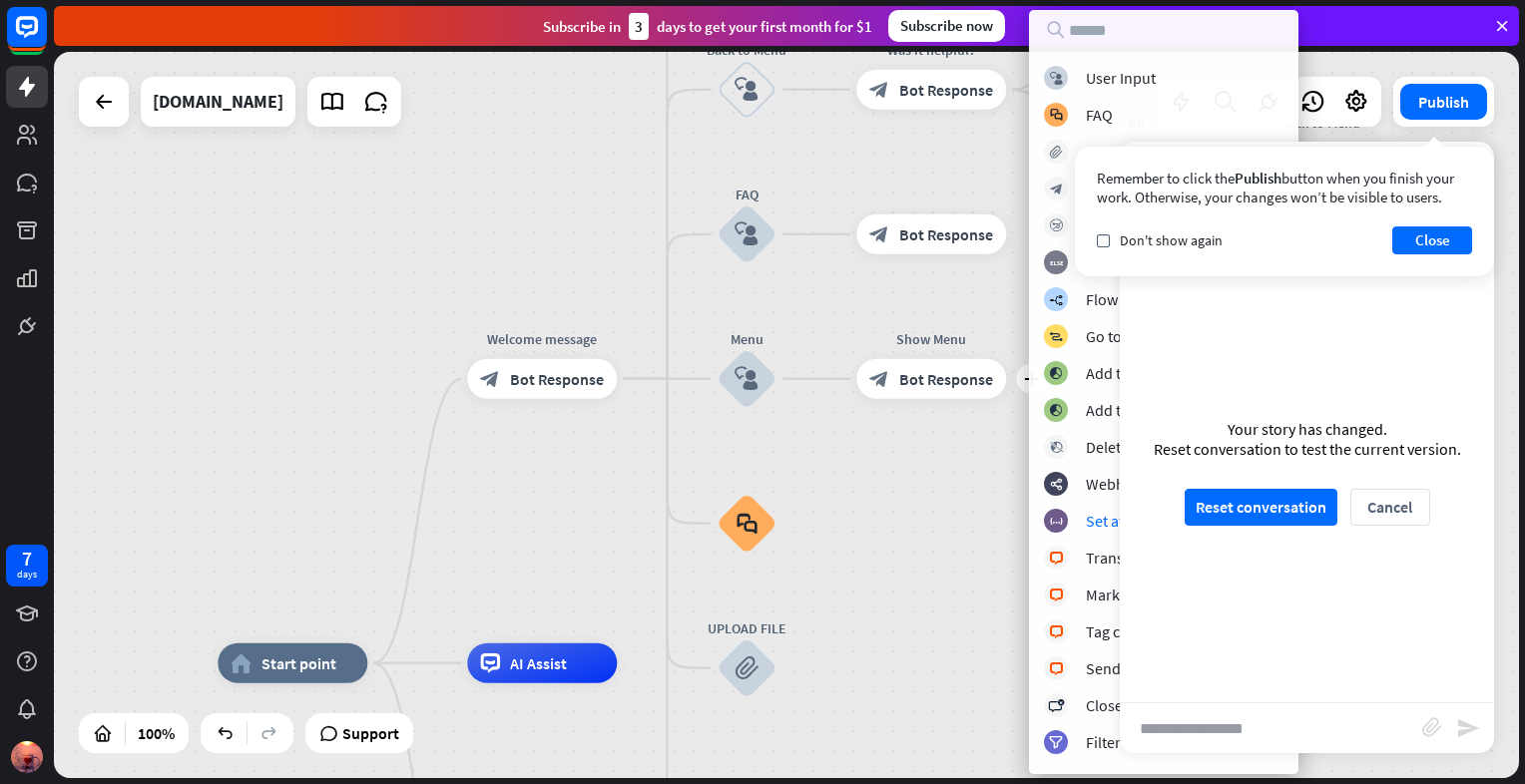click on "home_2   Start point                 Welcome message   block_bot_response   Bot Response                 About us   block_user_input                 Provide company information   block_bot_response   Bot Response                 Back to Menu   block_user_input                 Was it helpful?   block_bot_response   Bot Response                 Yes   block_user_input                 Thank you!   block_bot_response   Bot Response                 No   block_user_input                 Back to Menu   block_goto   Go to step                 FAQ   block_user_input                   block_bot_response   Bot Response                 Menu   block_user_input               plus   Show Menu   block_bot_response   Bot Response                   block_faq                 UPLOAD FILE   block_attachment                   block_attachment                     AI Assist                   block_fallback   Default fallback                 Fallback message   block_bot_response   Bot Response" at bounding box center (786, 415) 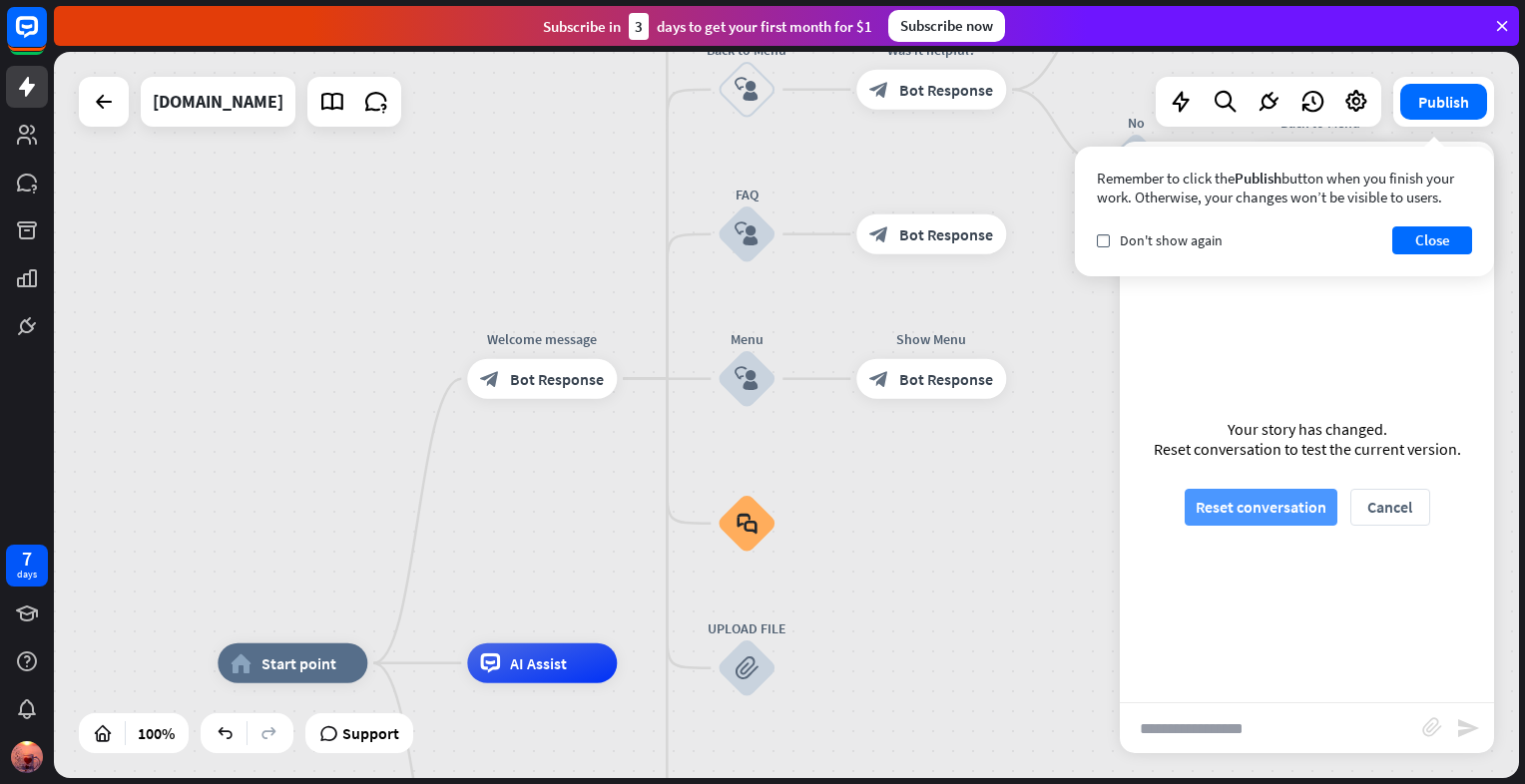 click on "Reset conversation" at bounding box center [1261, 507] 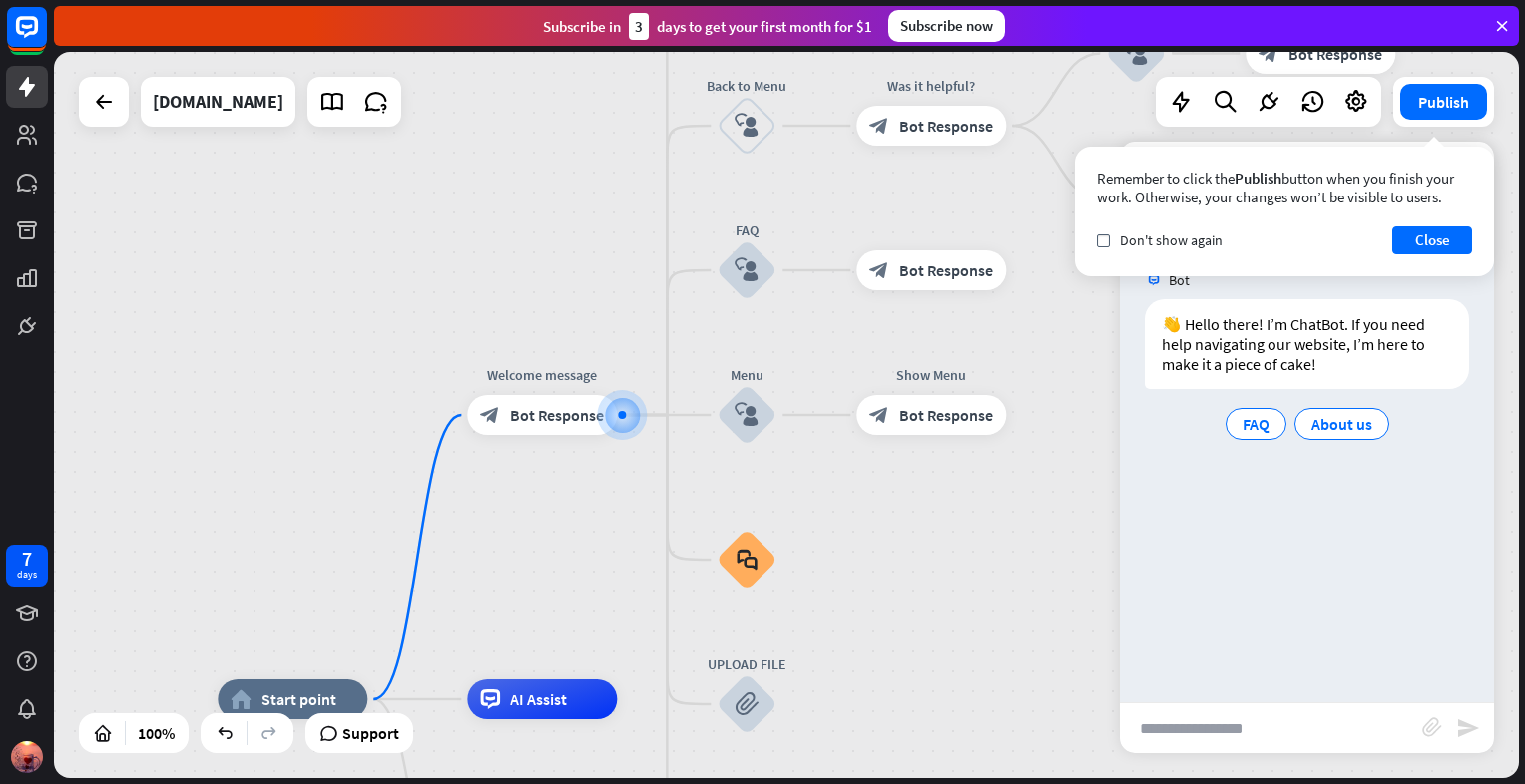 click on "block_attachment
send" at bounding box center [1306, 727] 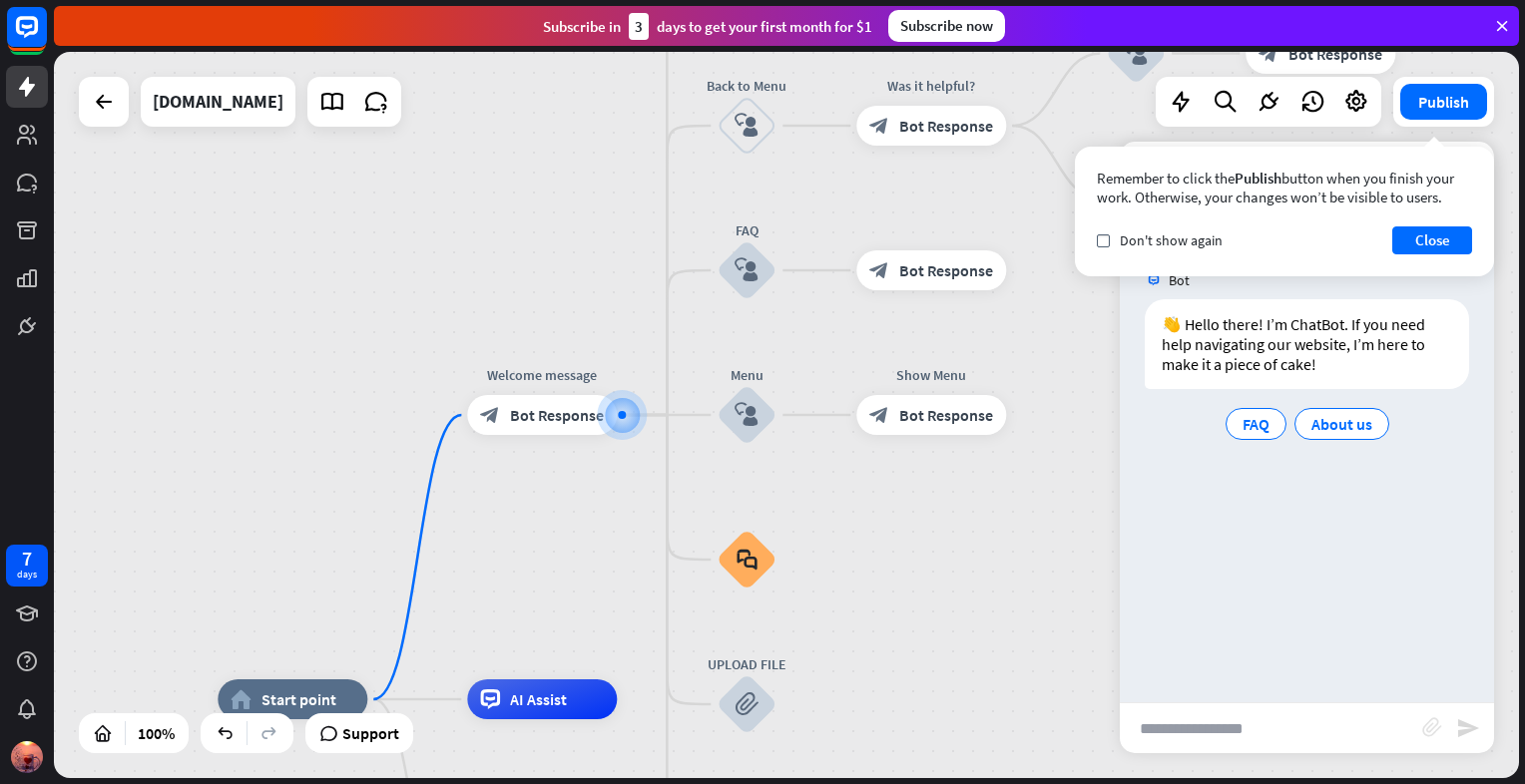 click on "block_attachment" at bounding box center (1432, 727) 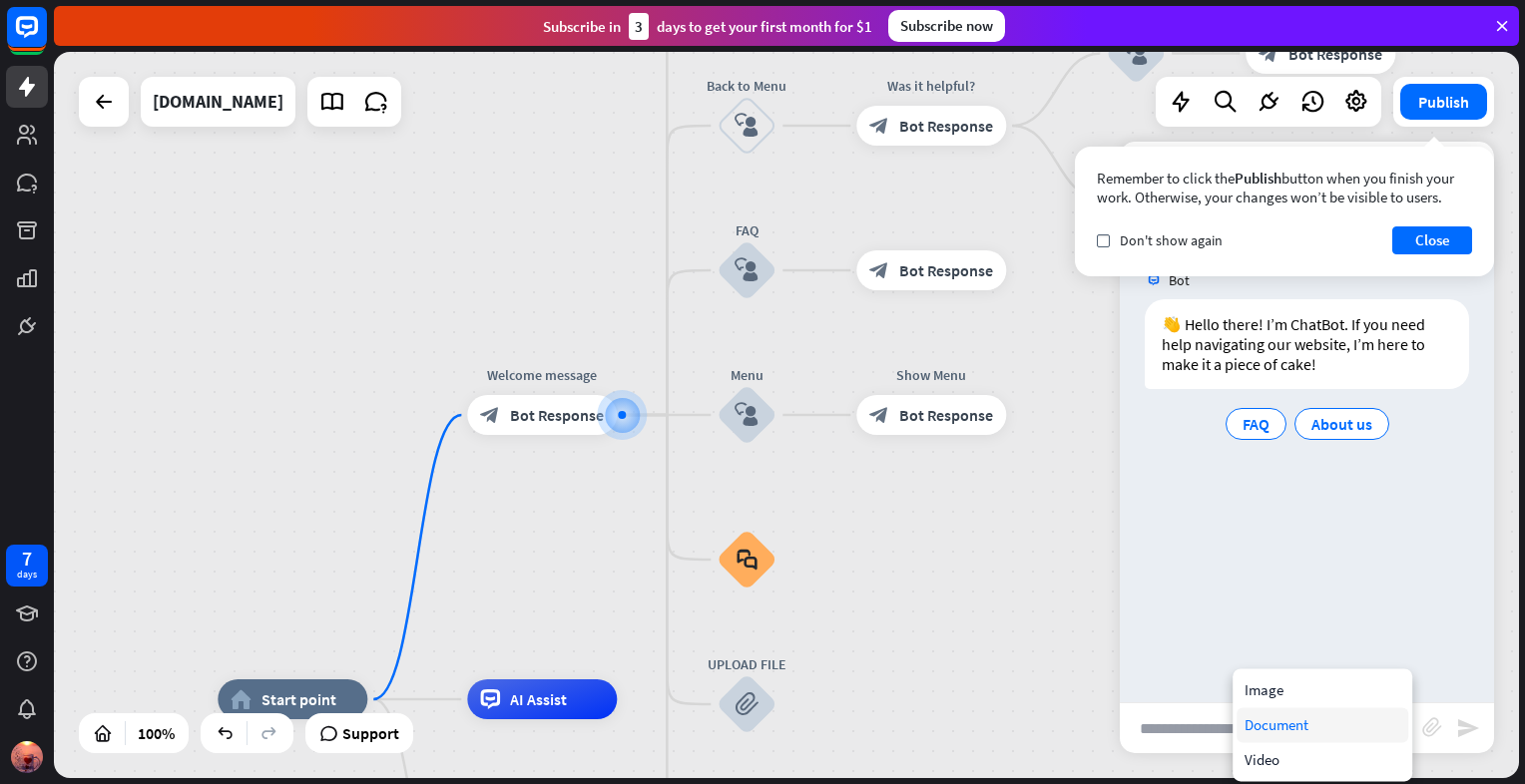 click on "Document" at bounding box center (1322, 724) 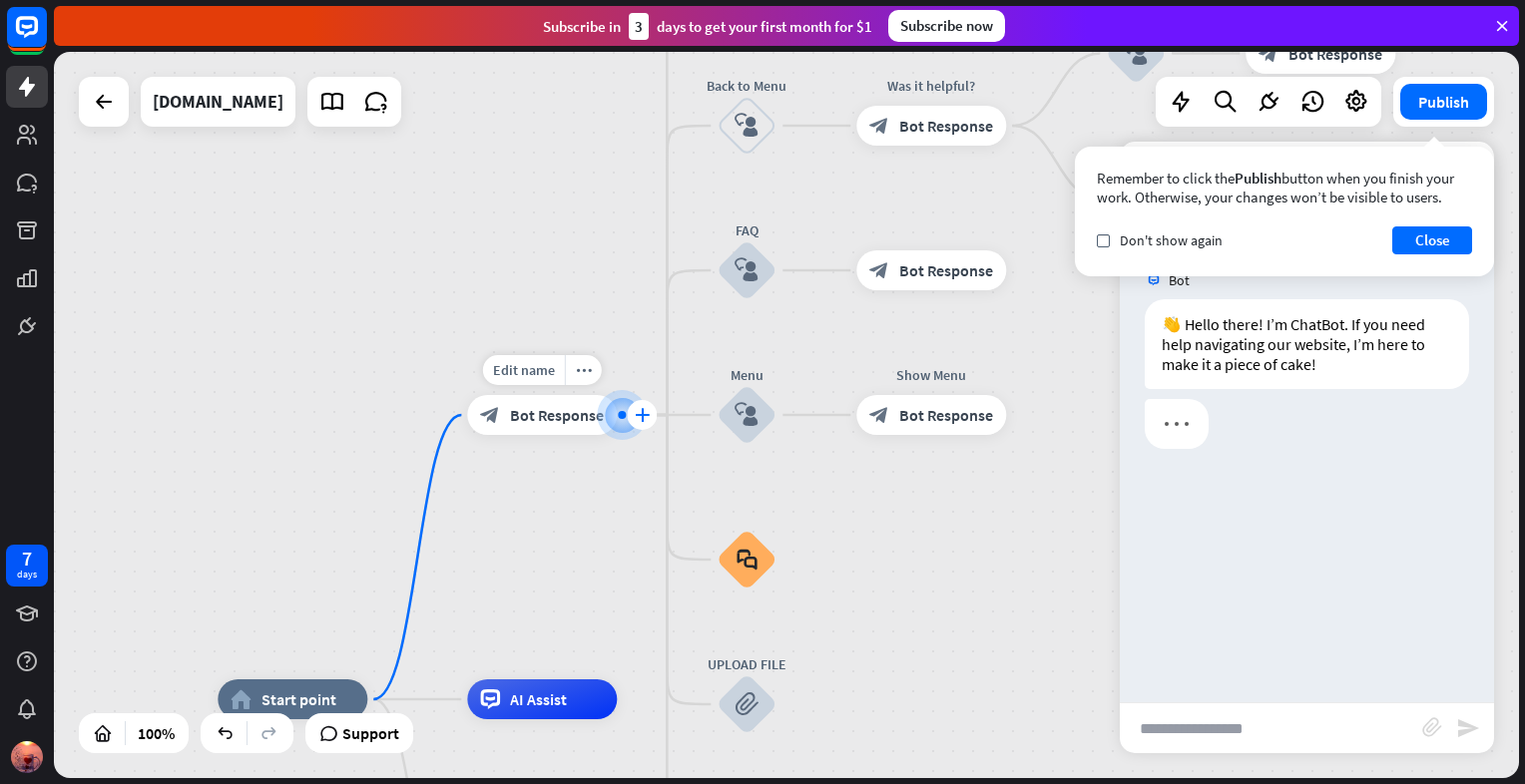 click on "plus" at bounding box center [642, 415] 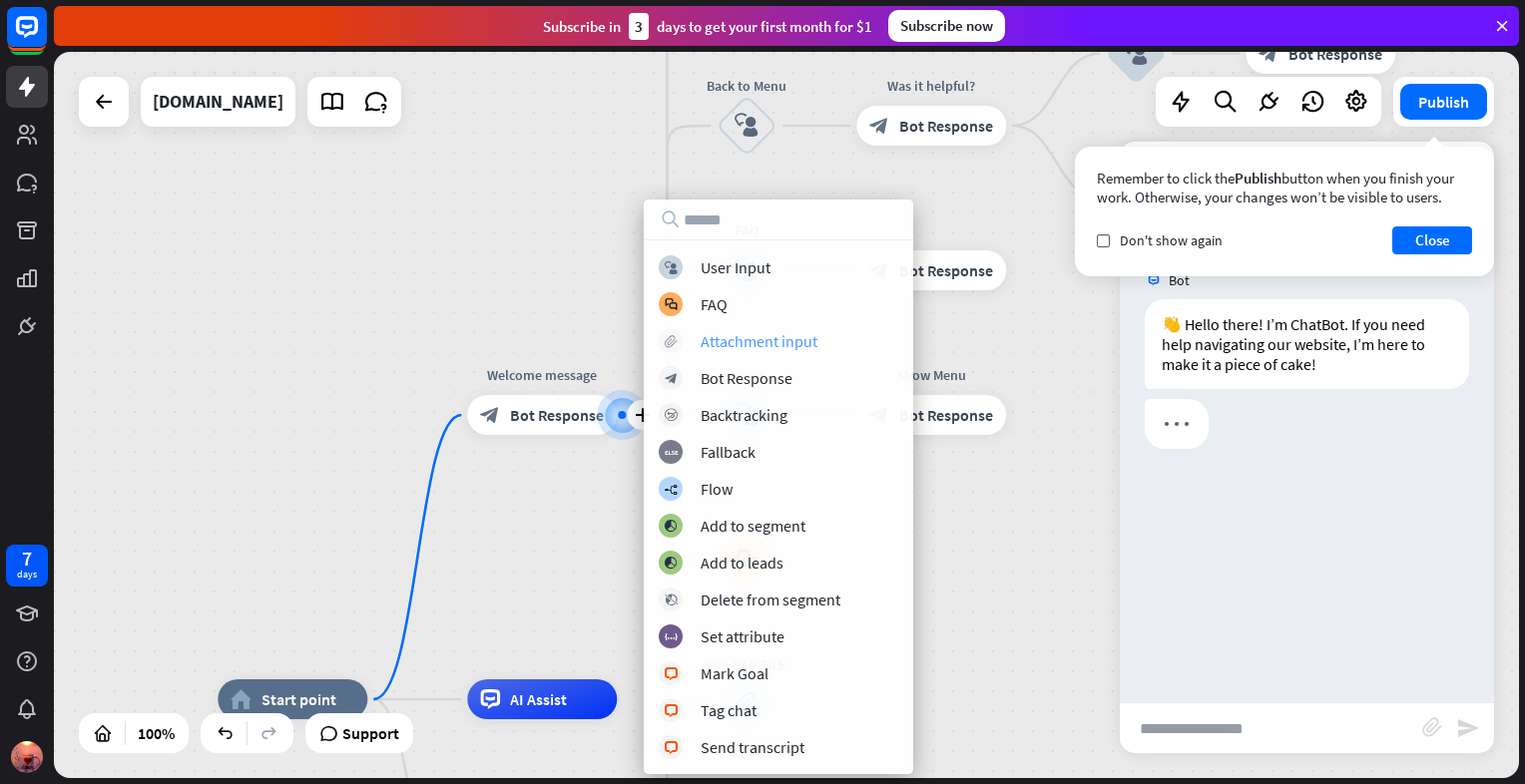 click on "Attachment input" at bounding box center (759, 341) 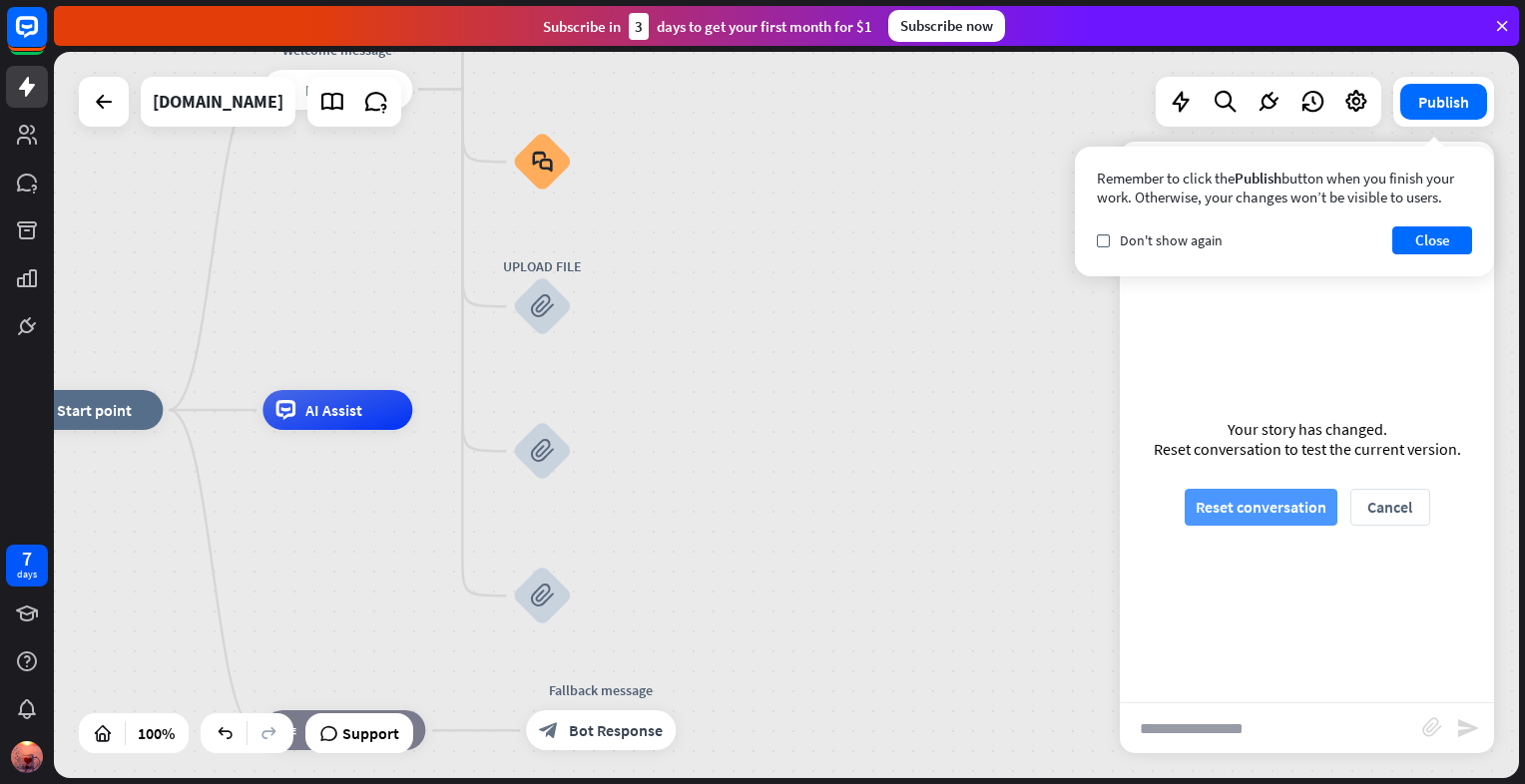 click on "Reset conversation" at bounding box center [1261, 507] 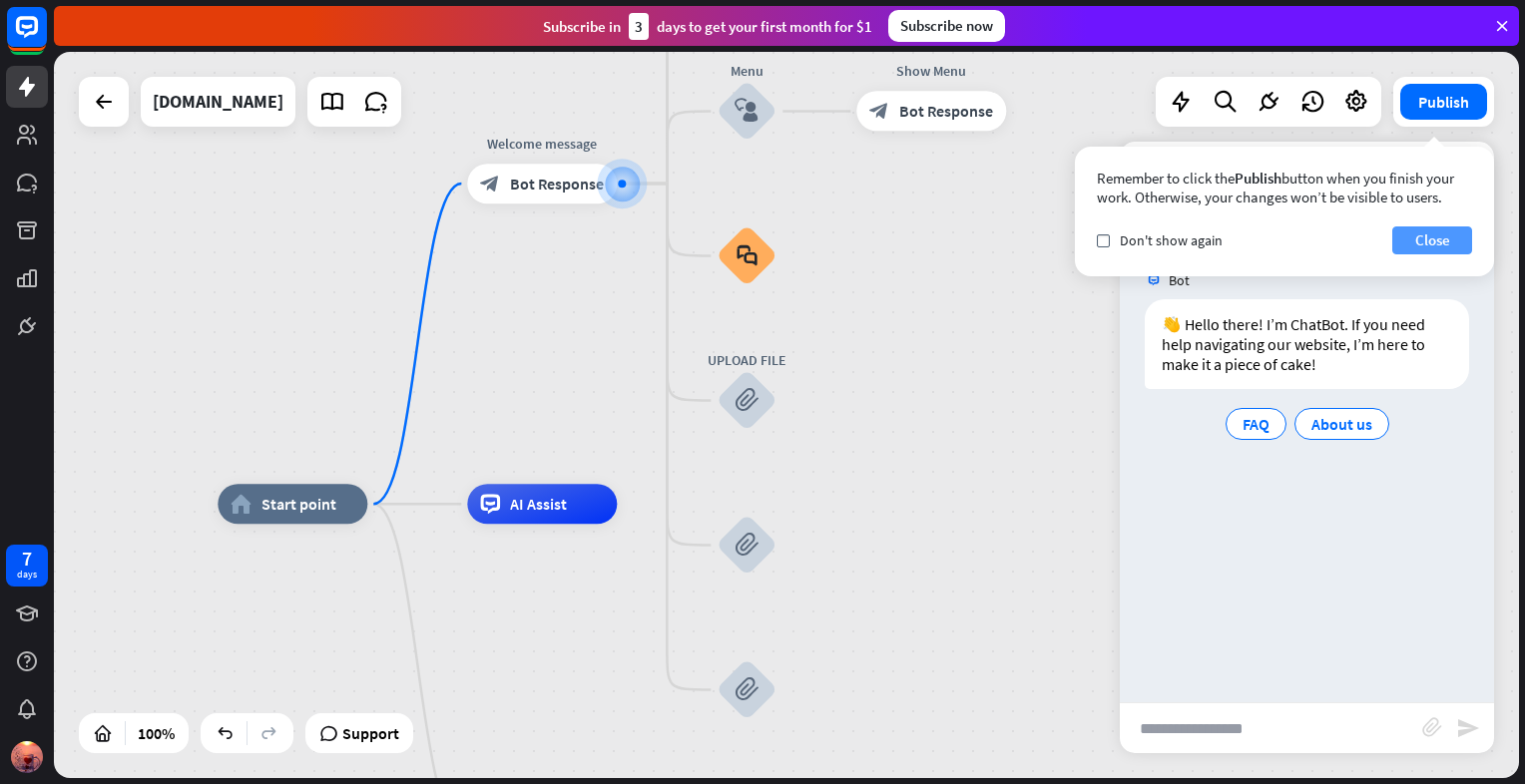 click on "Close" at bounding box center (1432, 240) 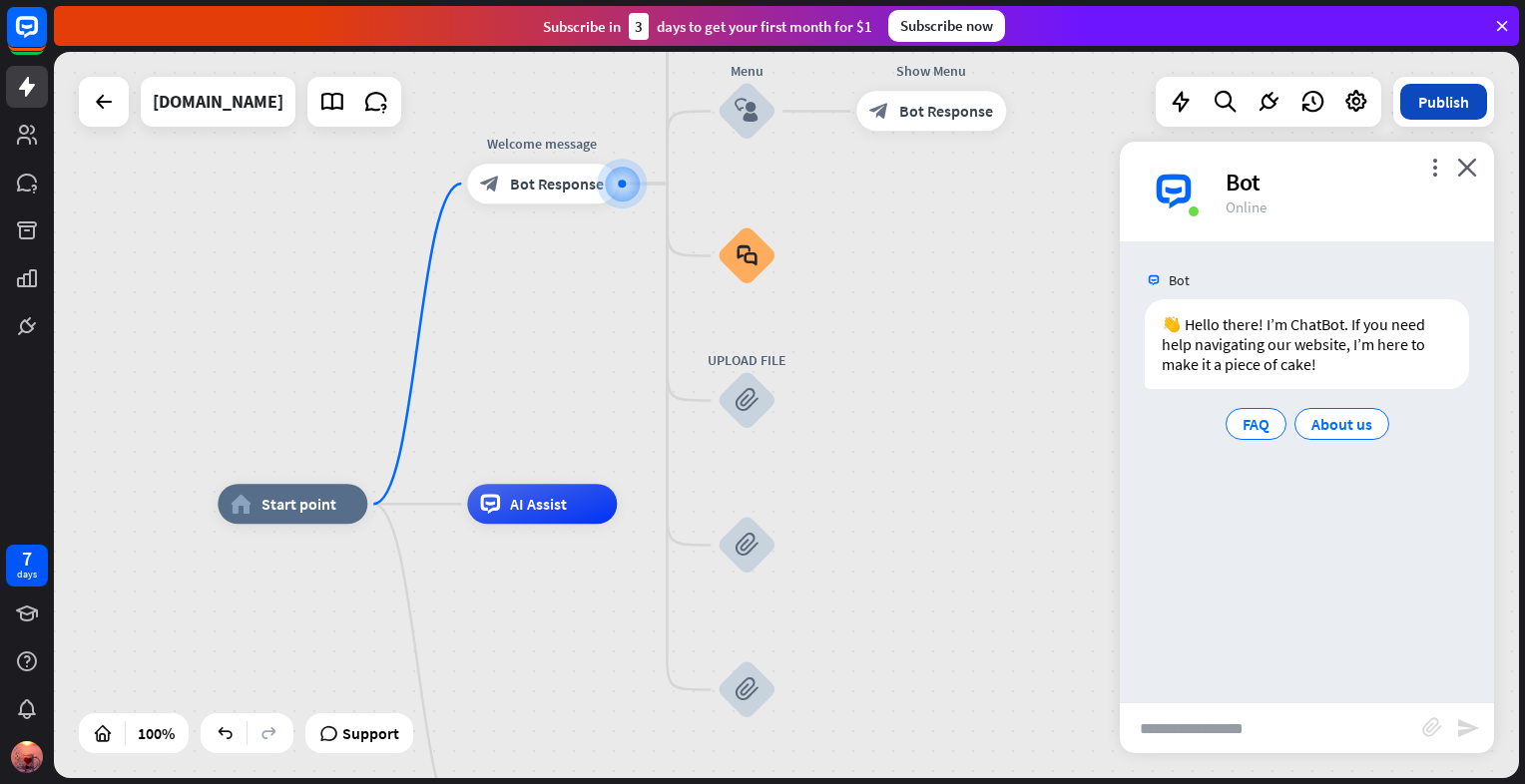click on "Publish" at bounding box center (1443, 102) 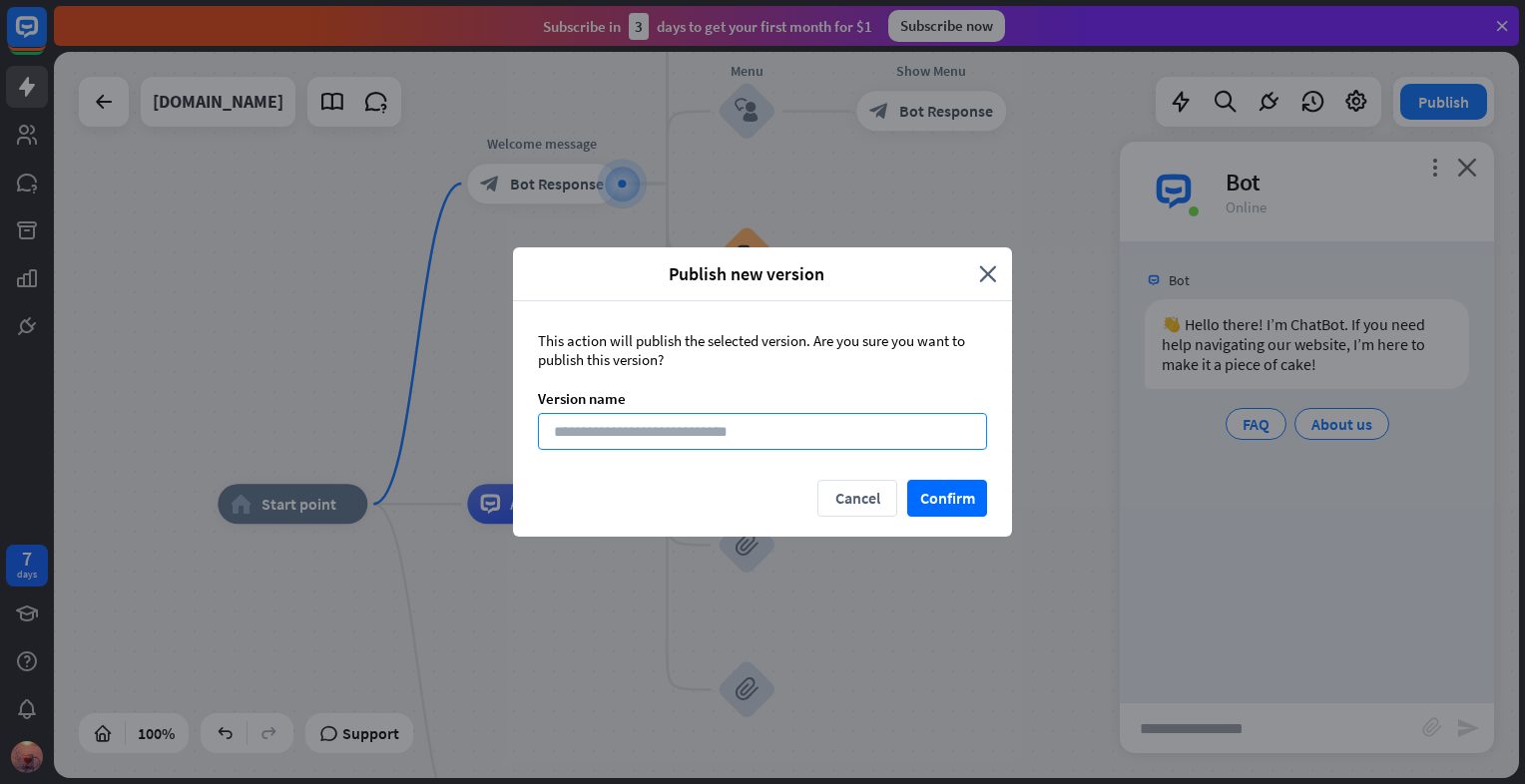 click at bounding box center [762, 431] 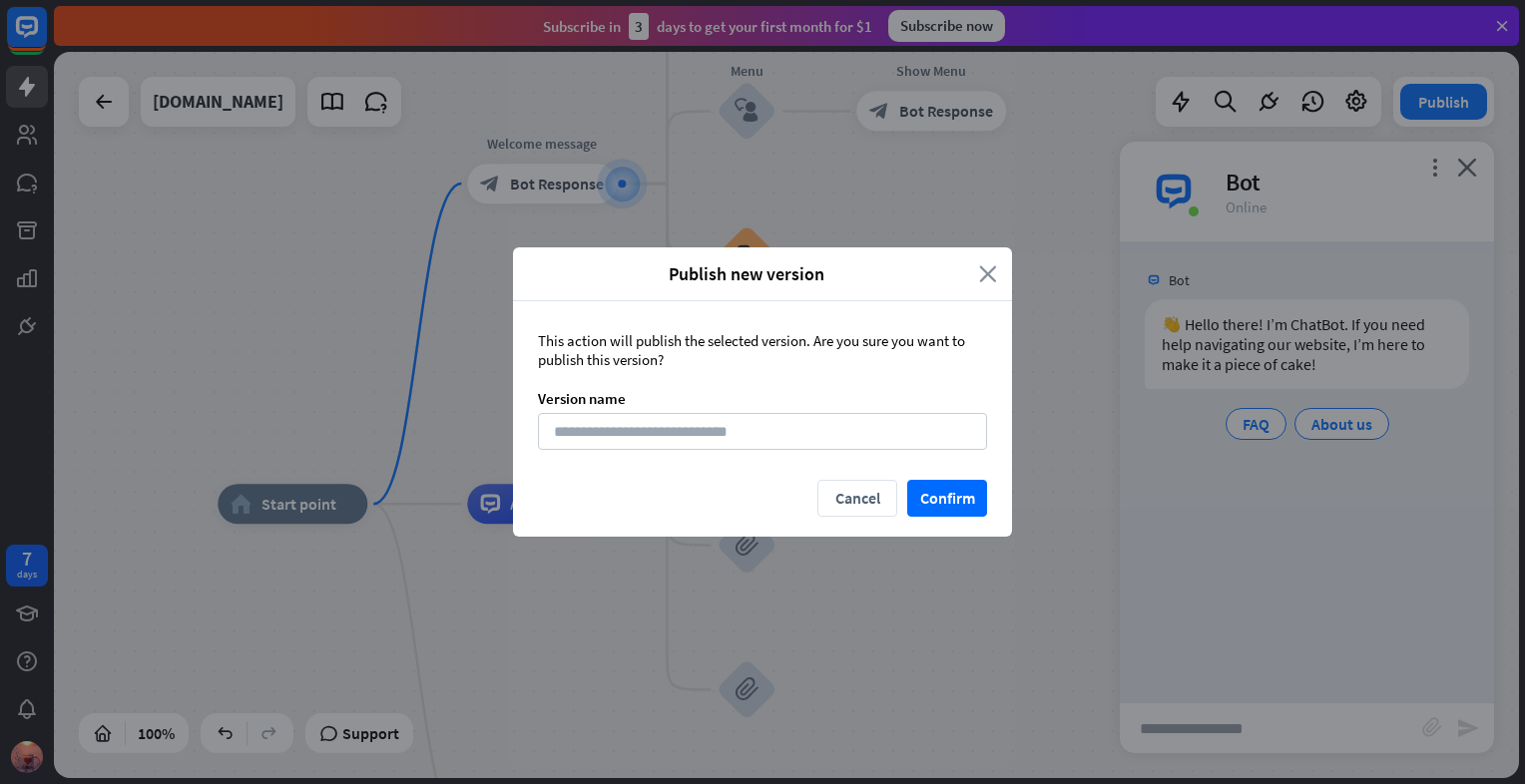 click on "close" at bounding box center [988, 273] 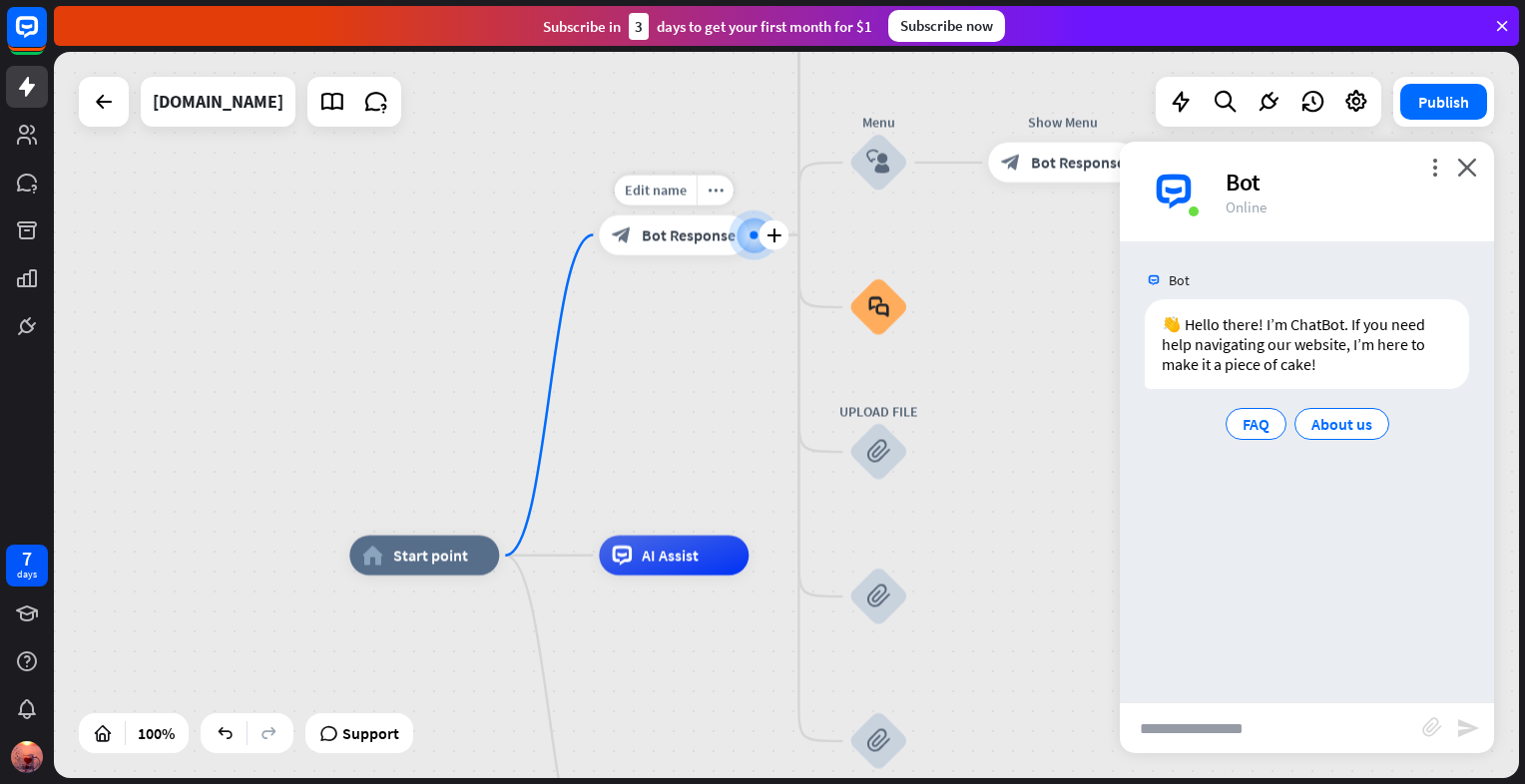 click on "Bot Response" at bounding box center (689, 235) 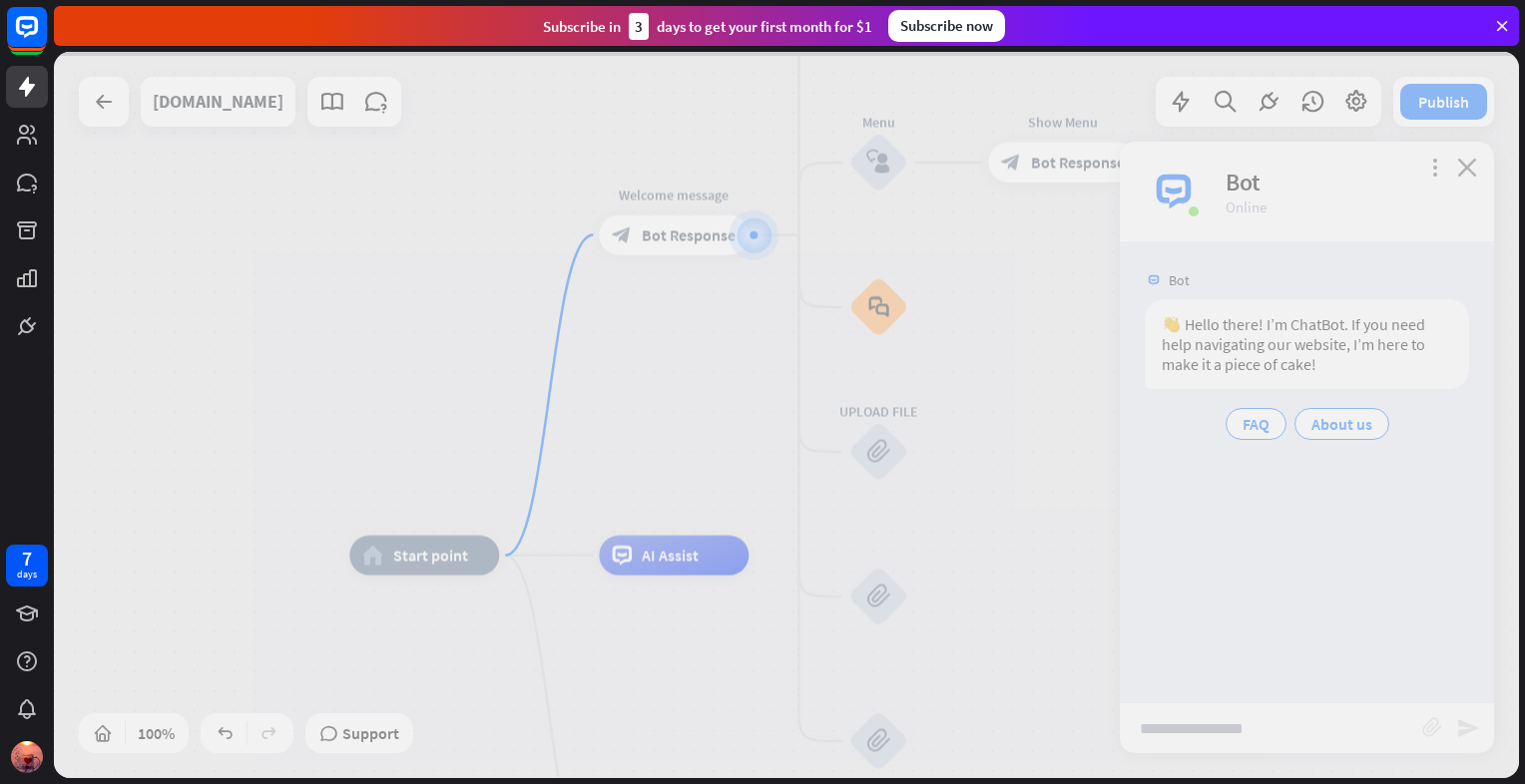 click at bounding box center [786, 415] 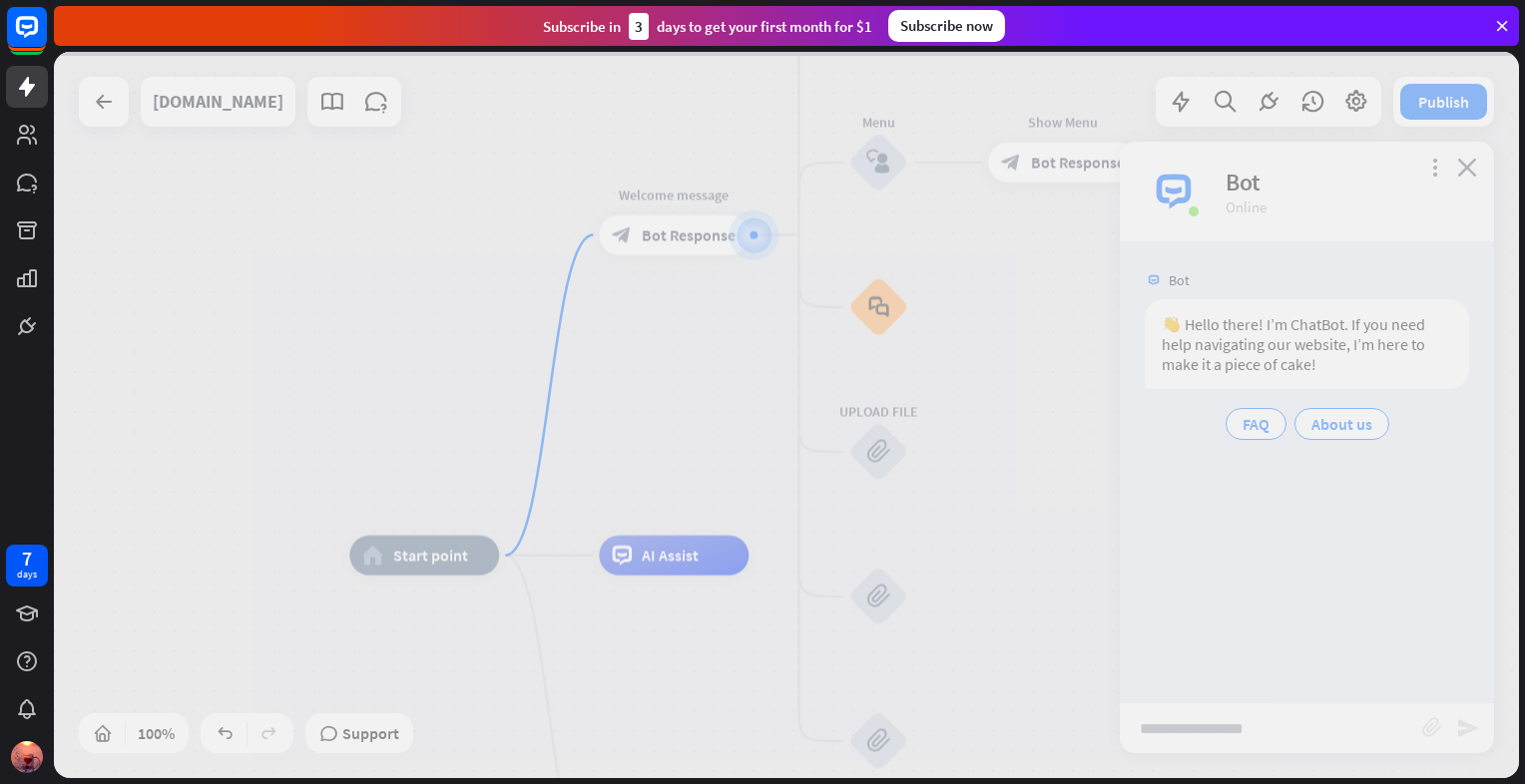 click at bounding box center (786, 415) 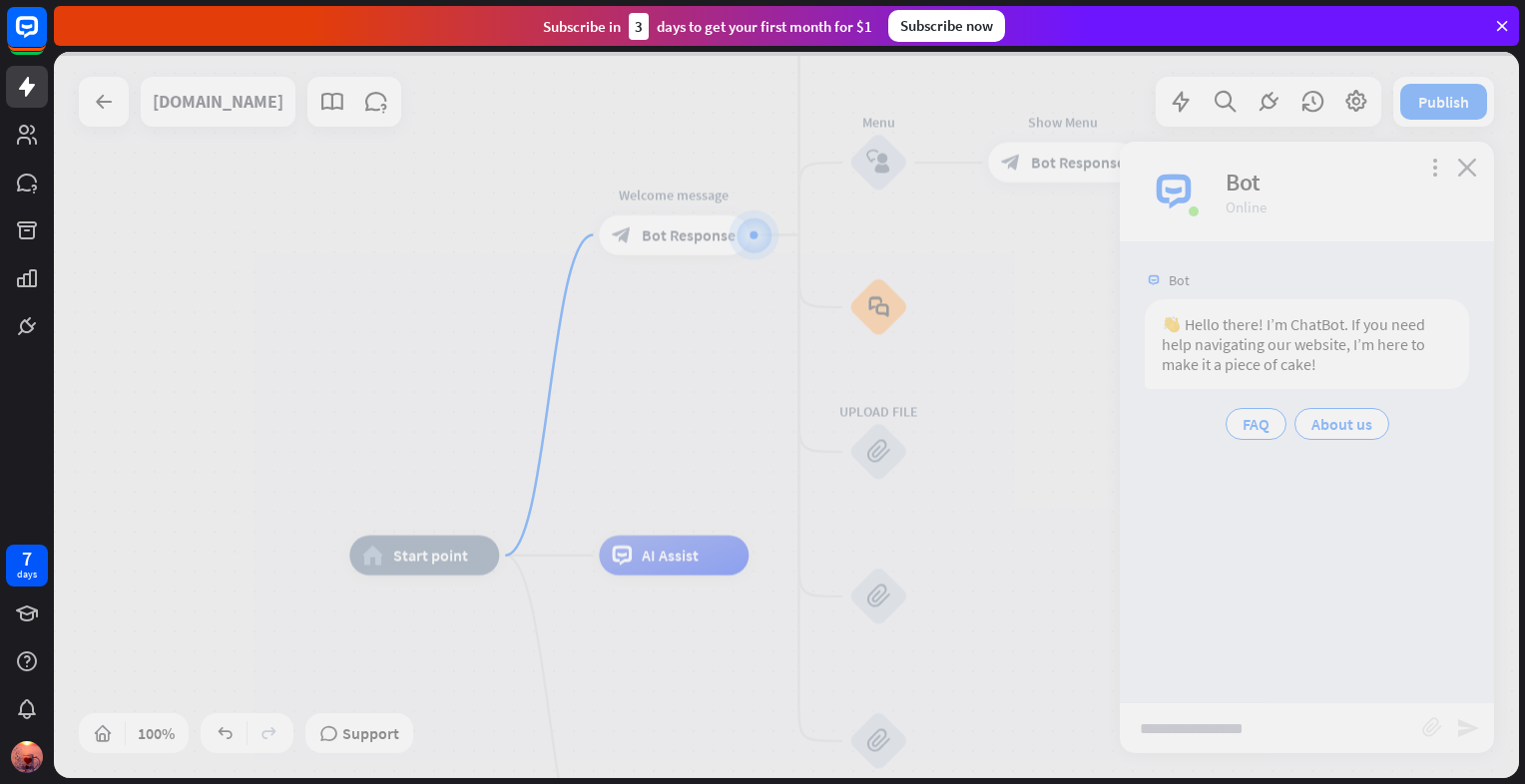 click at bounding box center [786, 415] 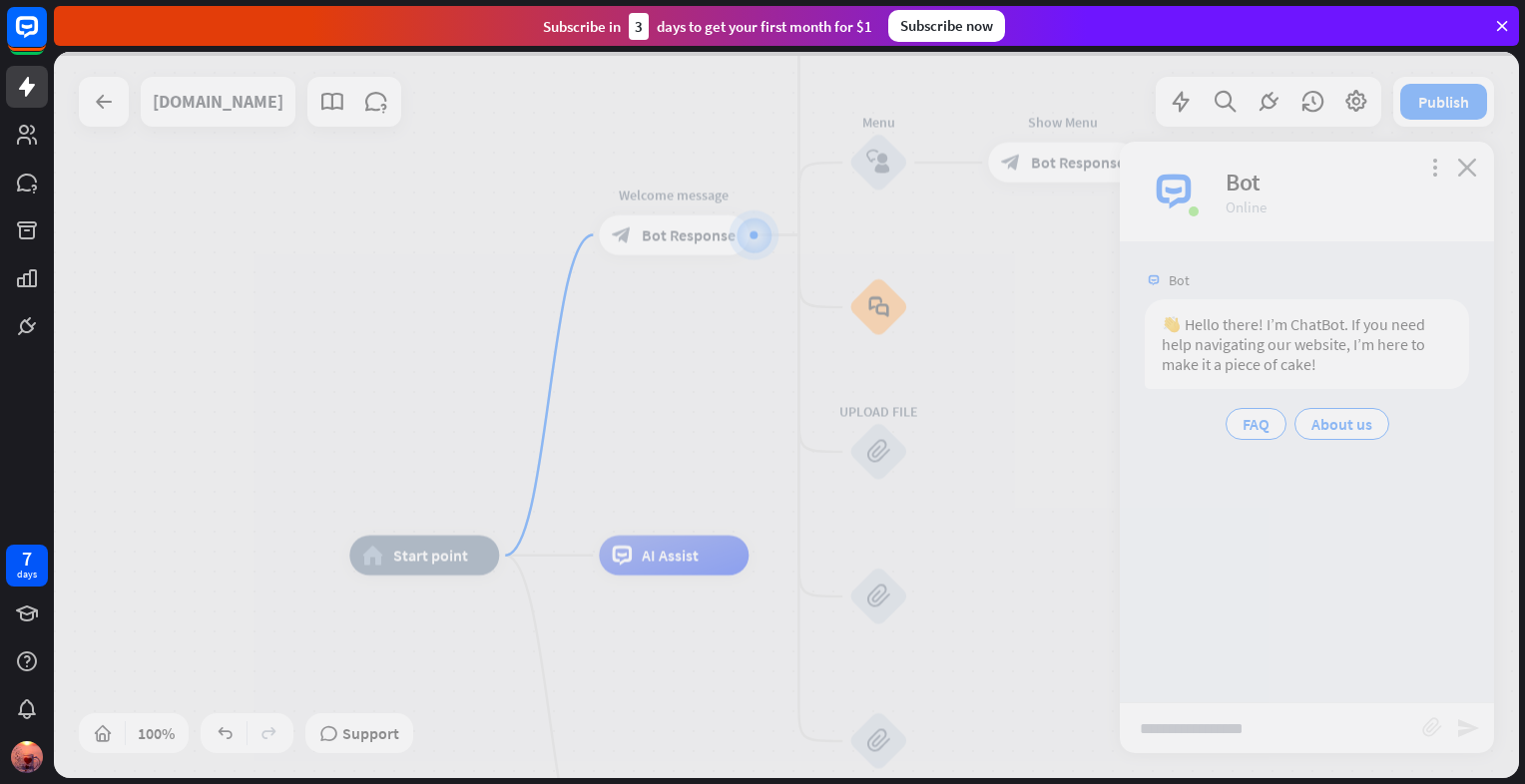 click at bounding box center [786, 415] 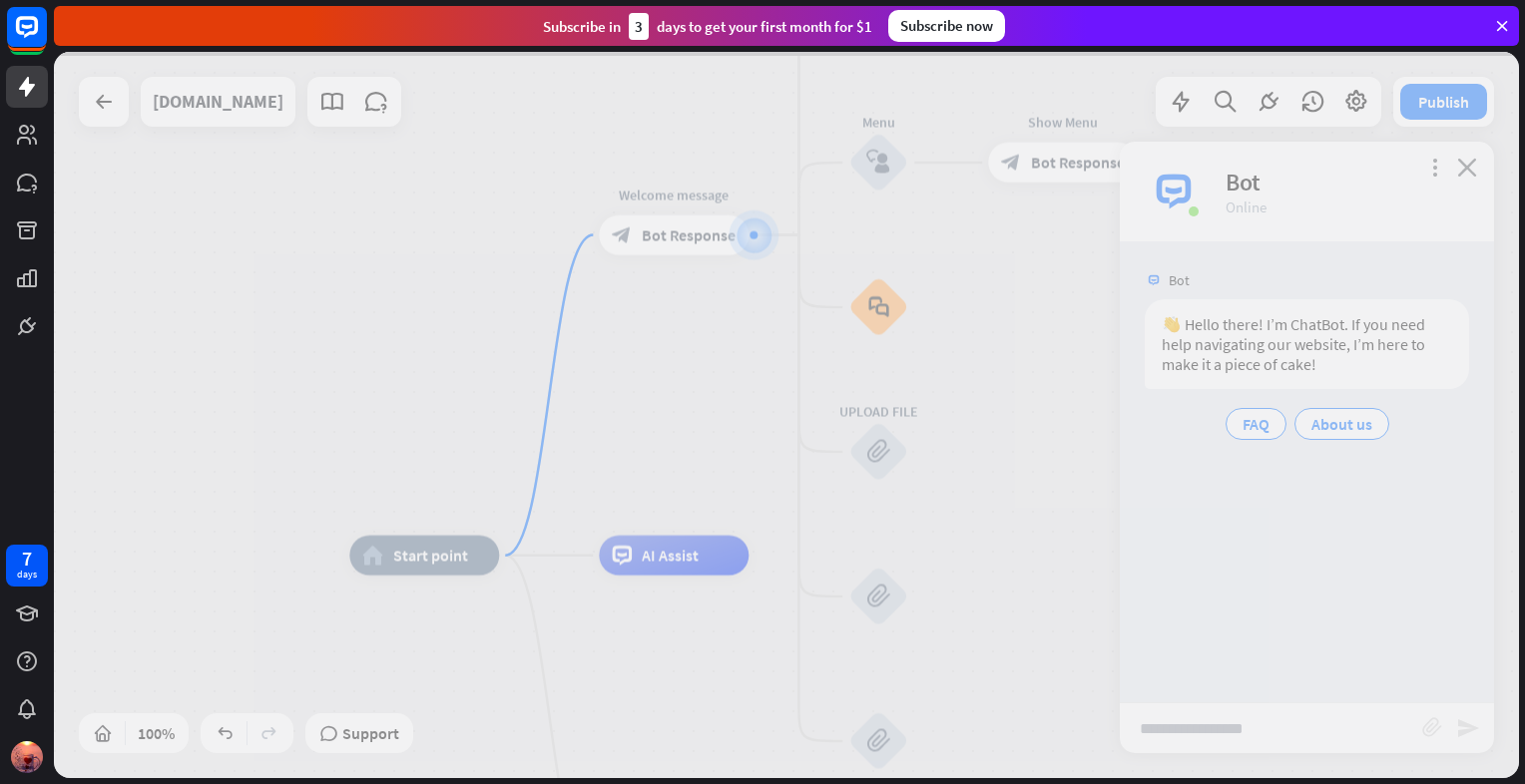 click at bounding box center [786, 415] 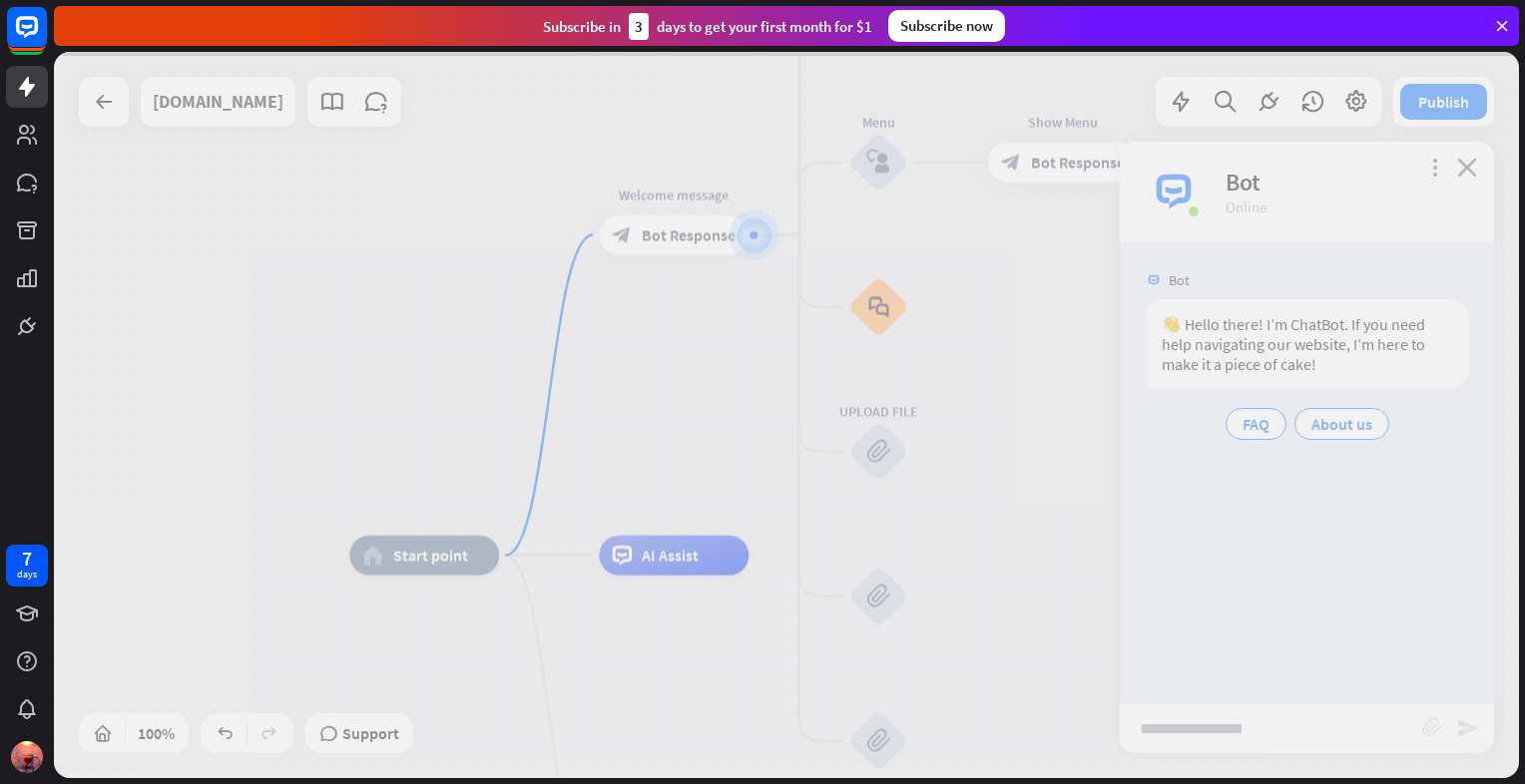 click at bounding box center [786, 415] 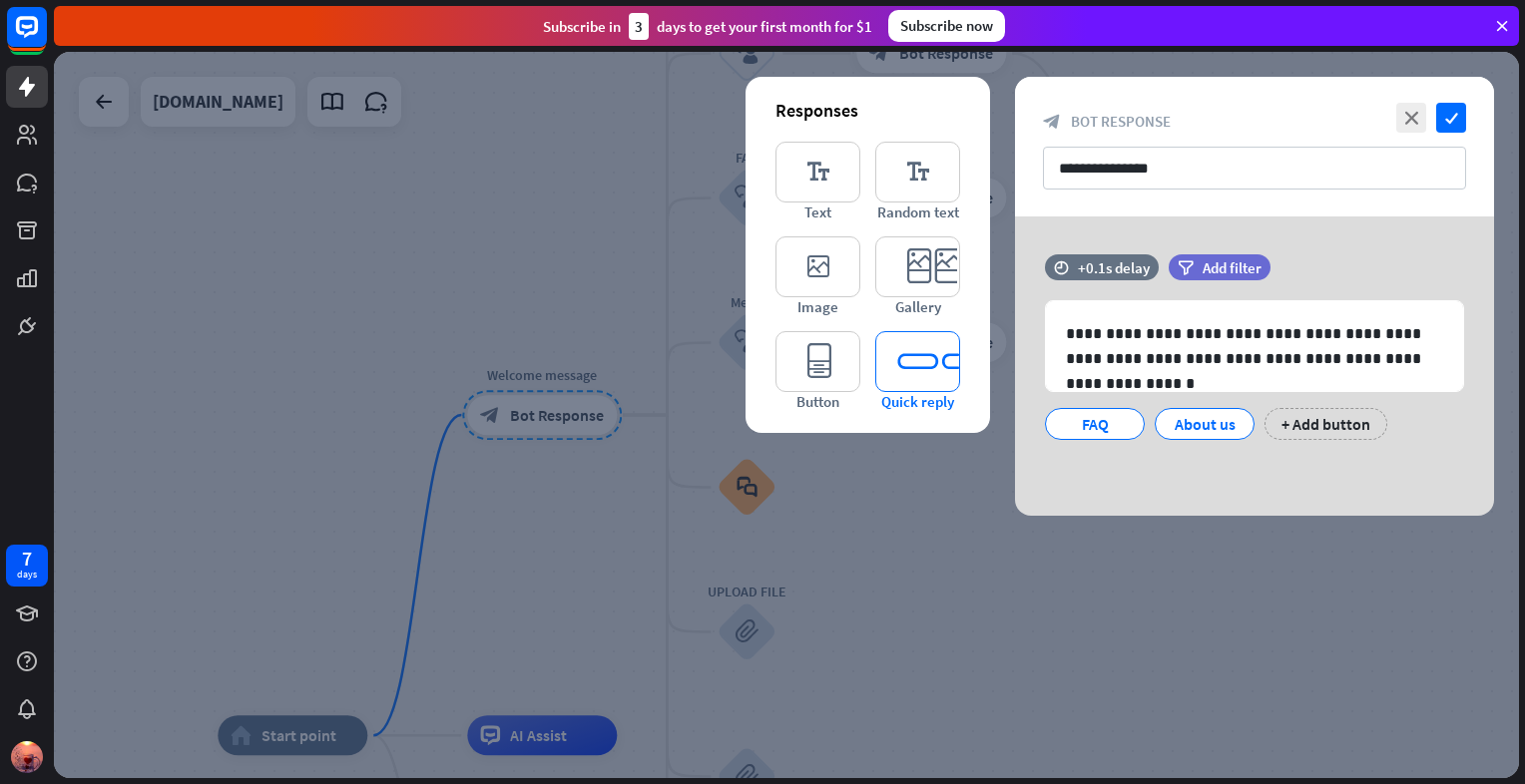 click on "editor_quick_replies" at bounding box center [917, 361] 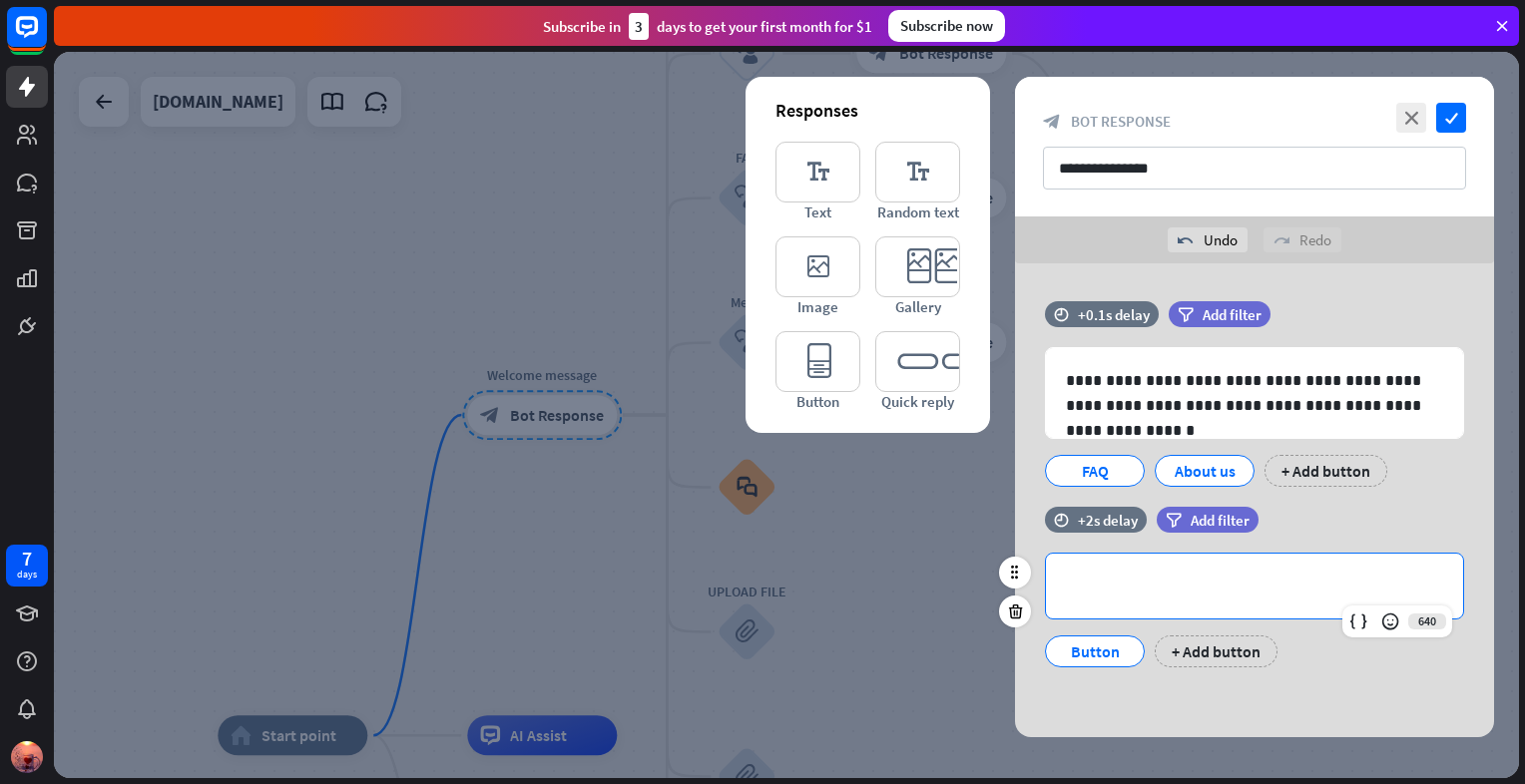 click on "**********" at bounding box center (1255, 586) 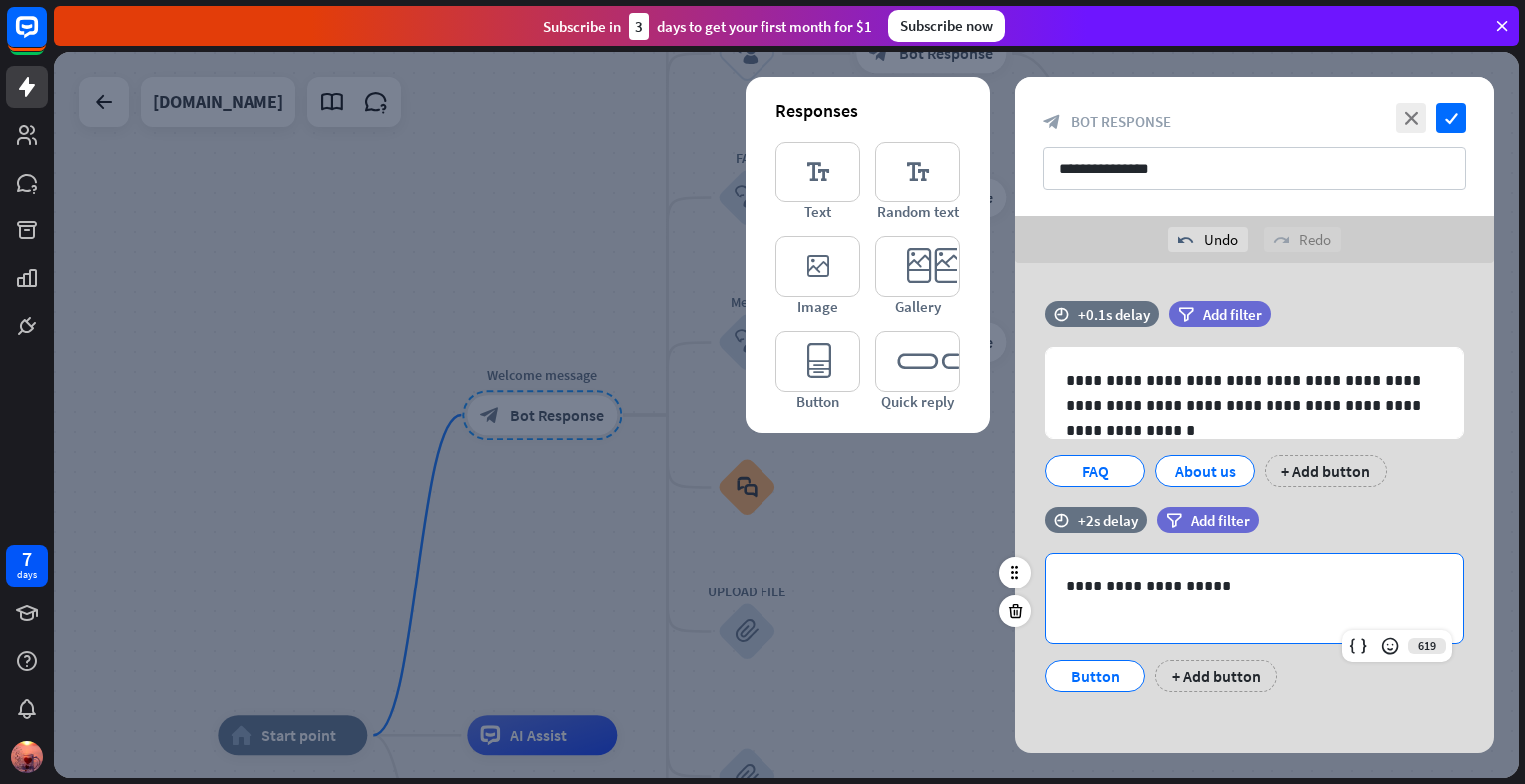 click on "**********" at bounding box center (1255, 586) 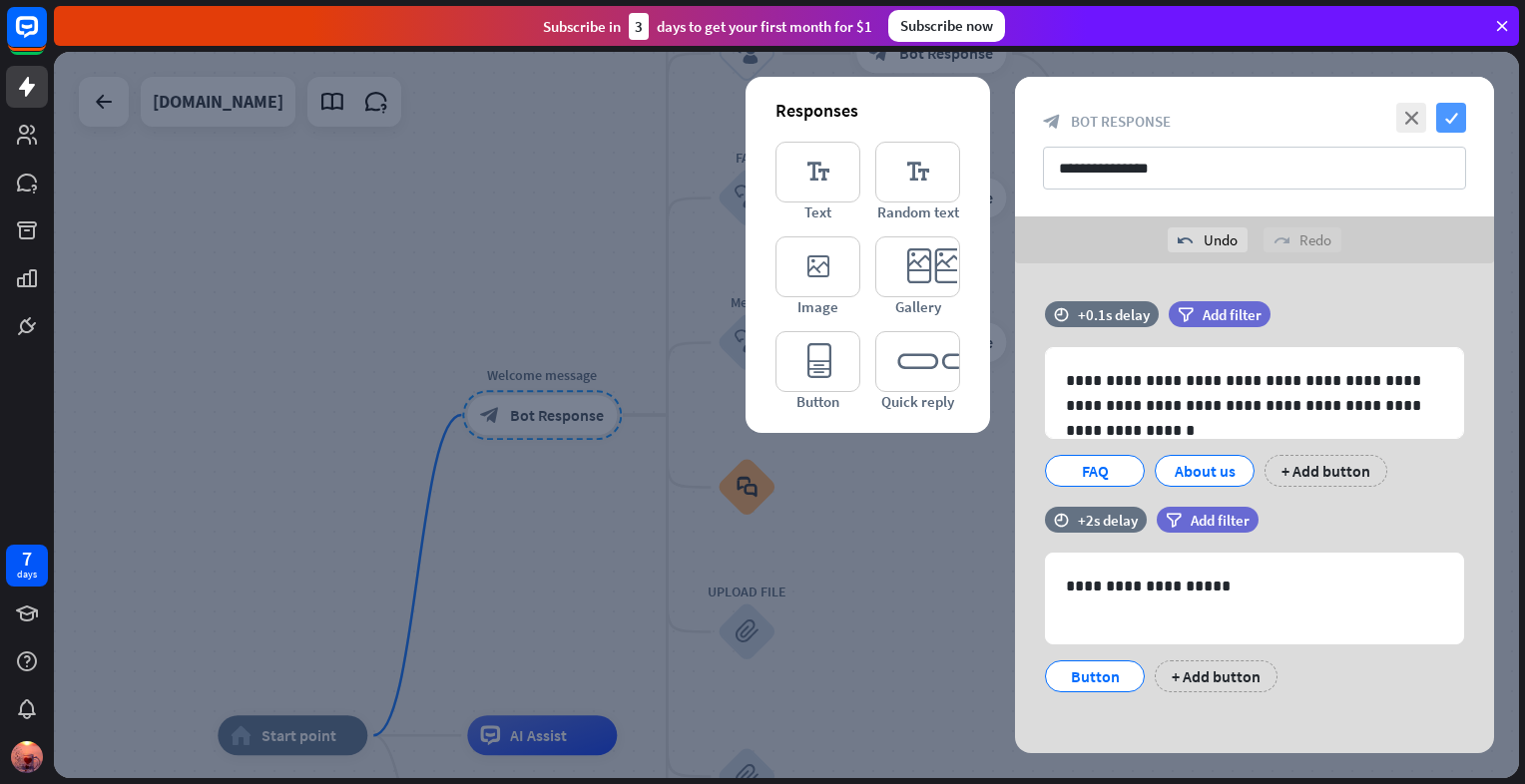click on "check" at bounding box center (1451, 118) 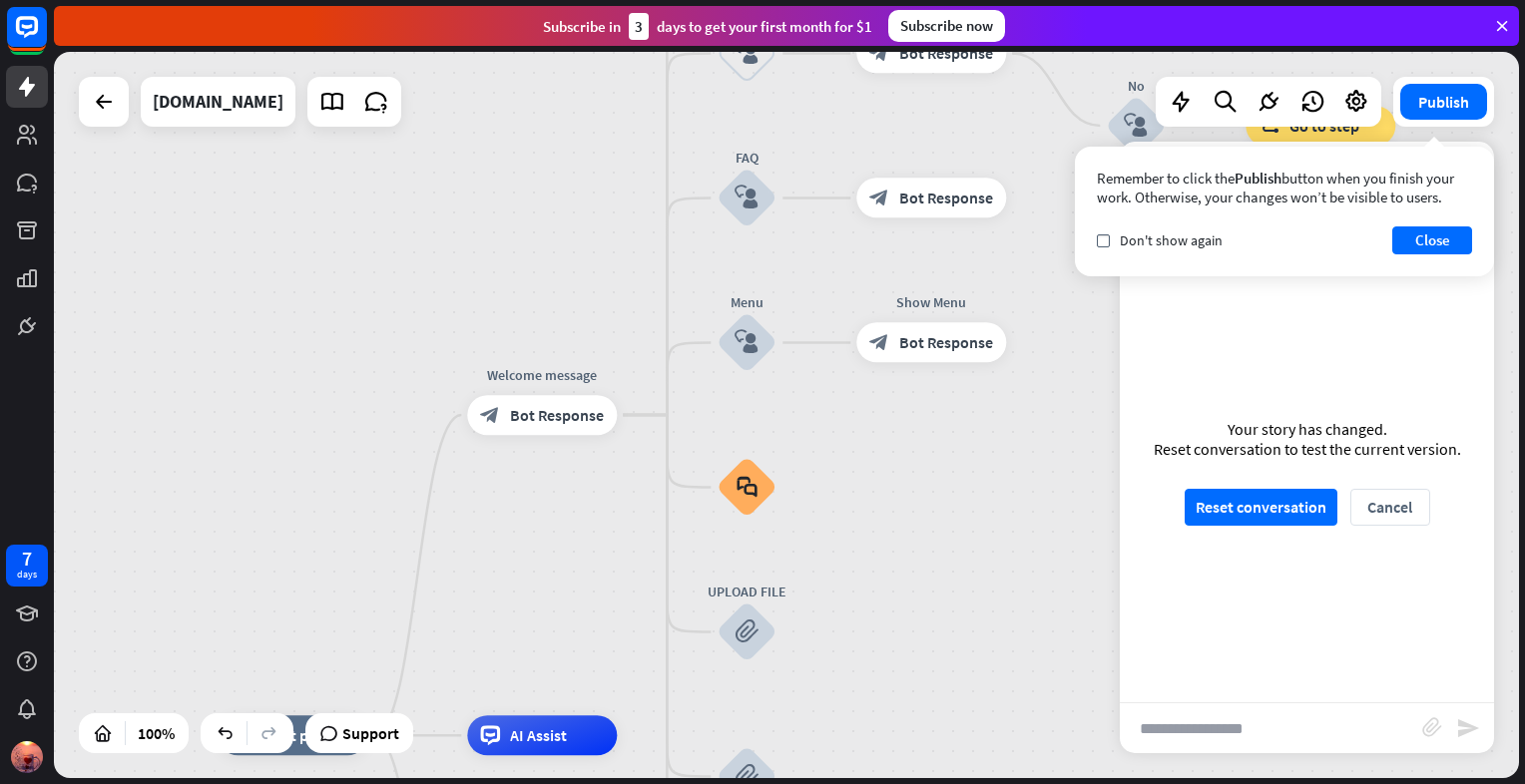 click at bounding box center (1271, 728) 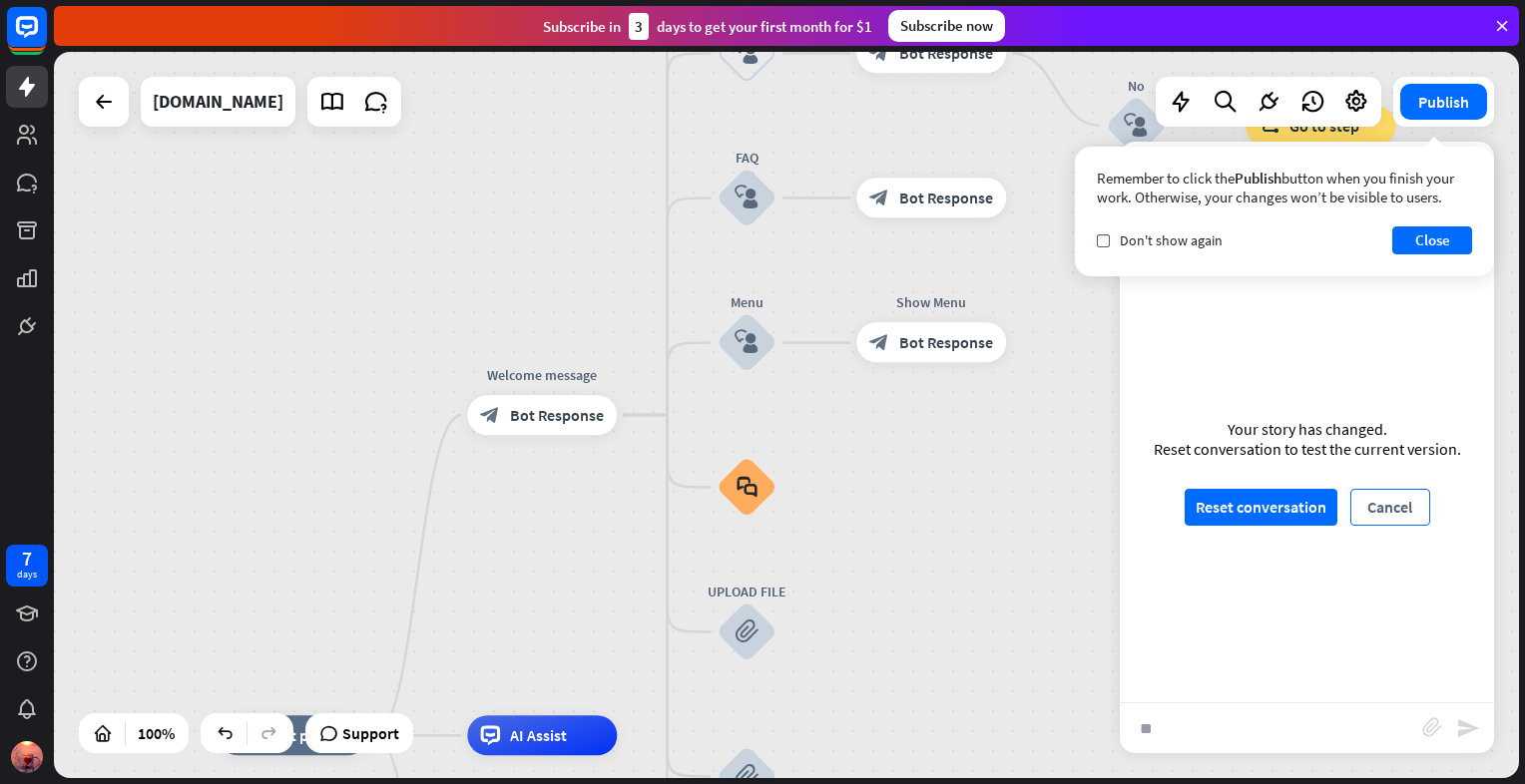 drag, startPoint x: 1469, startPoint y: 734, endPoint x: 1378, endPoint y: 498, distance: 252.93675 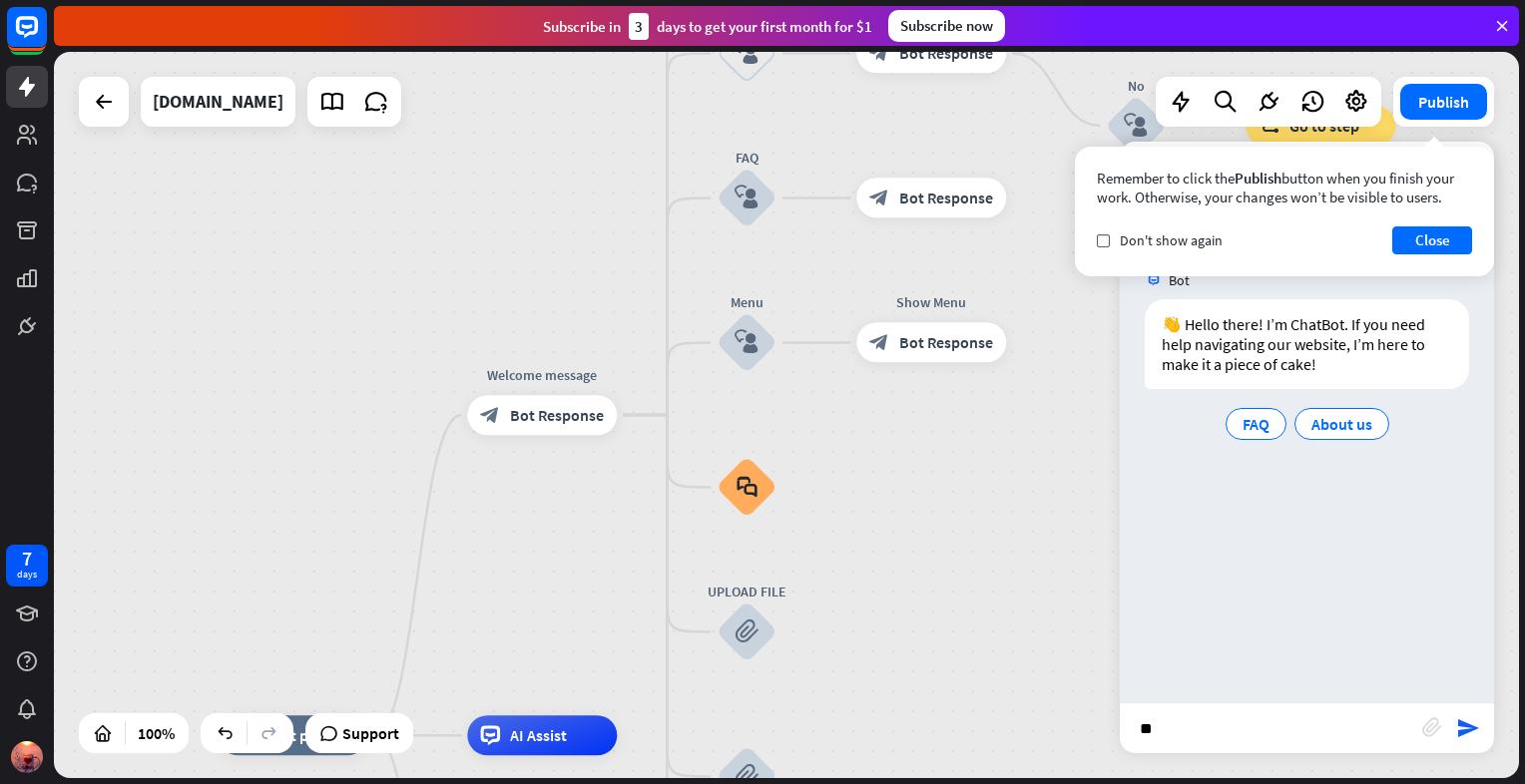 click on "**" at bounding box center [1271, 728] 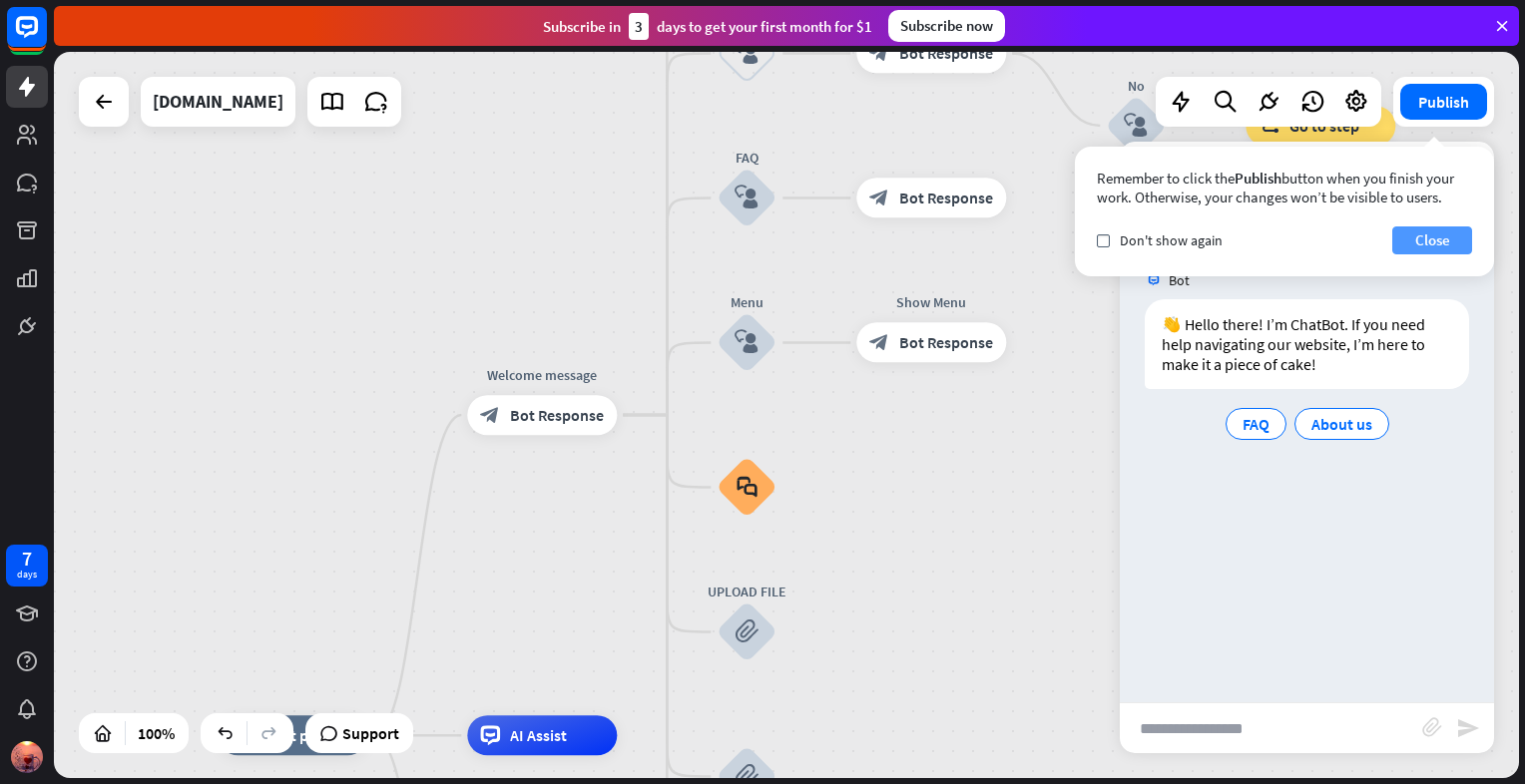 click on "Close" at bounding box center [1432, 240] 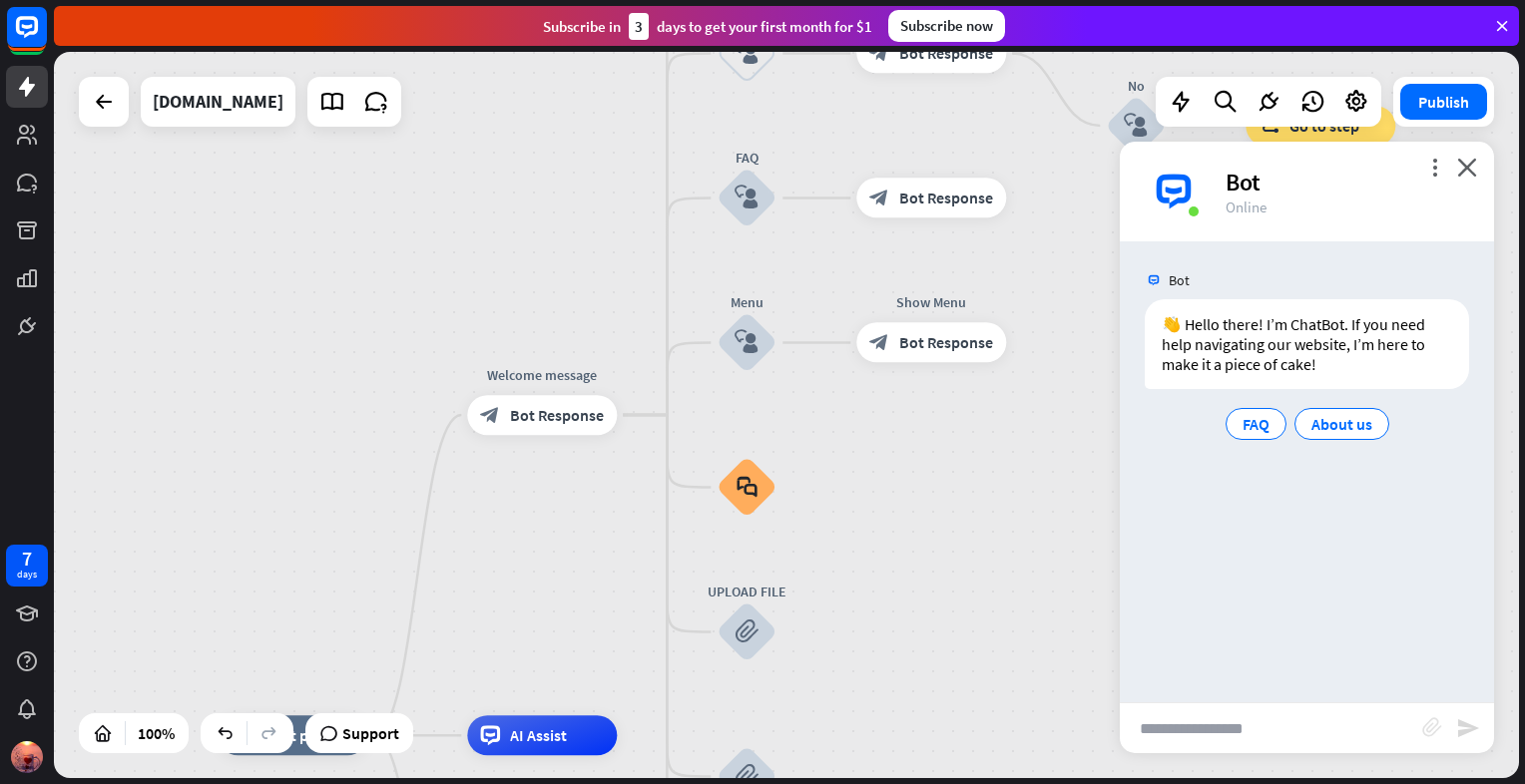 click on "block_attachment" at bounding box center [1432, 727] 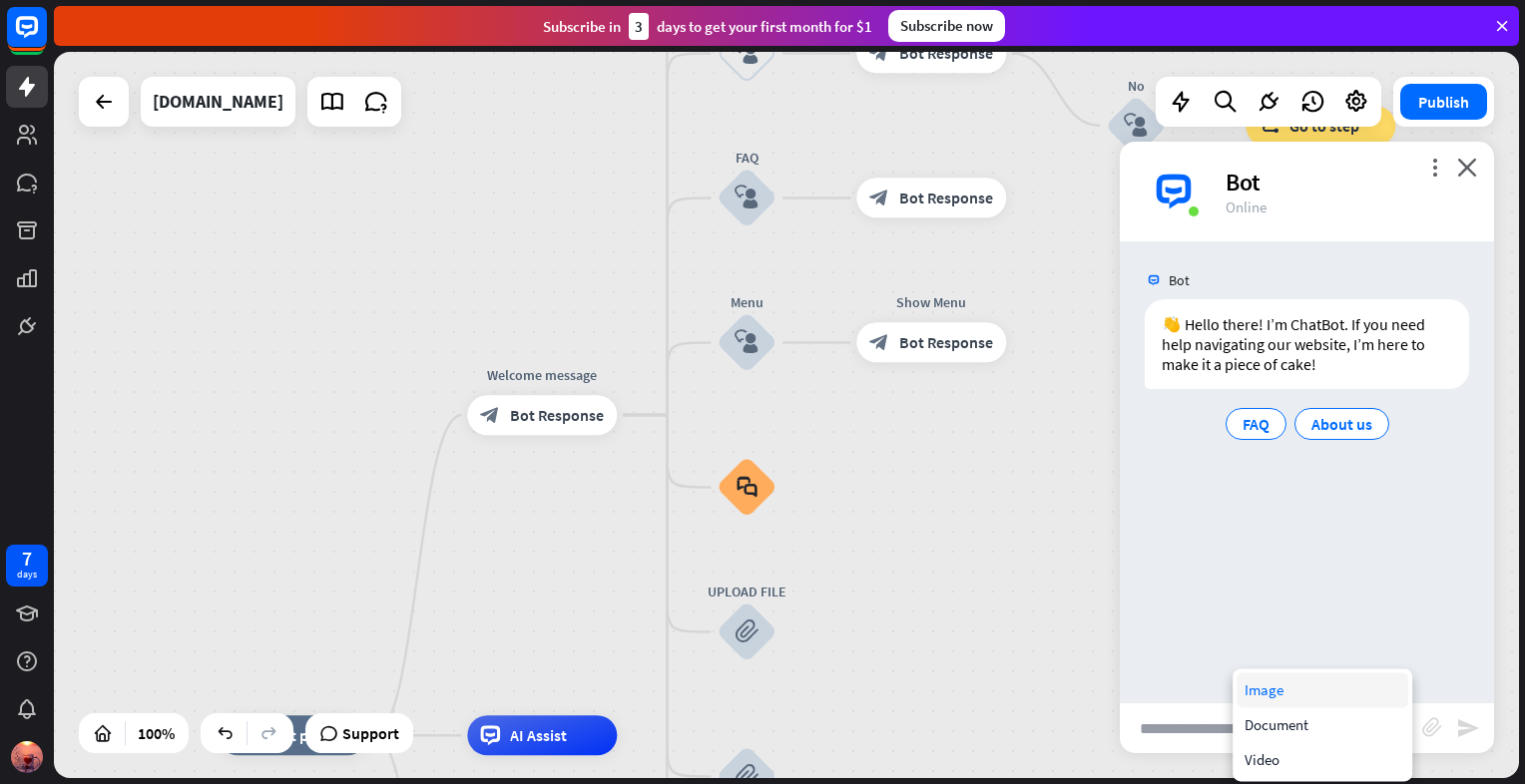 click on "Image" at bounding box center [1322, 689] 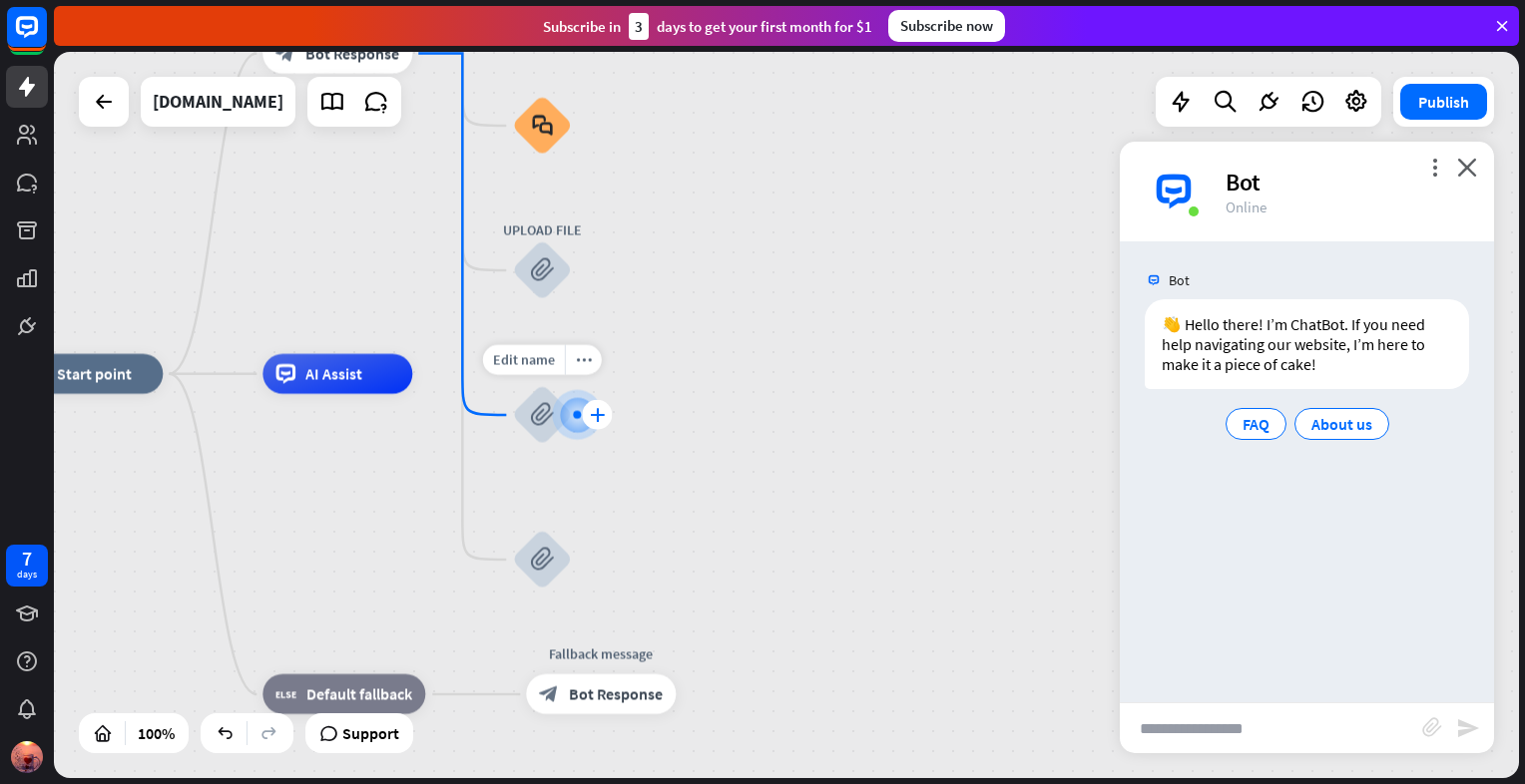 click on "plus" at bounding box center (597, 415) 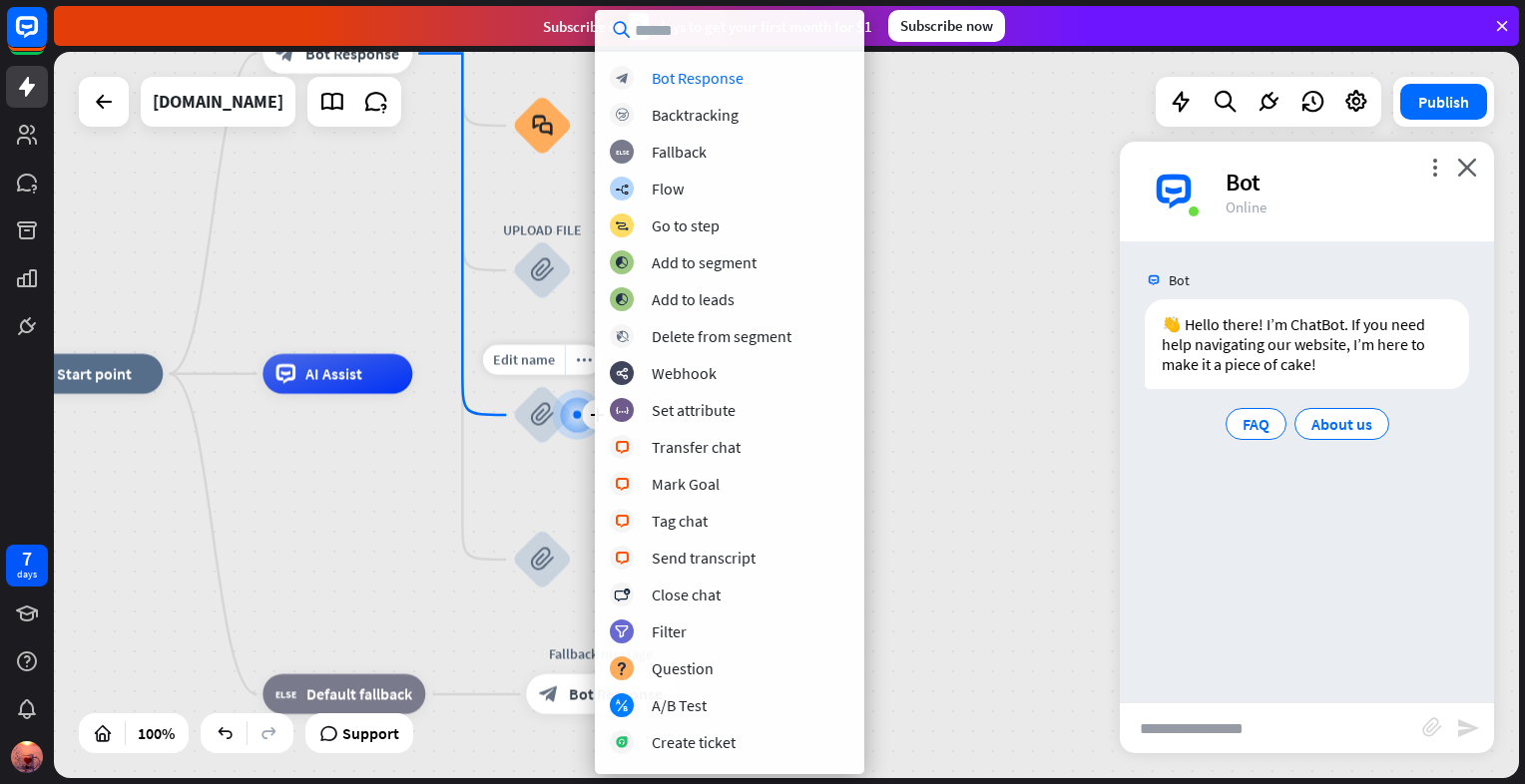 click at bounding box center (577, 415) 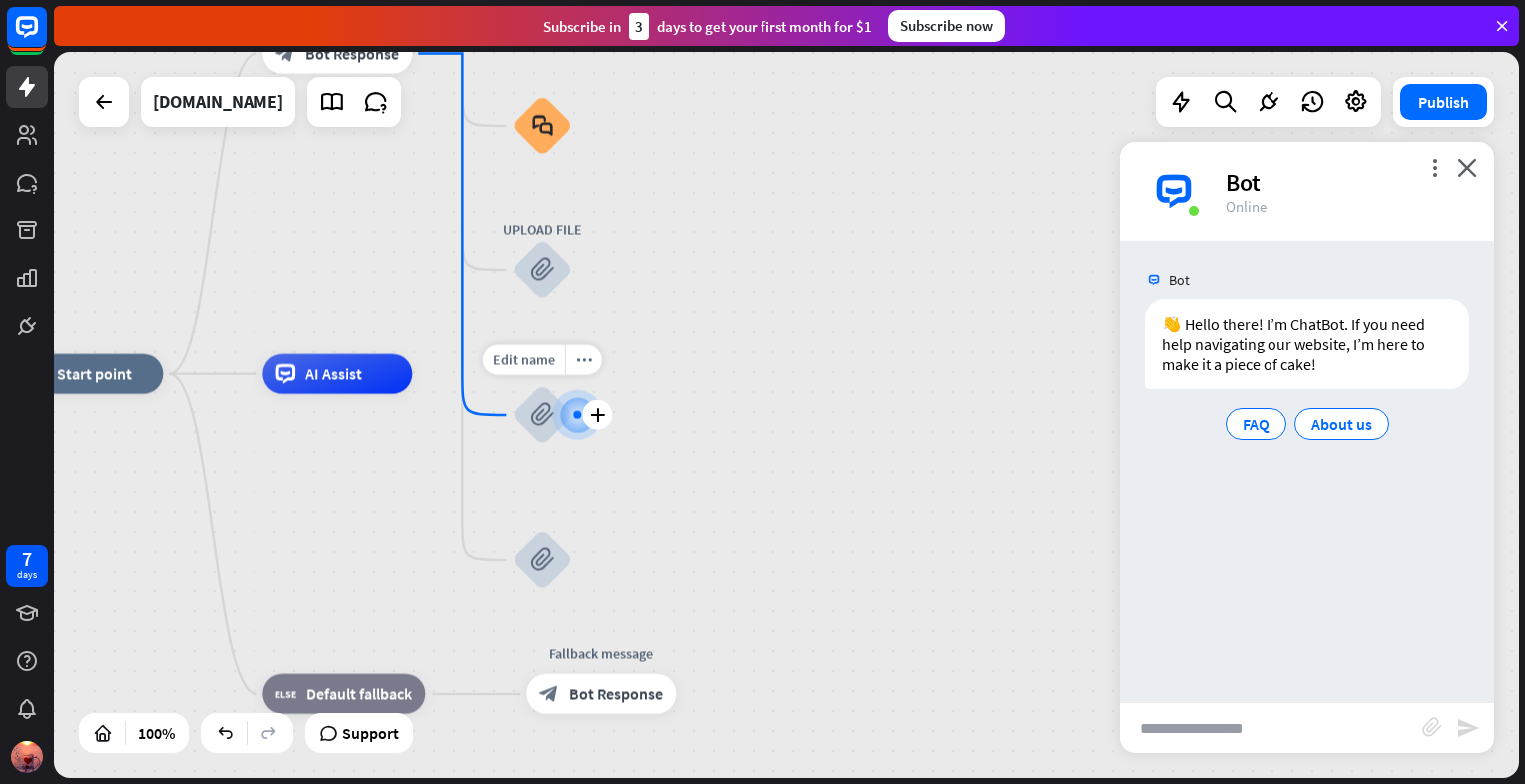 click at bounding box center (577, 415) 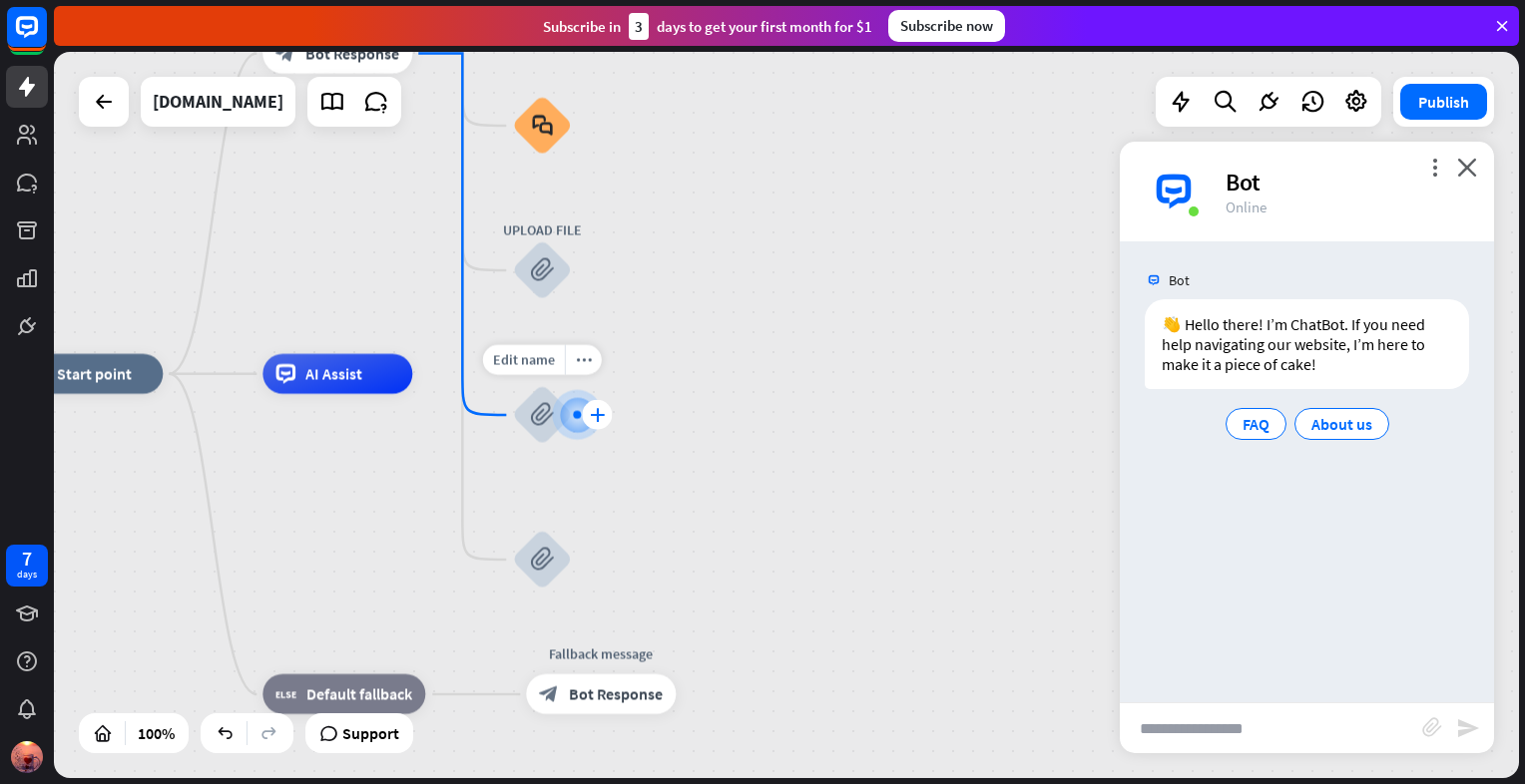 click on "plus" at bounding box center [597, 415] 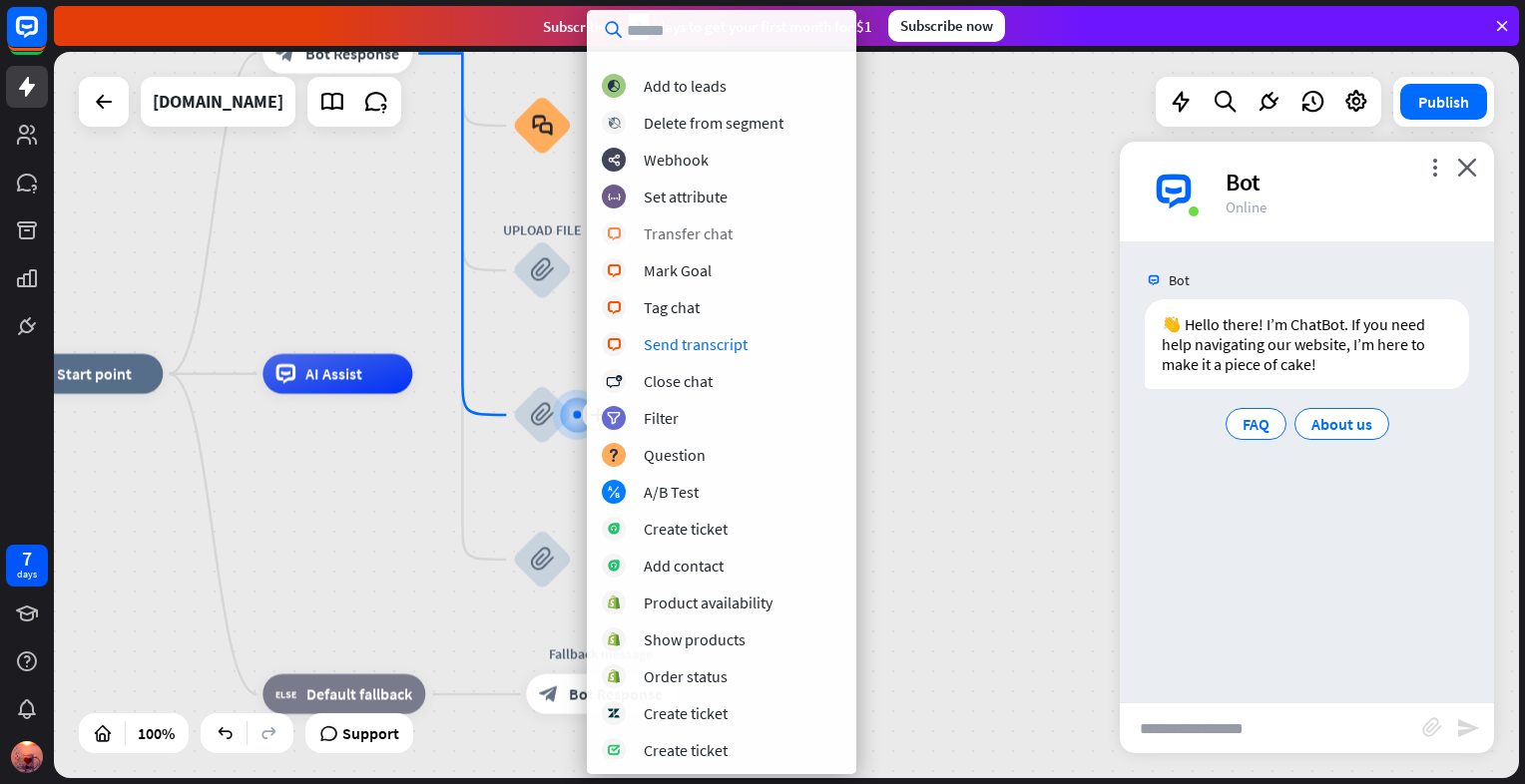 scroll, scrollTop: 0, scrollLeft: 0, axis: both 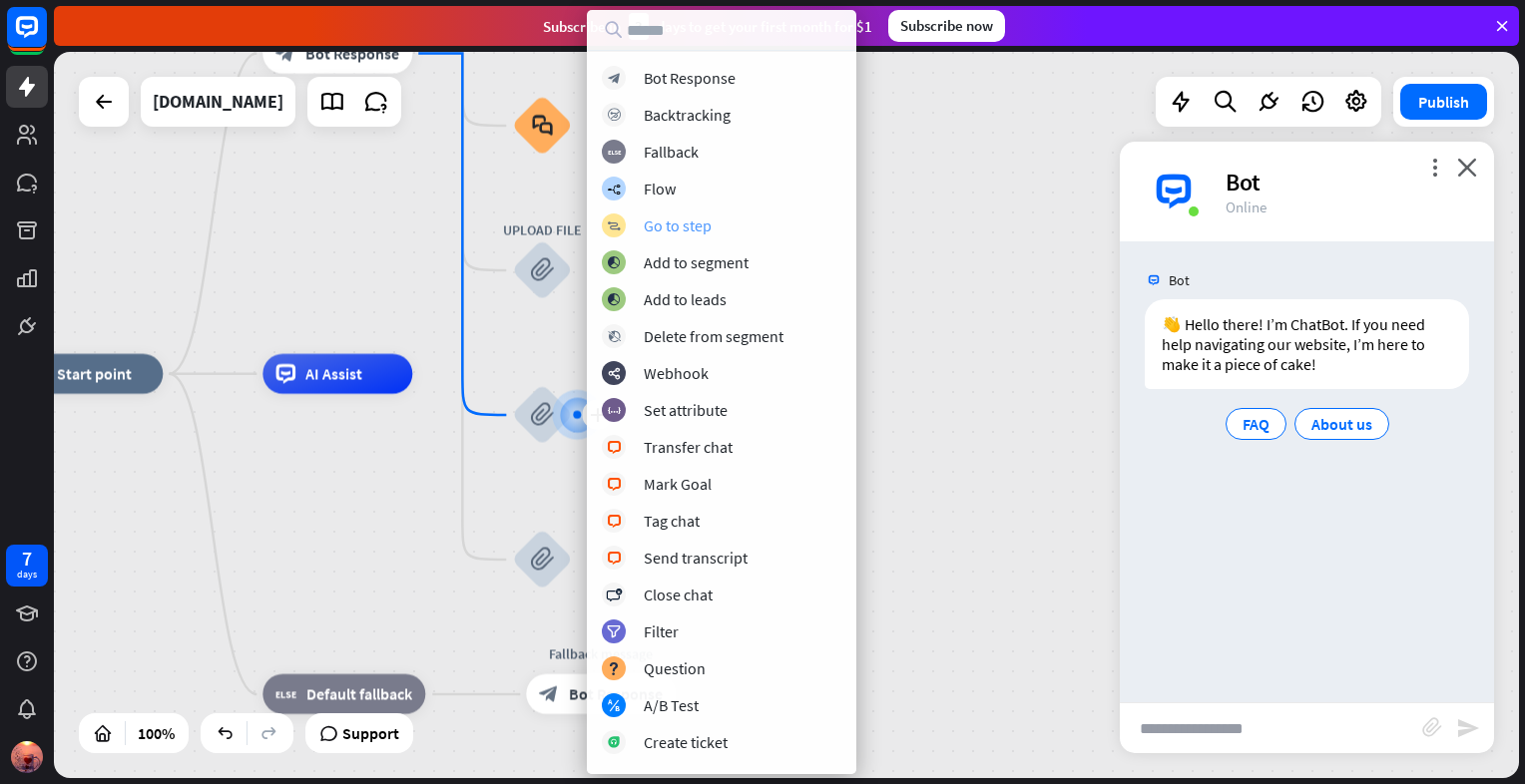 click on "Go to step" at bounding box center (678, 225) 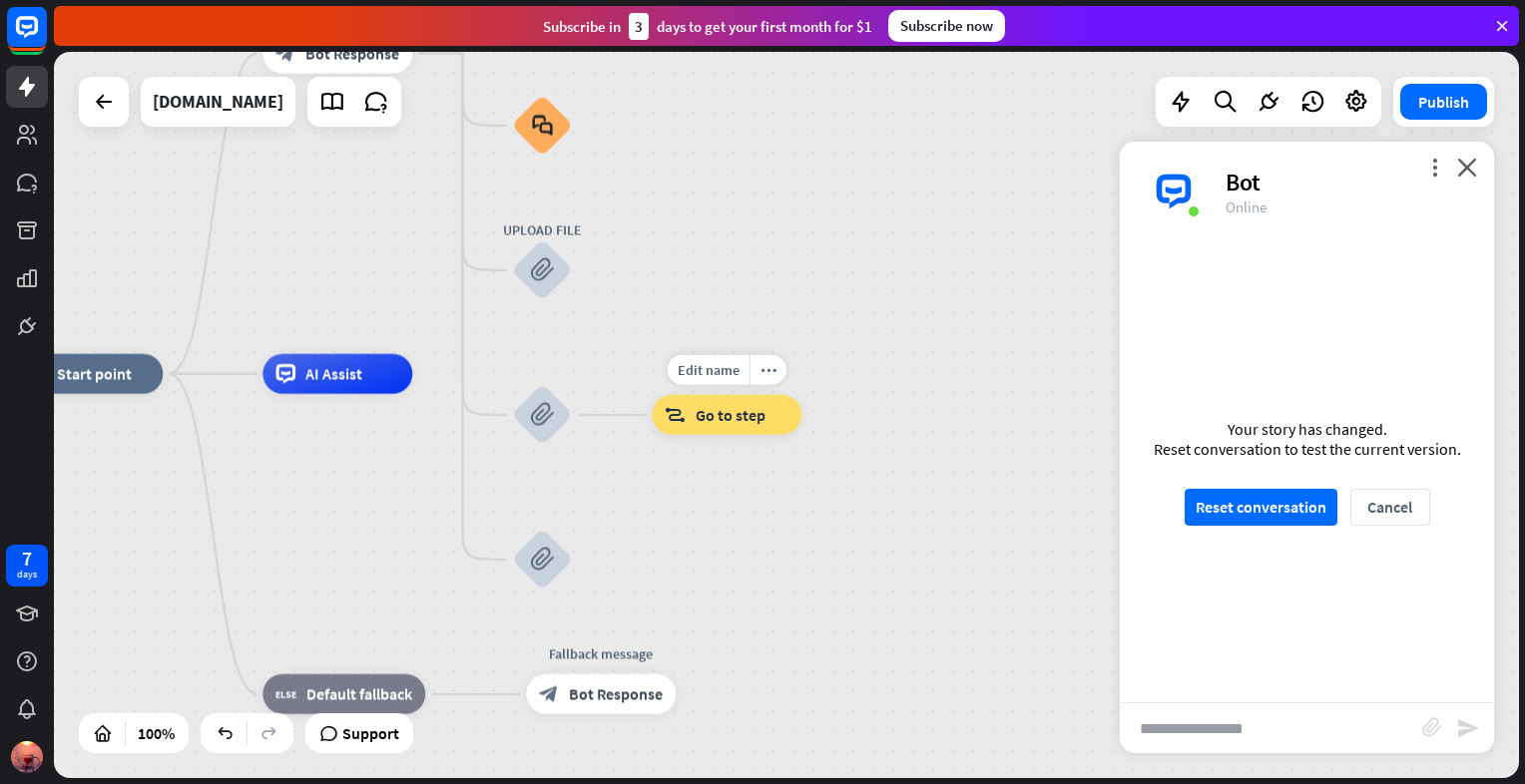 click on "Go to step" at bounding box center (731, 415) 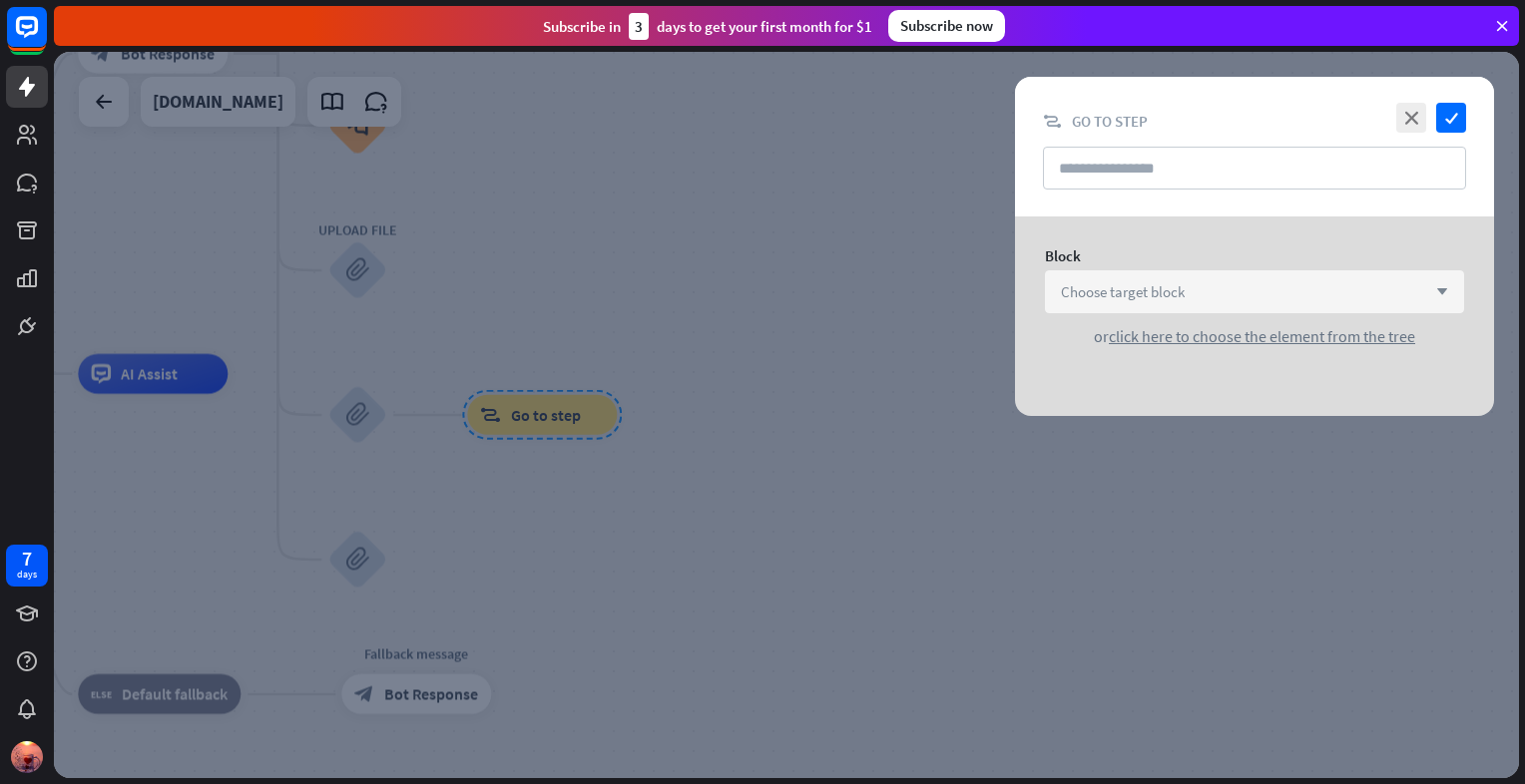 click on "Choose target block
arrow_down" at bounding box center (1255, 291) 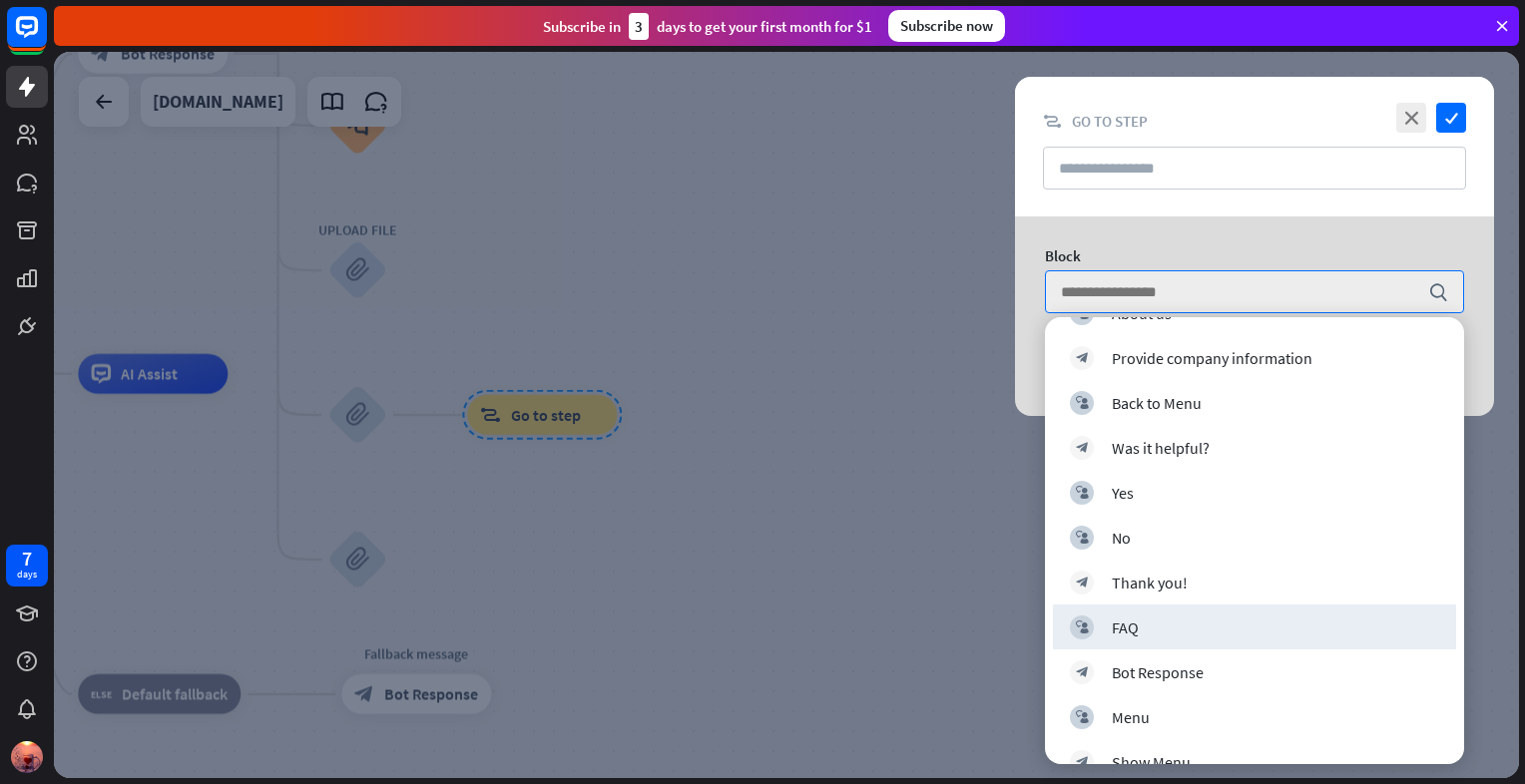 scroll, scrollTop: 255, scrollLeft: 0, axis: vertical 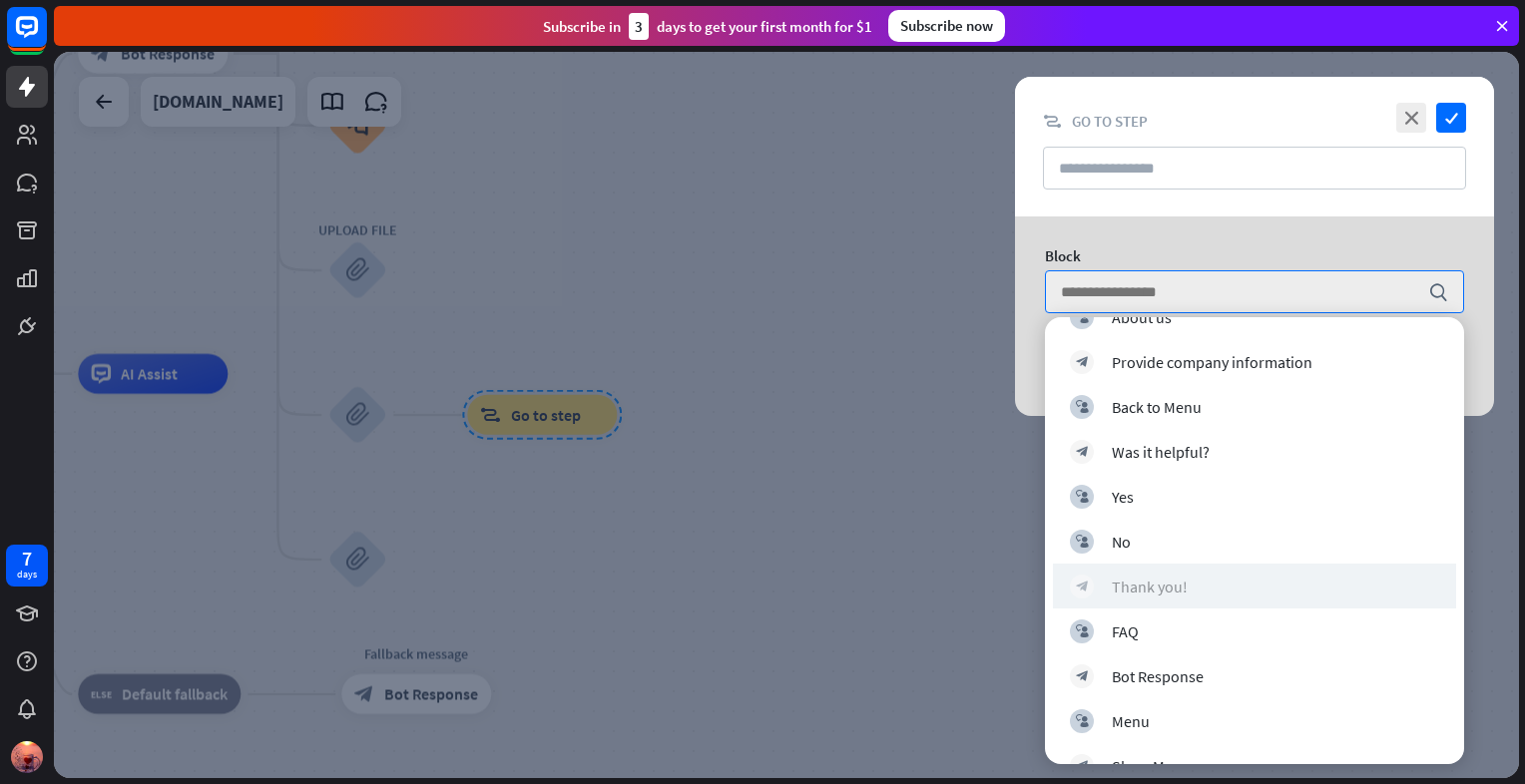 click on "block_bot_response
Thank you!" at bounding box center [1255, 587] 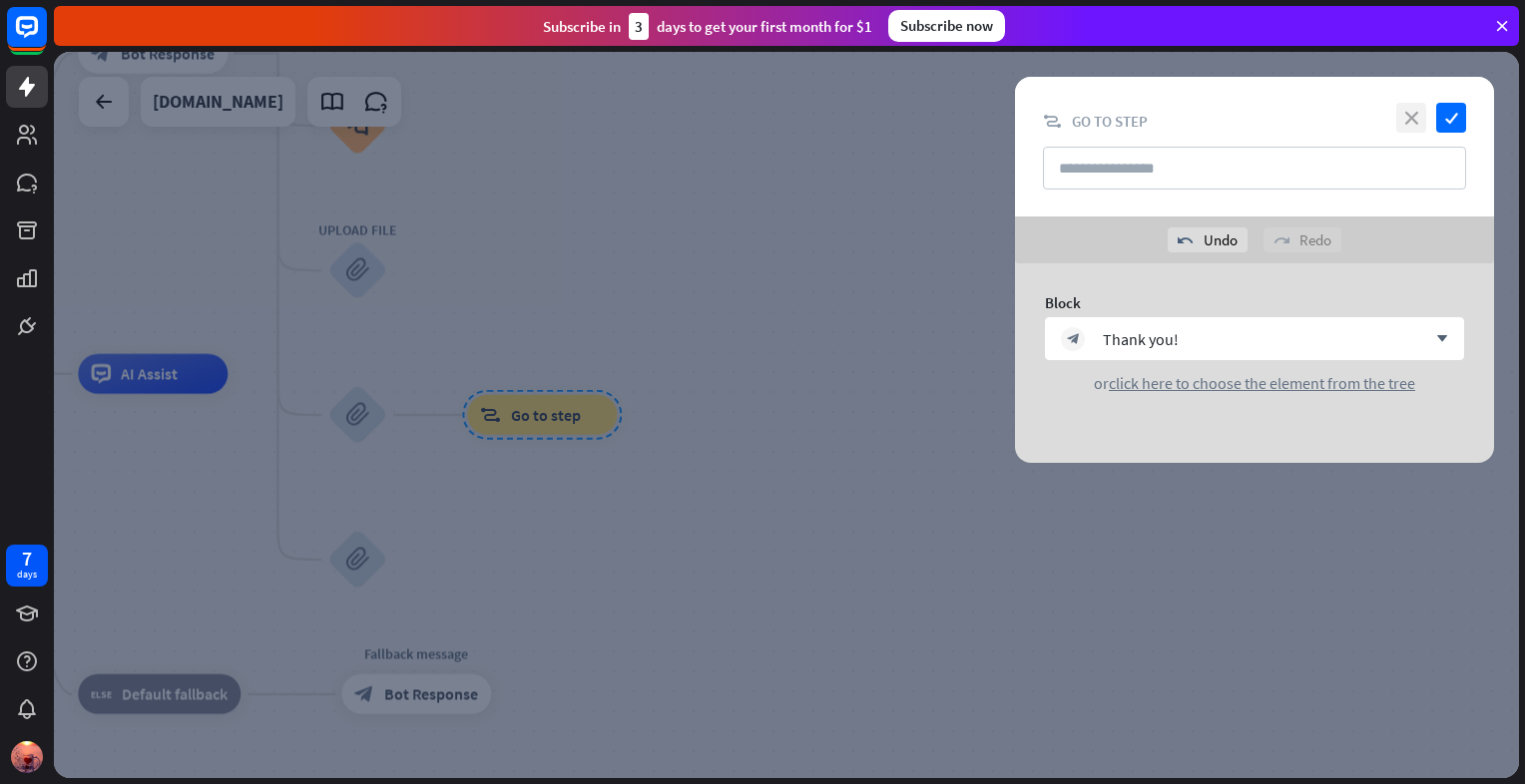 click on "close" at bounding box center [1411, 118] 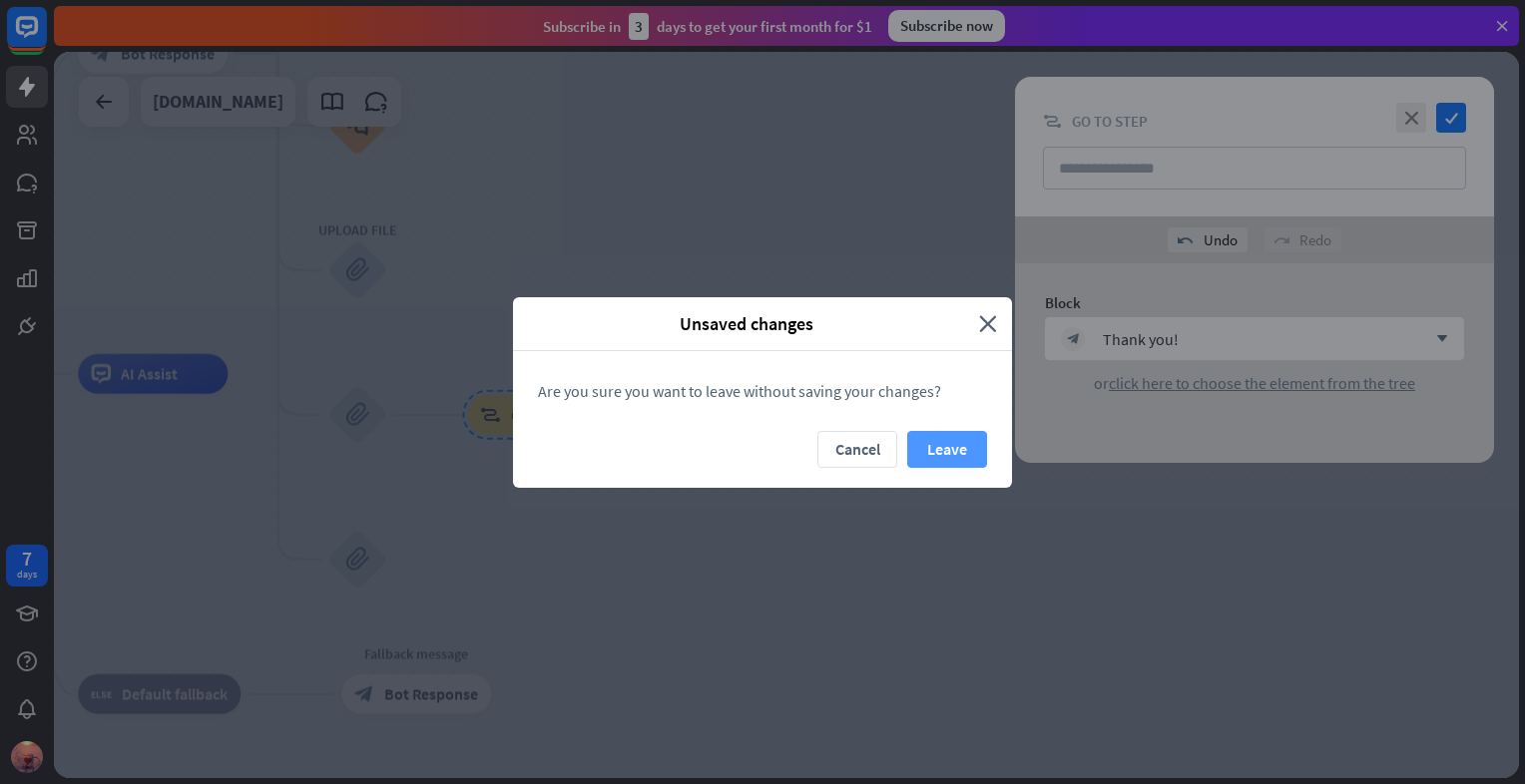 click on "Leave" at bounding box center (947, 449) 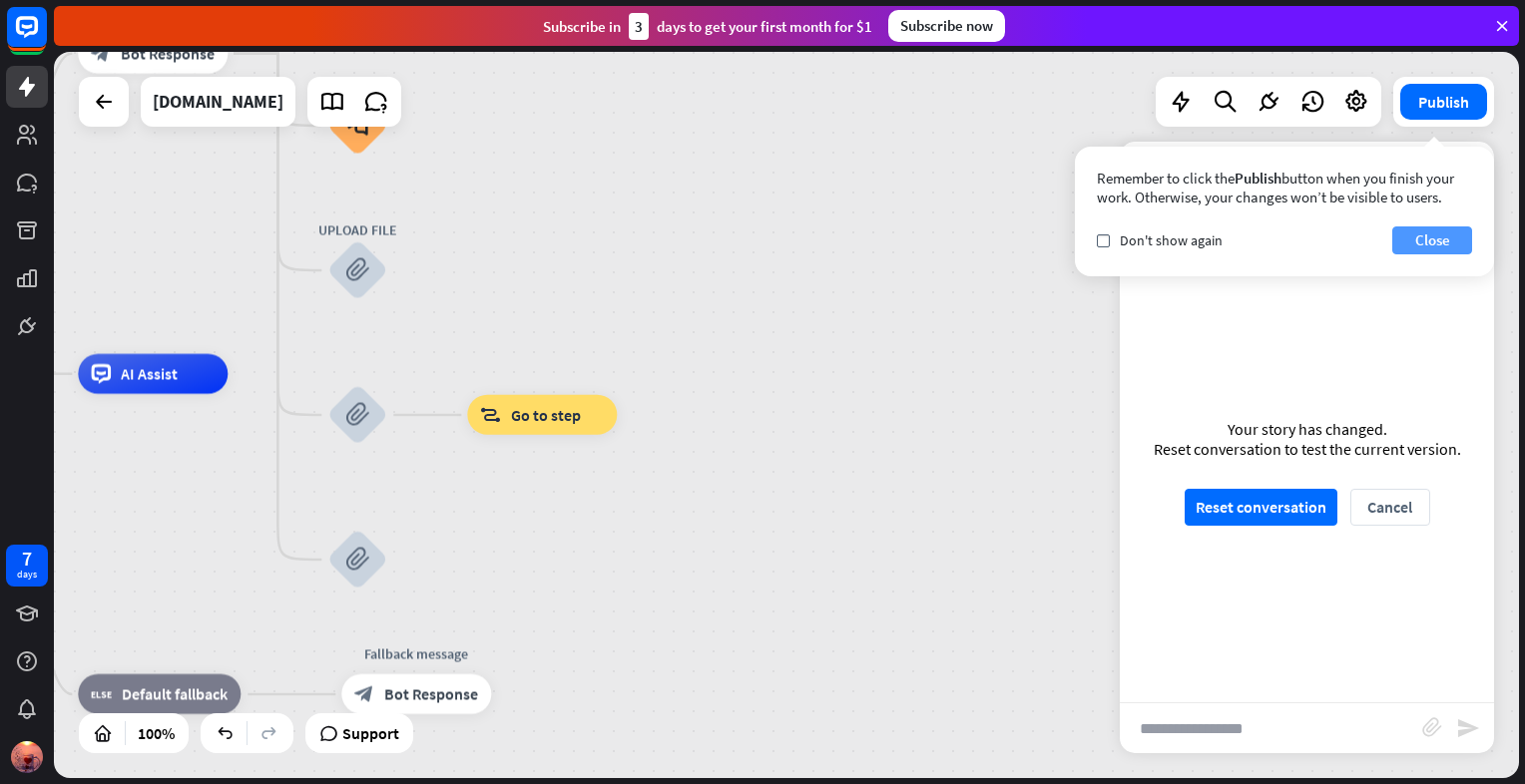 click on "Close" at bounding box center (1432, 240) 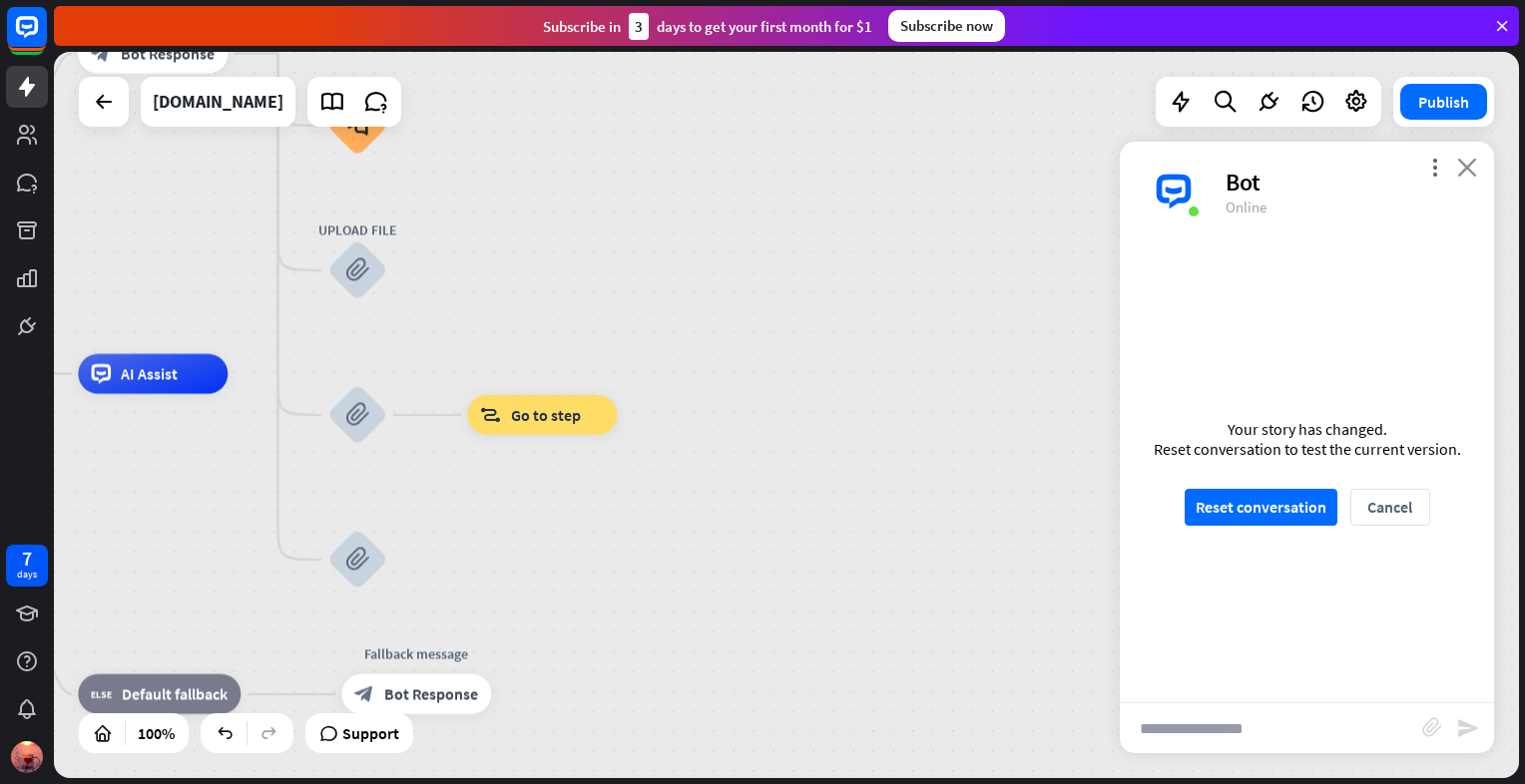 click on "close" at bounding box center [1467, 167] 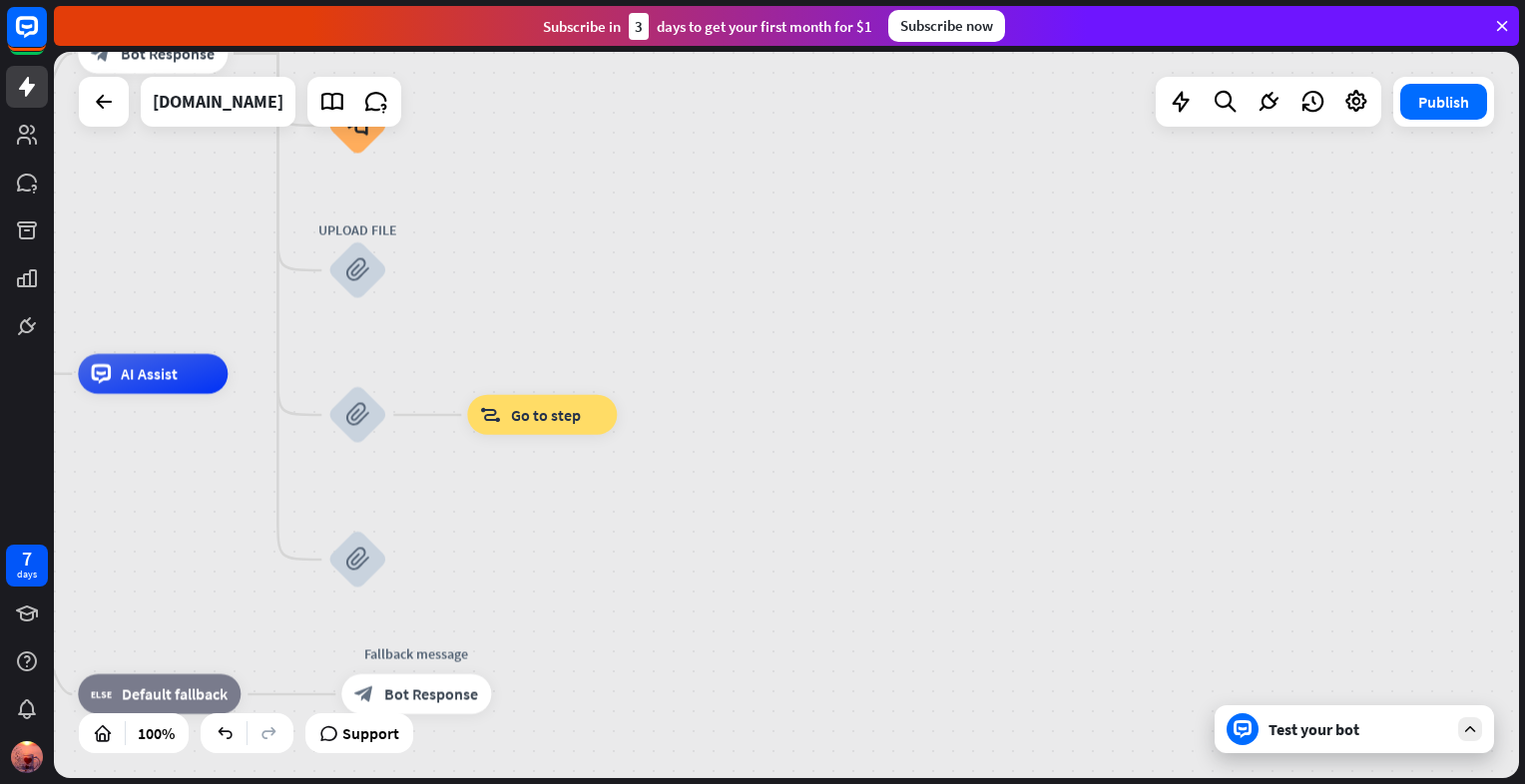 click 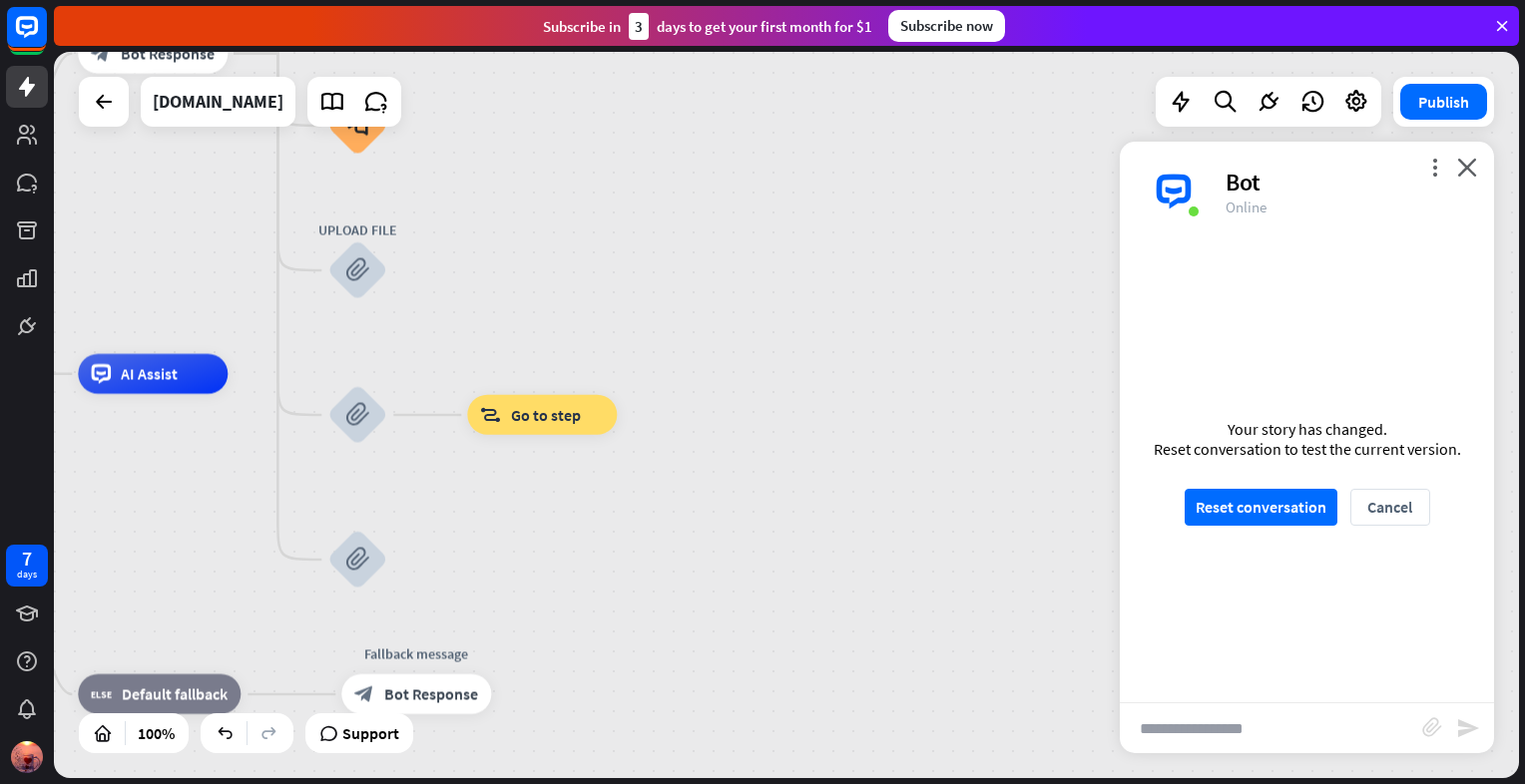 click at bounding box center (1174, 192) 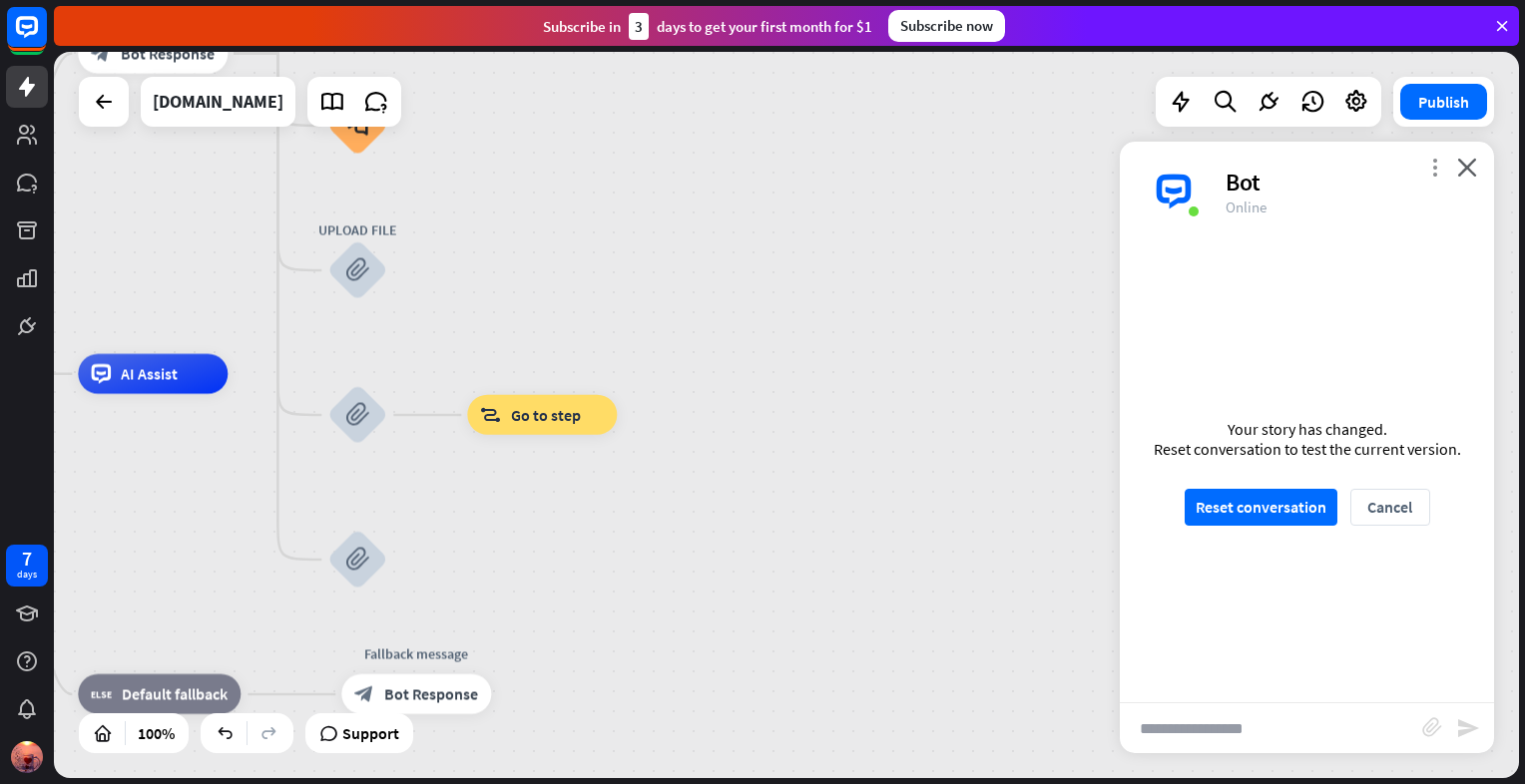 click on "more_vert" at bounding box center (1434, 167) 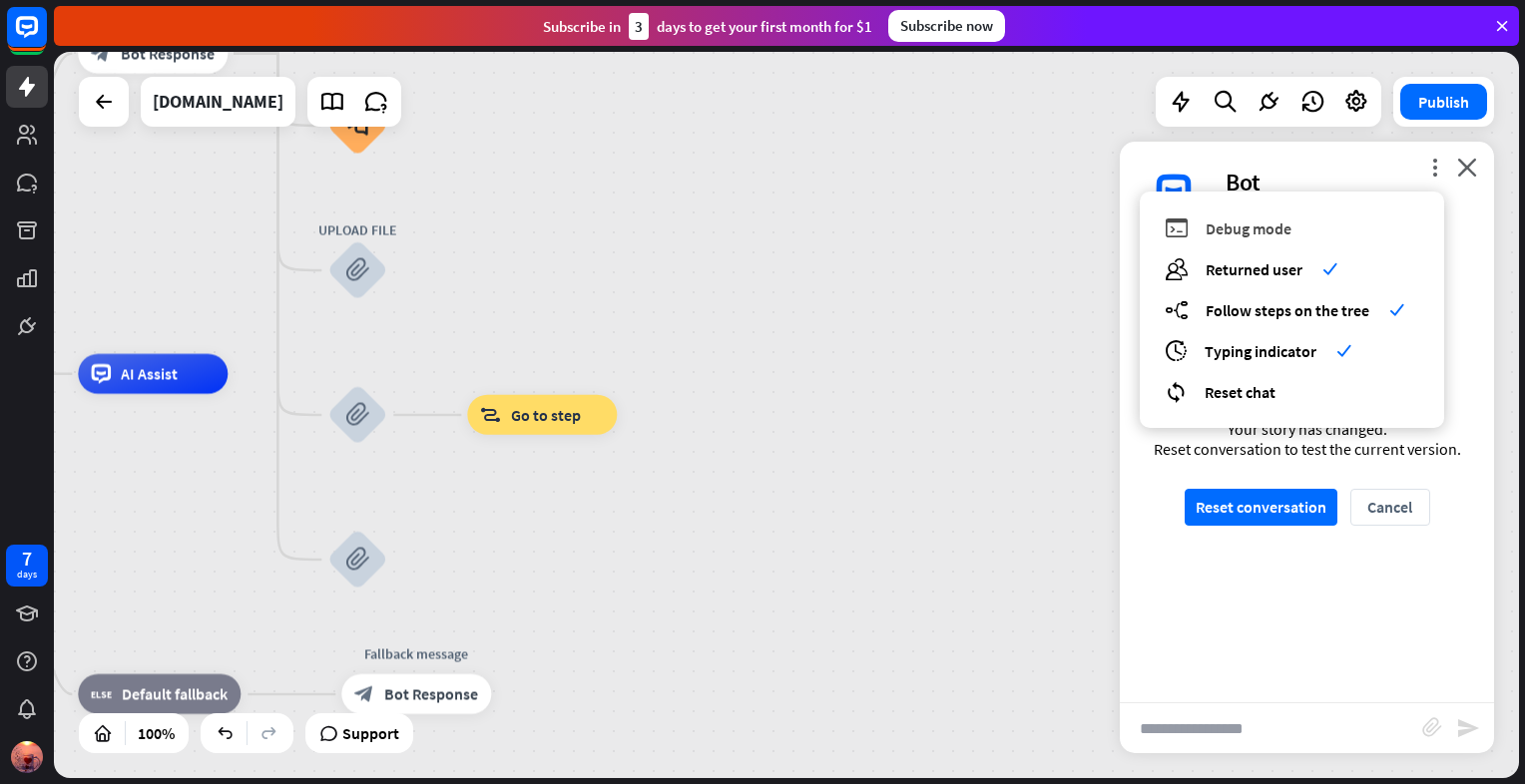click on "Debug mode" at bounding box center (1249, 228) 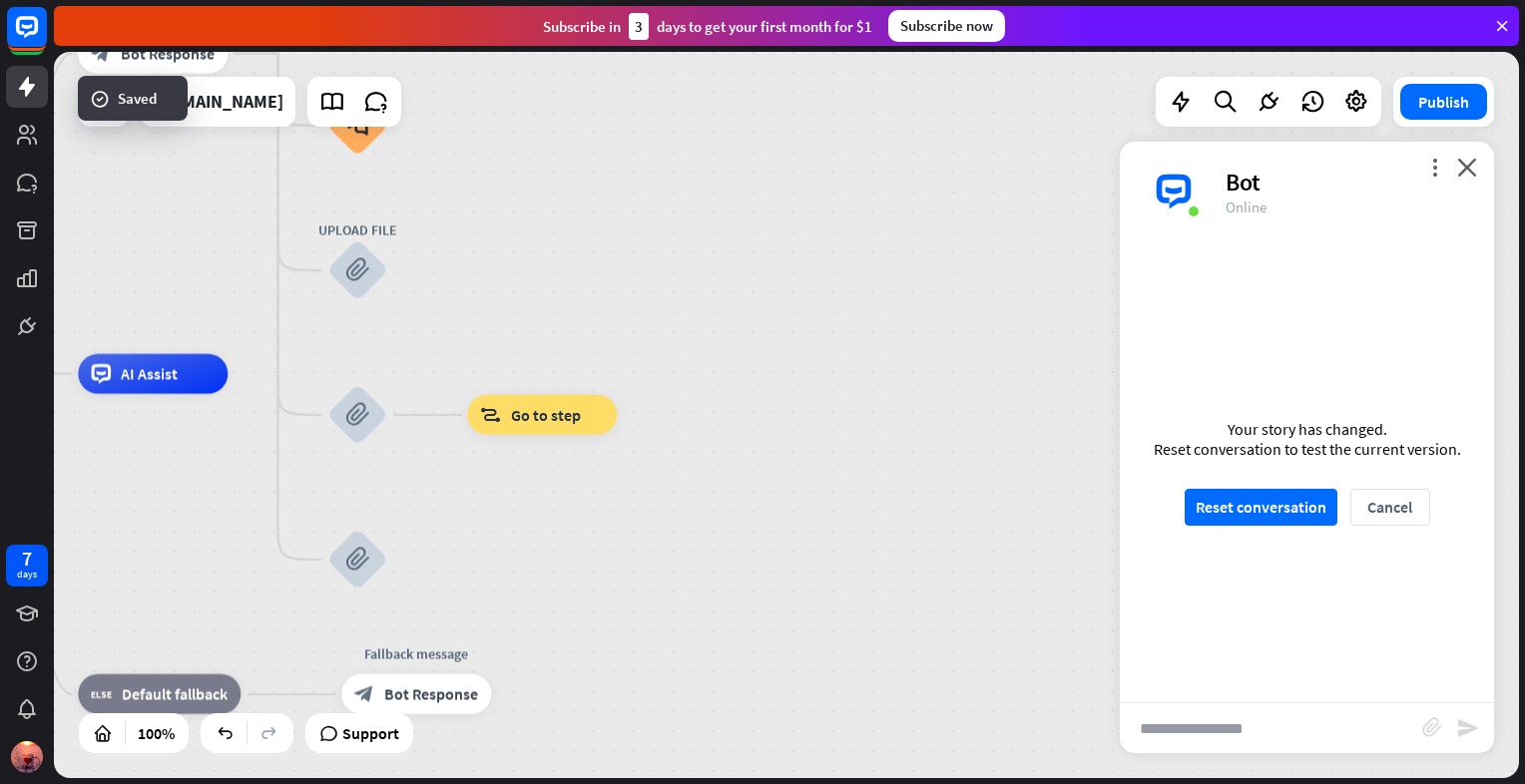 scroll, scrollTop: 402, scrollLeft: 0, axis: vertical 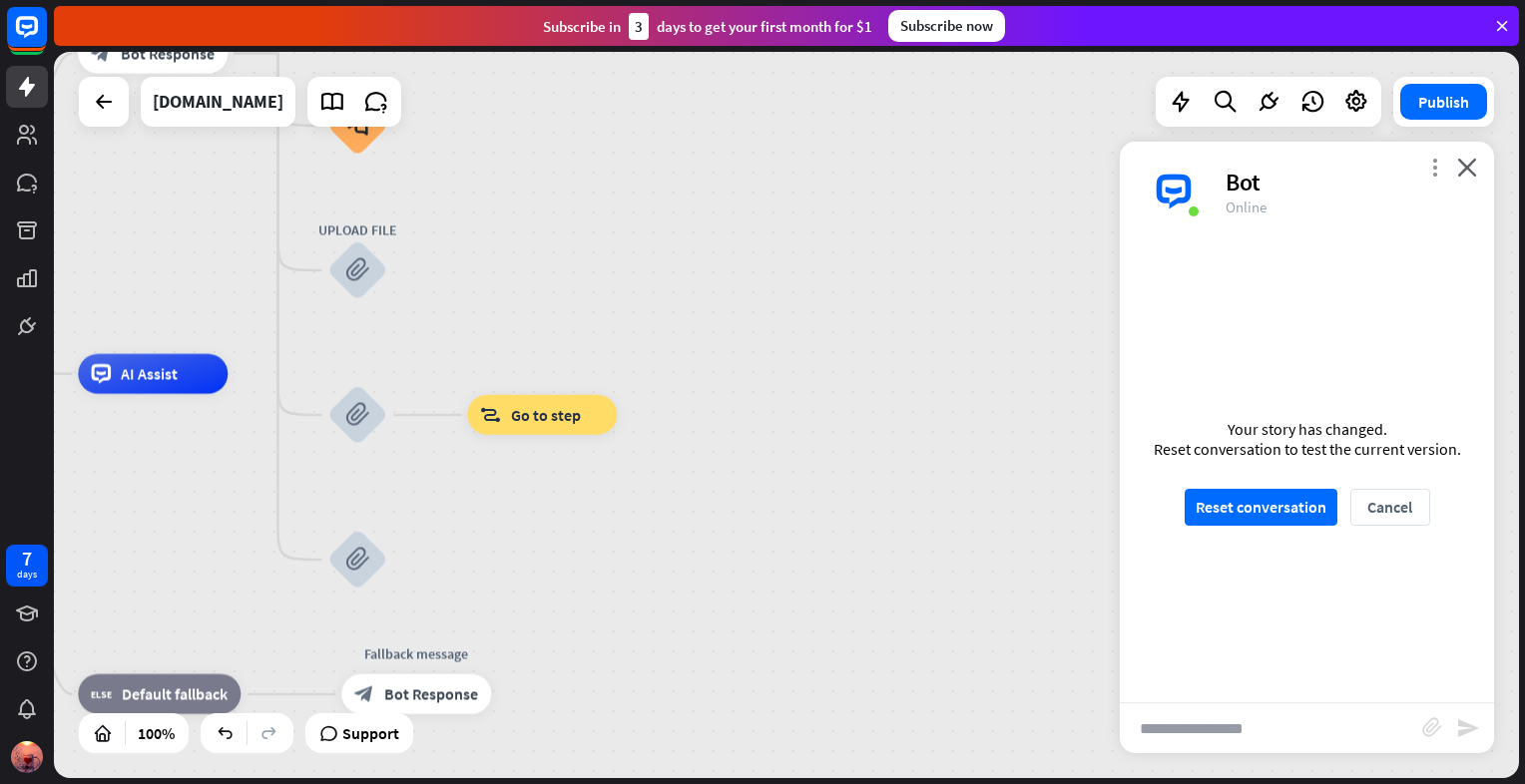 click on "more_vert" at bounding box center (1434, 167) 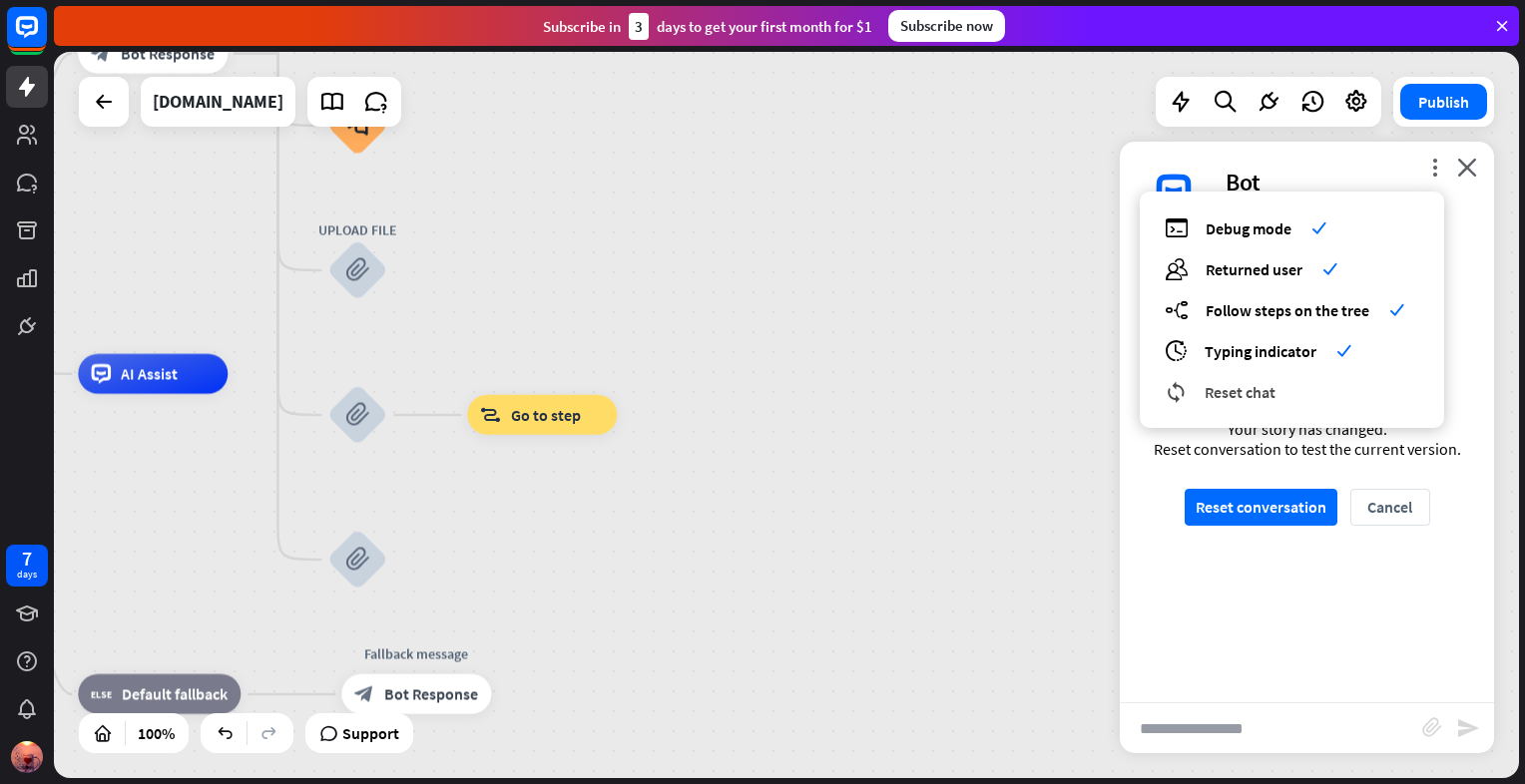 click on "reset_chat   Reset chat" at bounding box center [1291, 391] 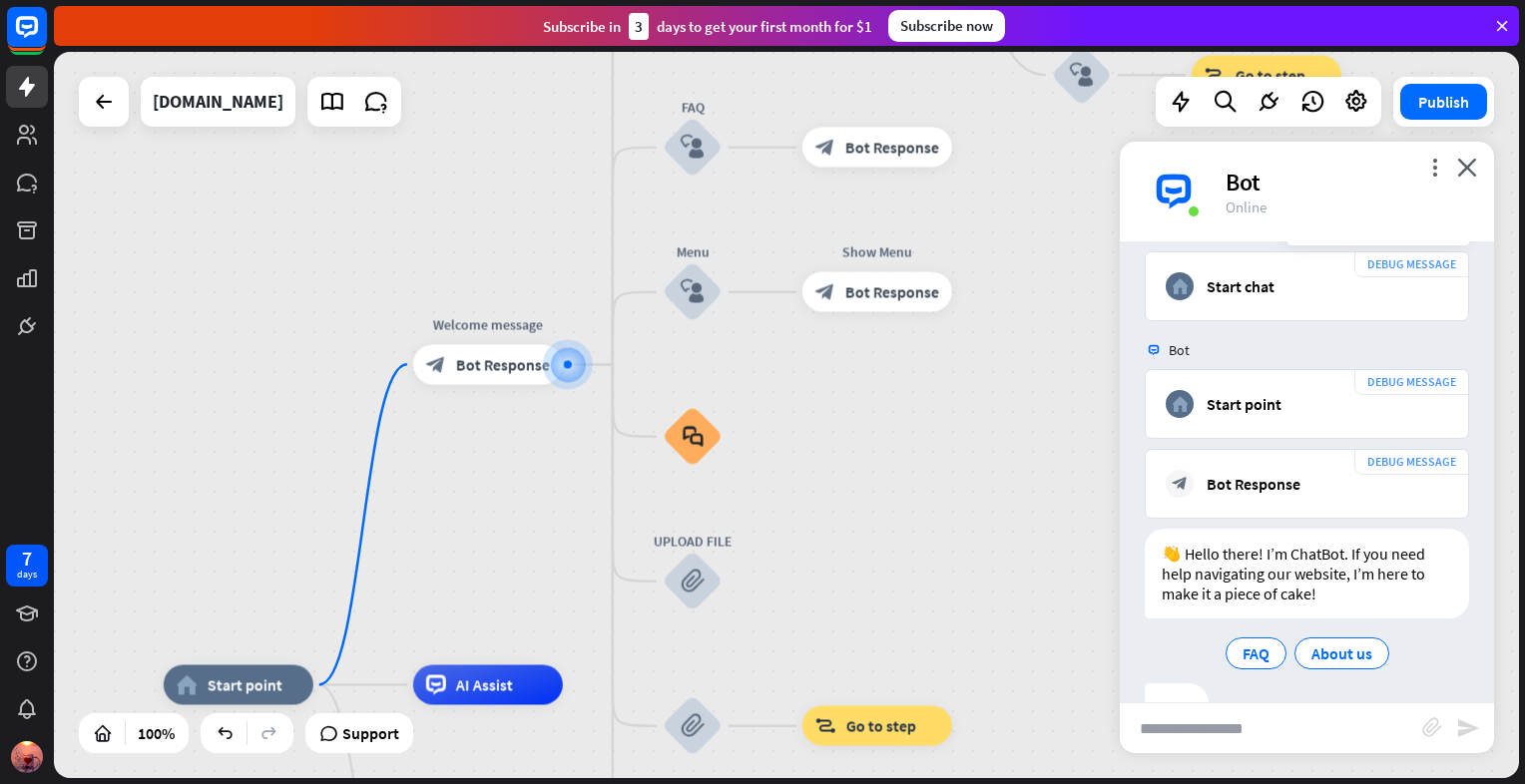 click on "DEBUG MESSAGE
home_2
Start chat
[DATE] 11:29 AM
Show JSON" at bounding box center (1306, 291) 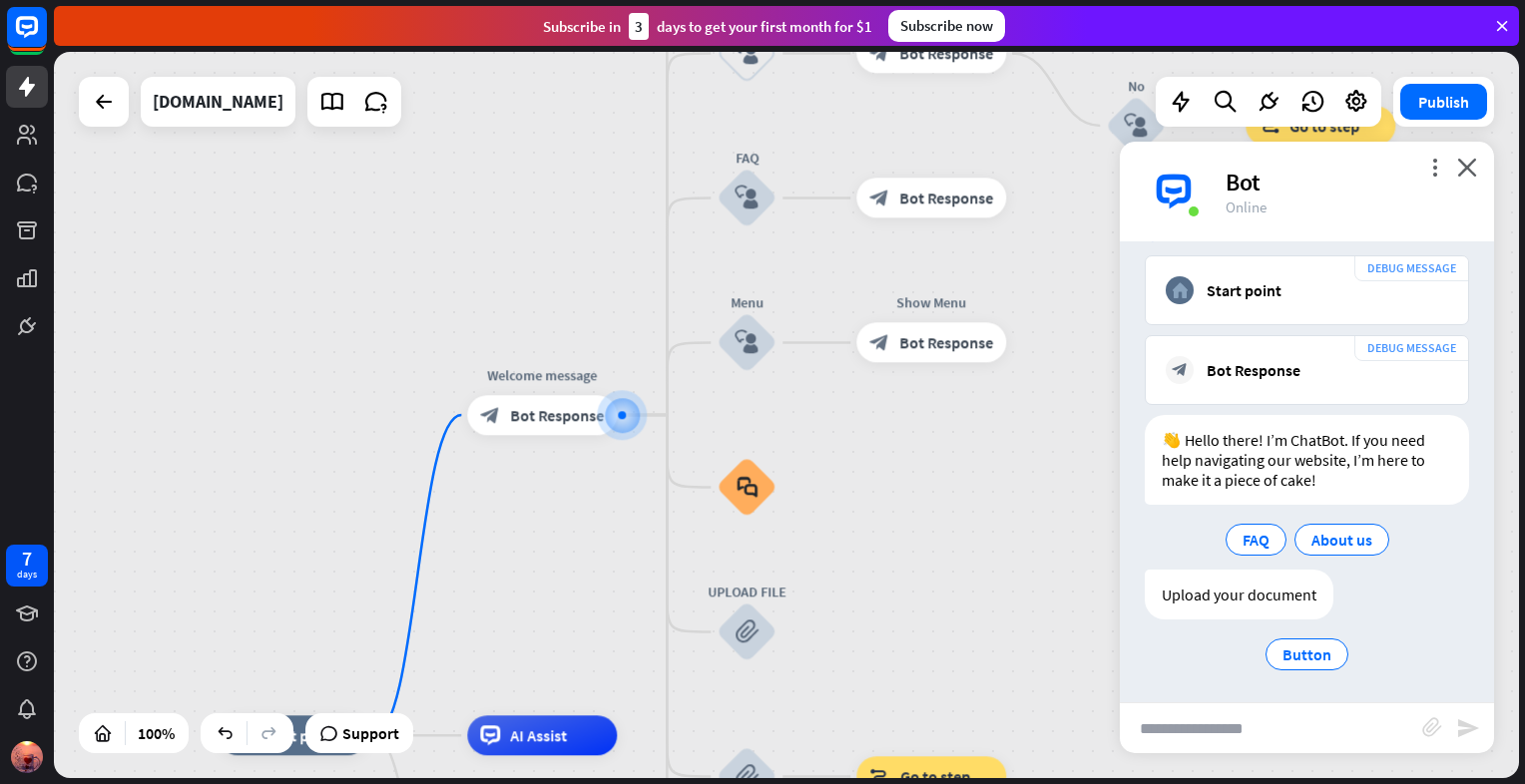 scroll, scrollTop: 163, scrollLeft: 0, axis: vertical 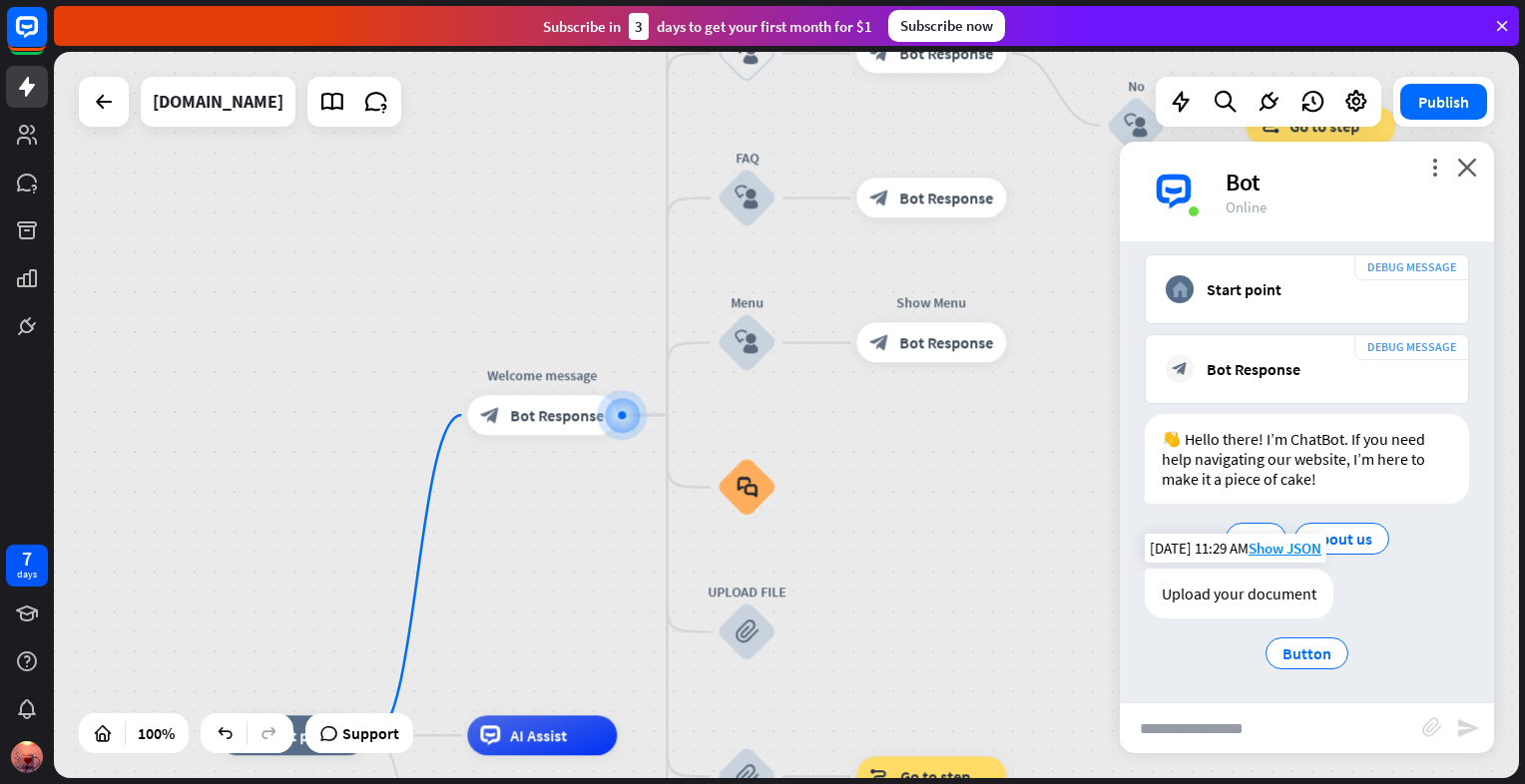 click on "Upload your document   Button" at bounding box center (1306, 620) 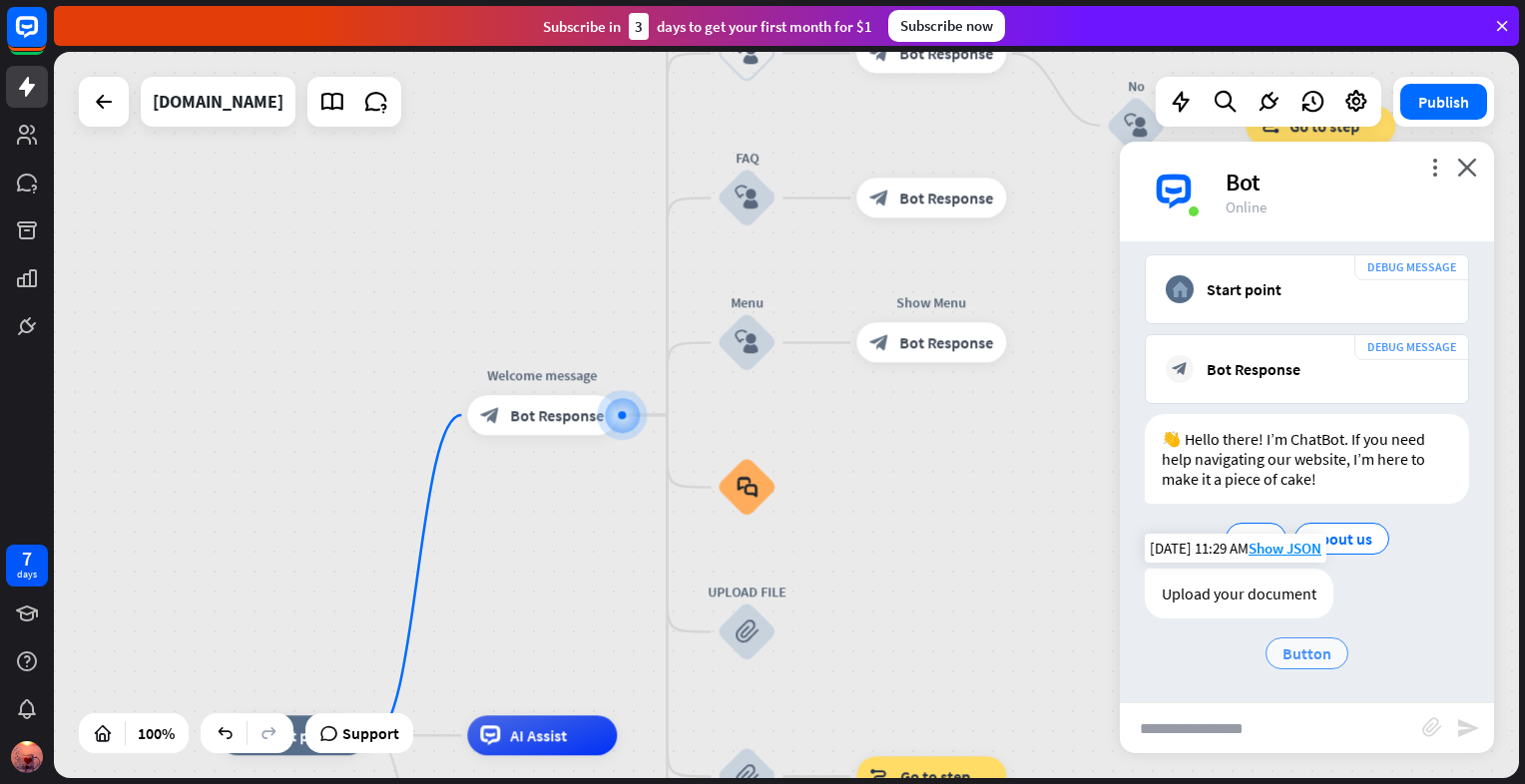 click on "Button" at bounding box center [1306, 653] 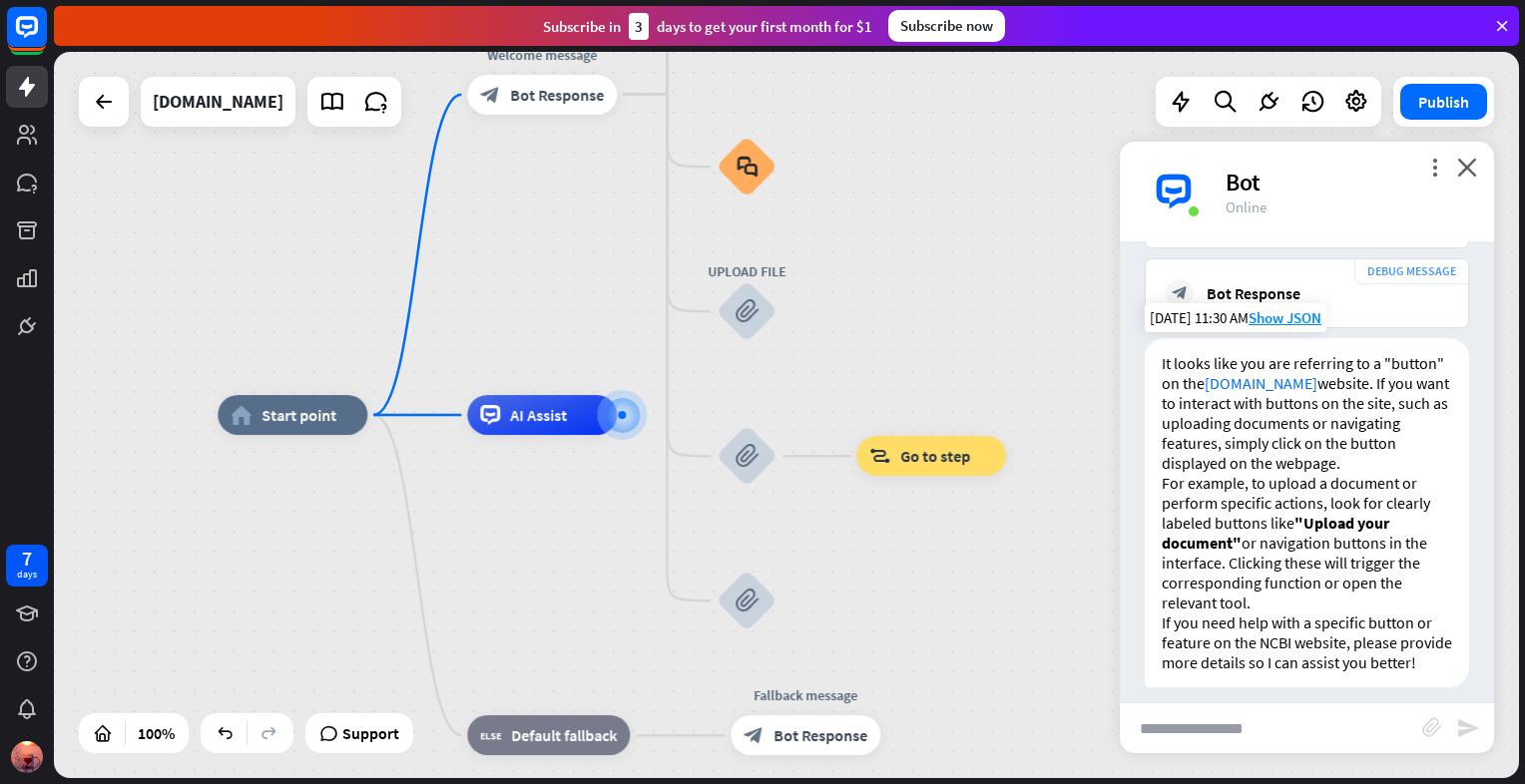 scroll, scrollTop: 856, scrollLeft: 0, axis: vertical 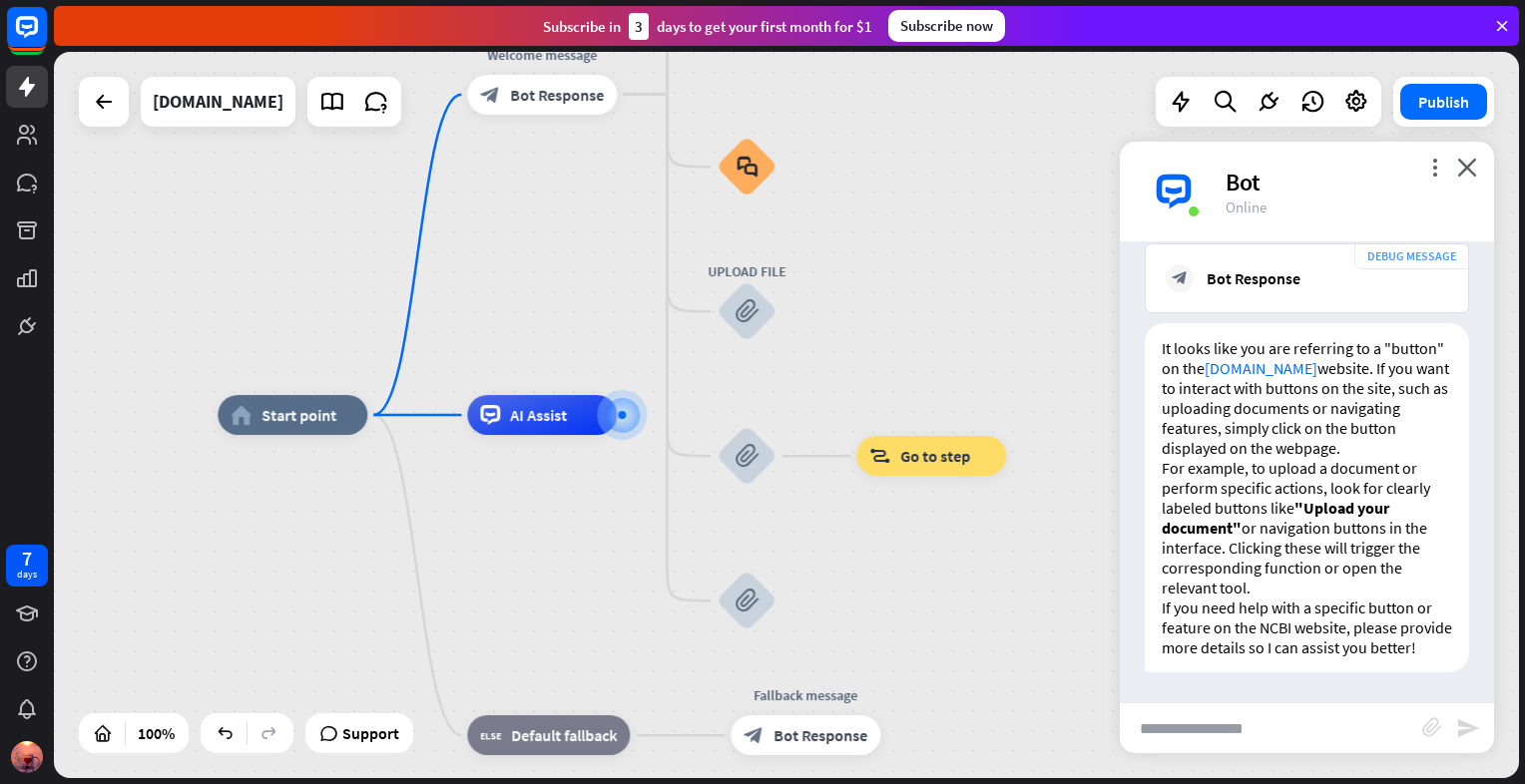 click at bounding box center (1271, 728) 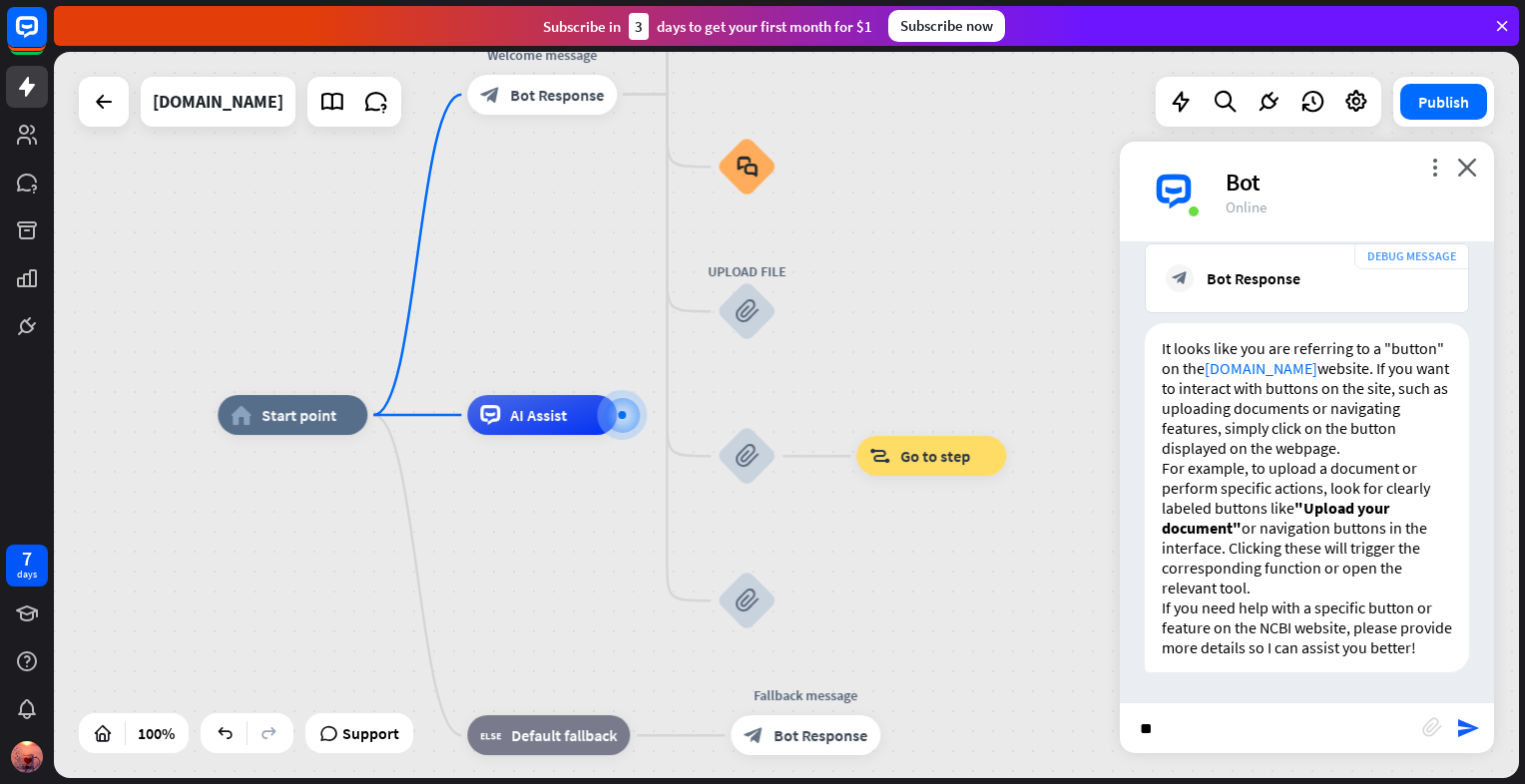 type on "*" 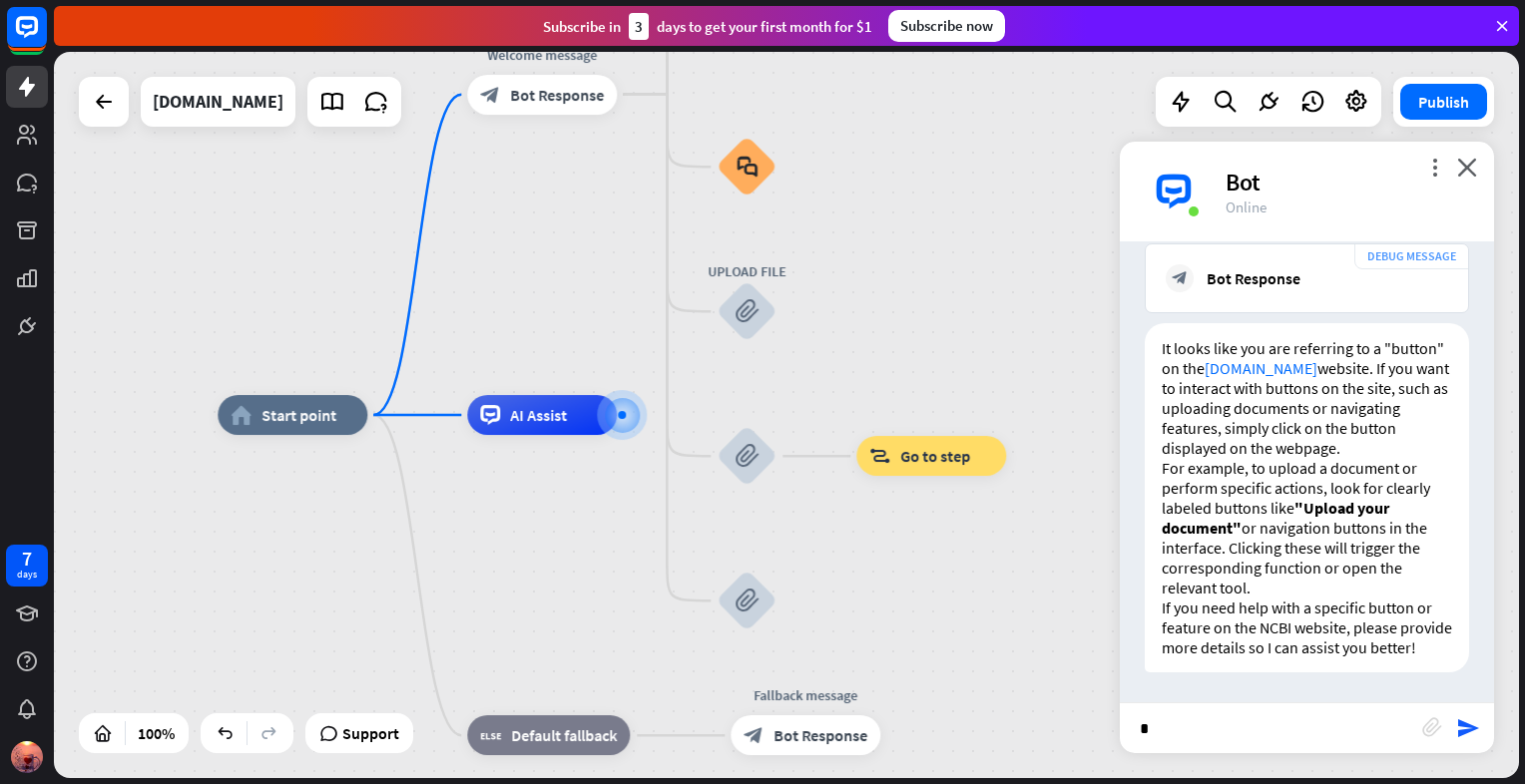type 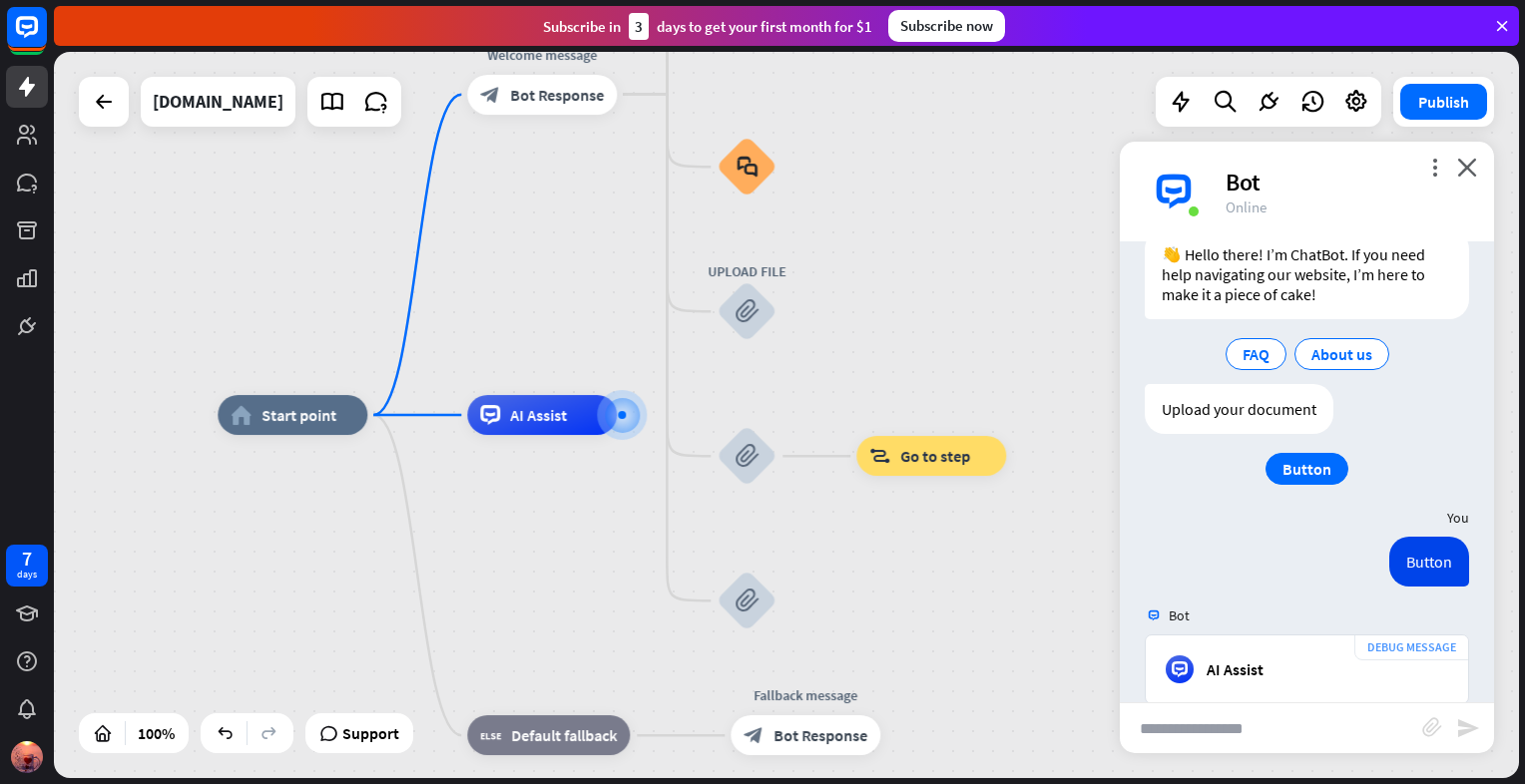 scroll, scrollTop: 0, scrollLeft: 0, axis: both 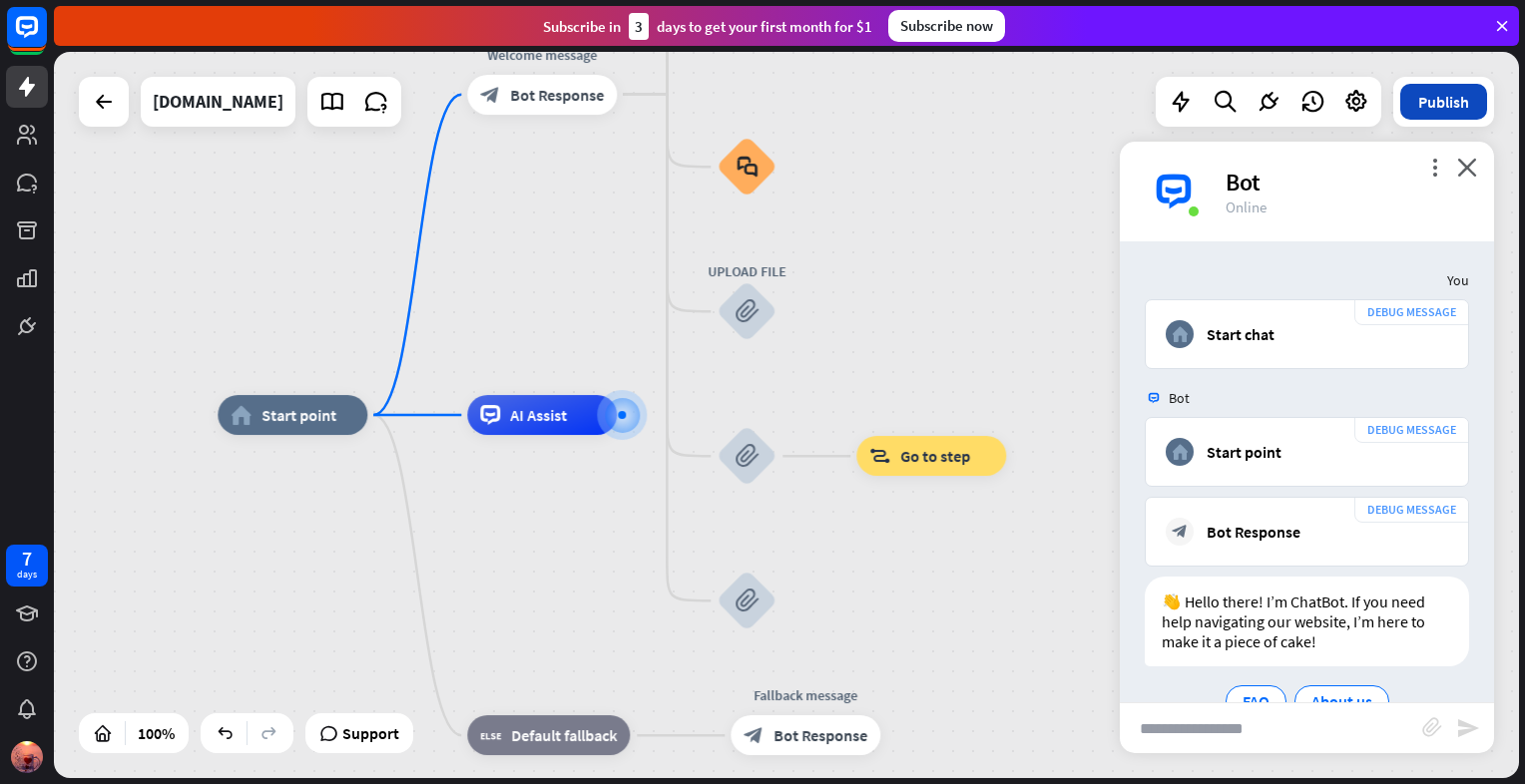 click on "Publish" at bounding box center (1443, 102) 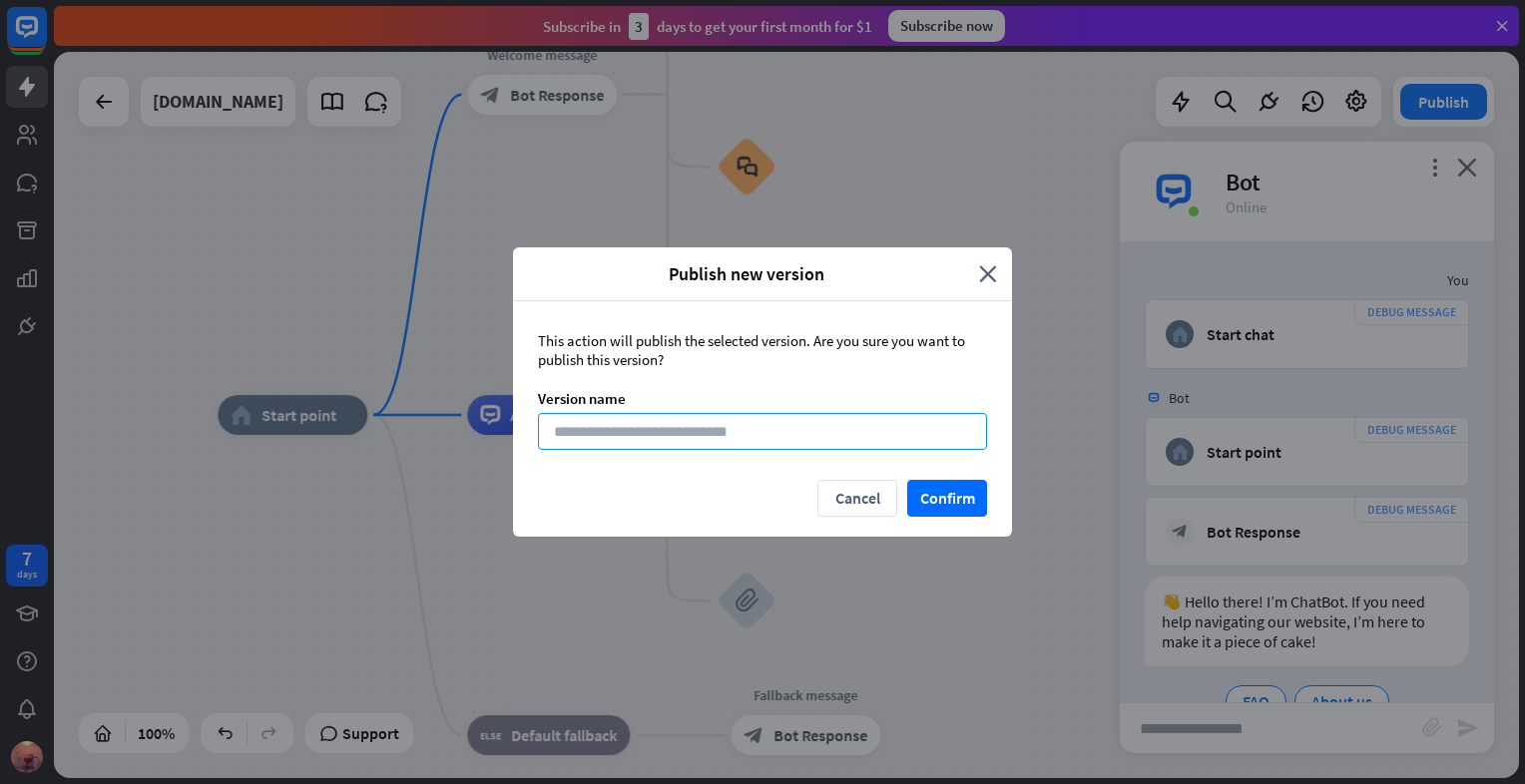 click at bounding box center (762, 431) 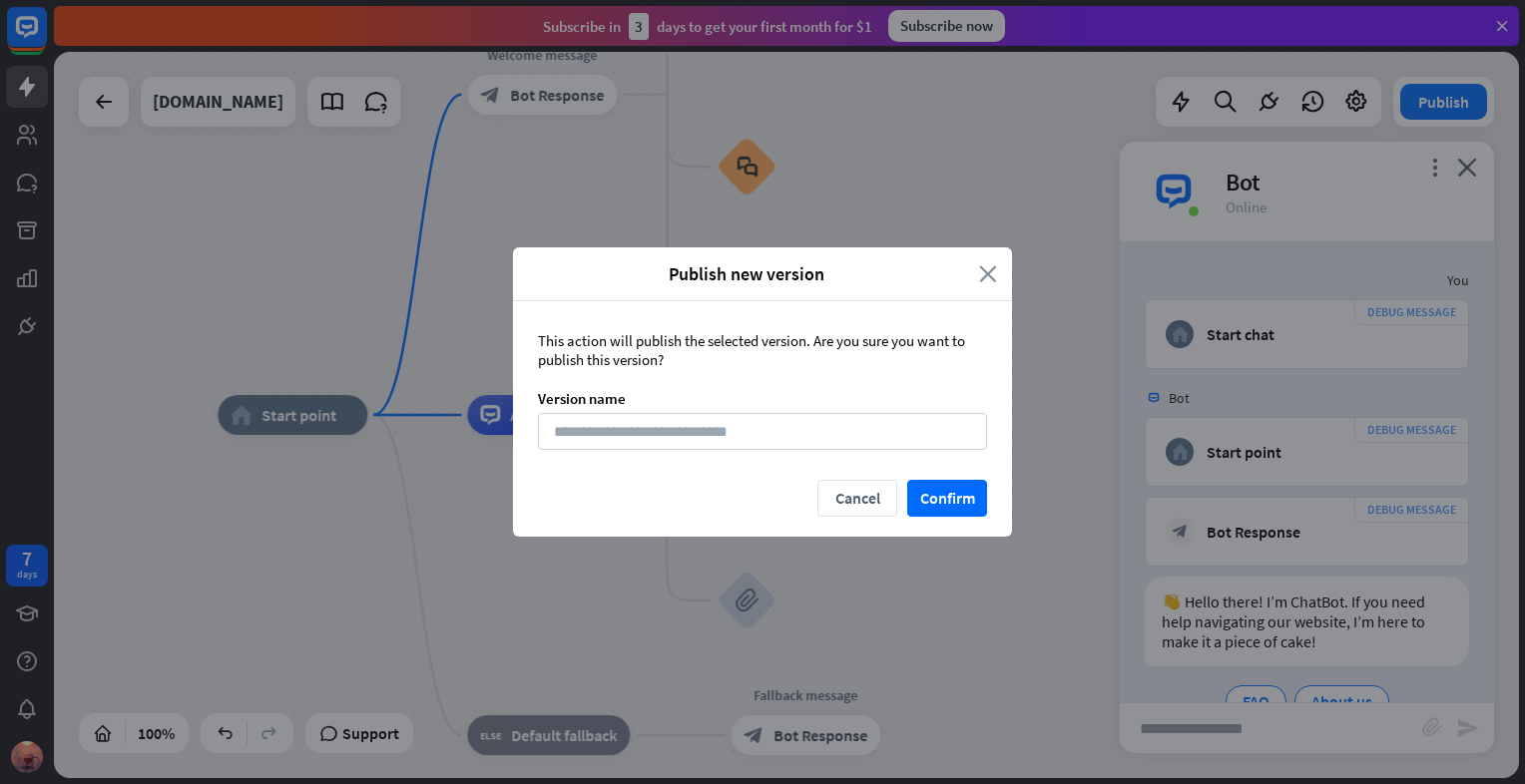 click on "close" at bounding box center [988, 273] 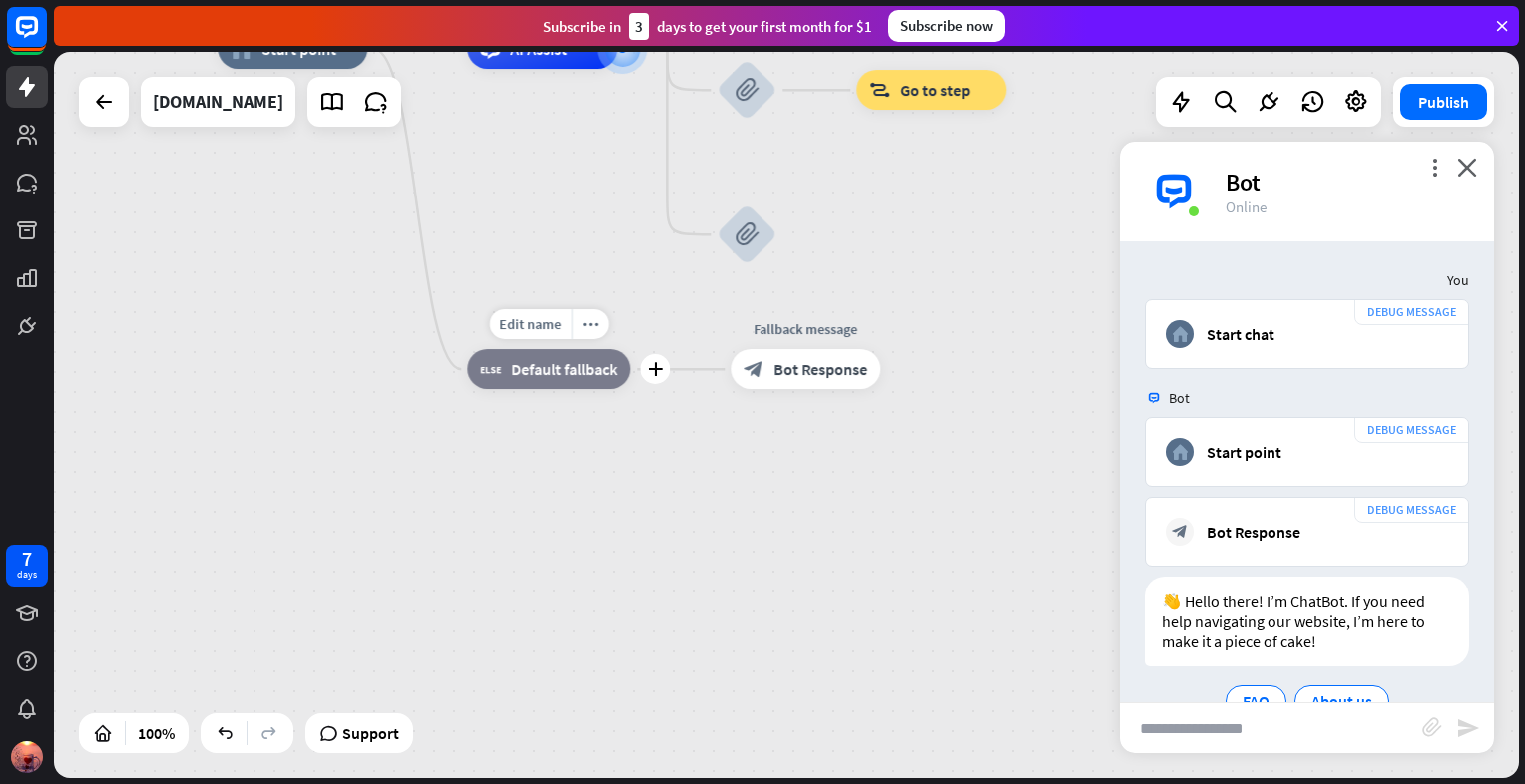 click on "block_fallback   Default fallback" at bounding box center (548, 369) 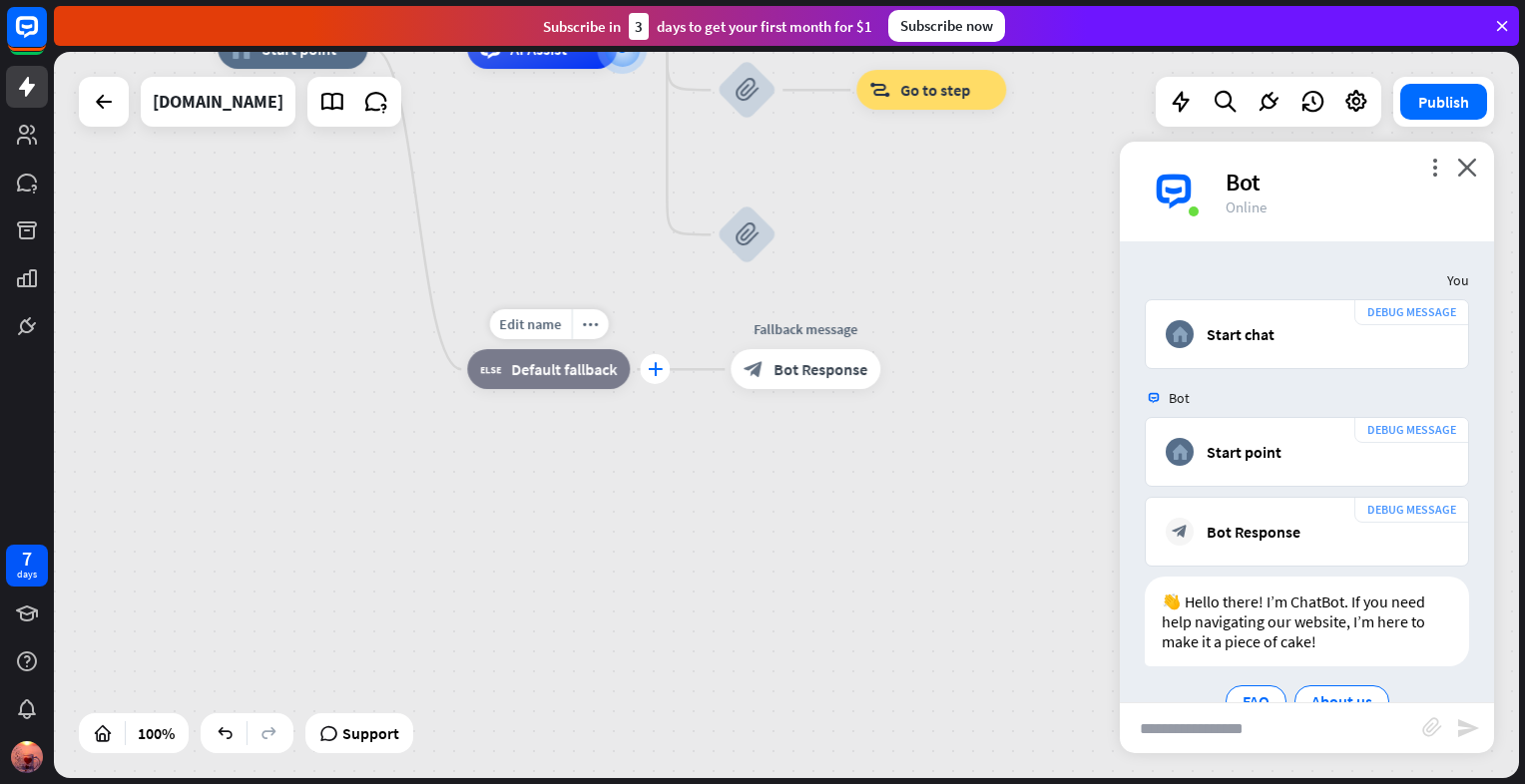 click on "plus" at bounding box center (655, 369) 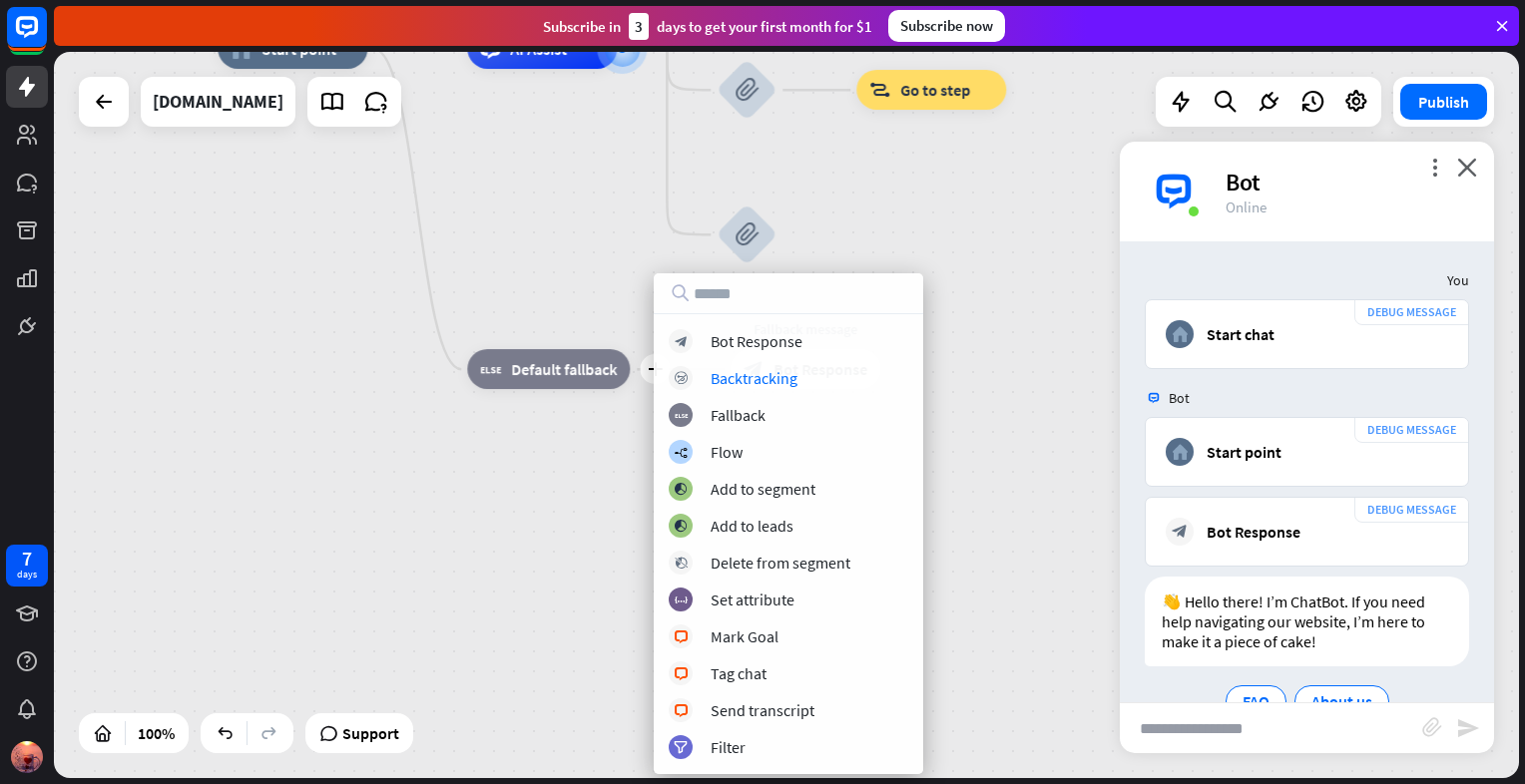 click on "home_2   Start point                 Welcome message   block_bot_response   Bot Response                 About us   block_user_input                 Provide company information   block_bot_response   Bot Response                 Back to Menu   block_user_input                 Was it helpful?   block_bot_response   Bot Response                 Yes   block_user_input                 Thank you!   block_bot_response   Bot Response                 No   block_user_input                 Back to Menu   block_goto   Go to step                 FAQ   block_user_input                   block_bot_response   Bot Response                 Menu   block_user_input                 Show Menu   block_bot_response   Bot Response                   block_faq                 UPLOAD FILE   block_attachment                   block_attachment                   block_goto   Go to step                   block_attachment                     AI Assist                   plus     block_fallback   Default fallback" at bounding box center (950, 412) 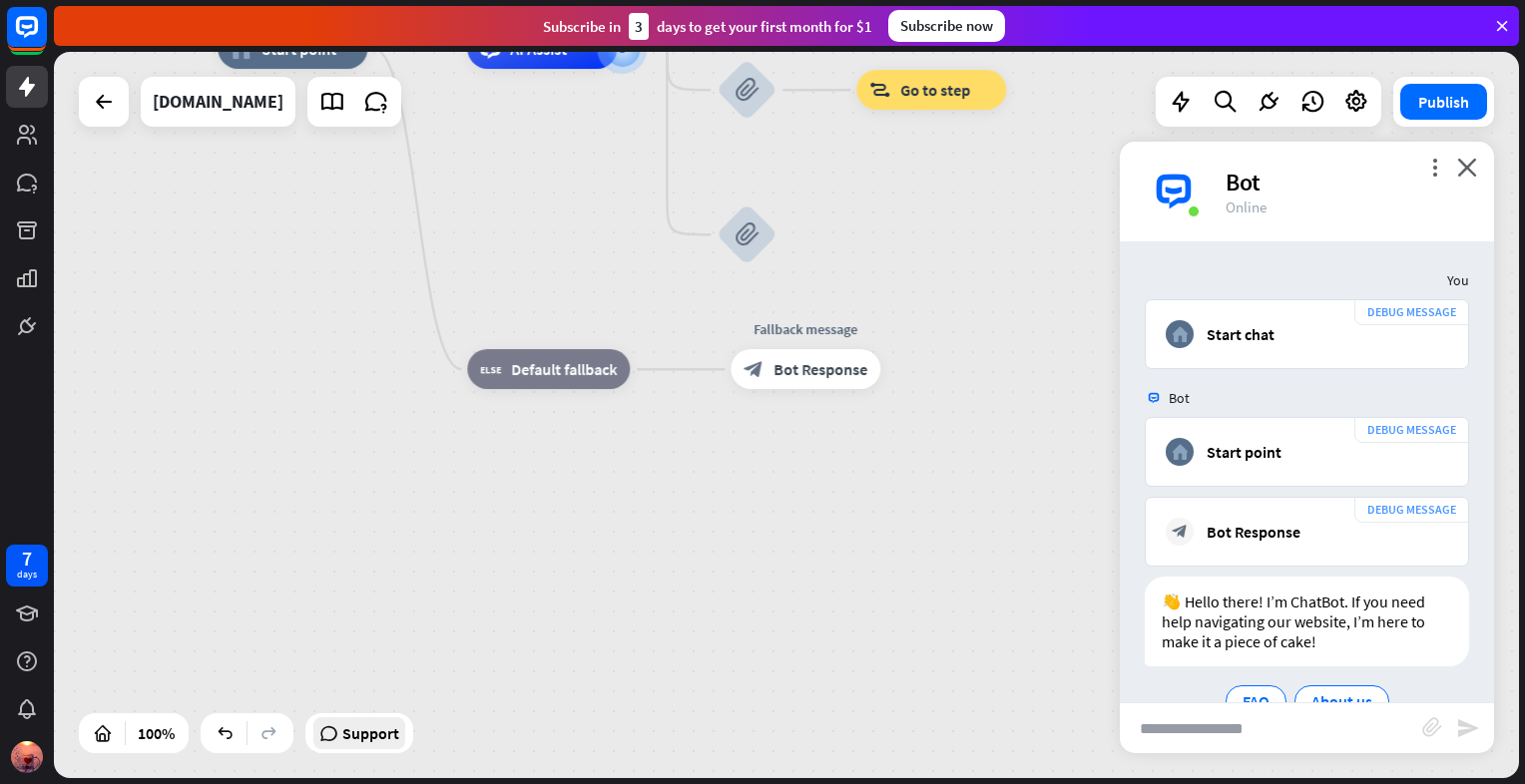 click on "Support" at bounding box center [370, 733] 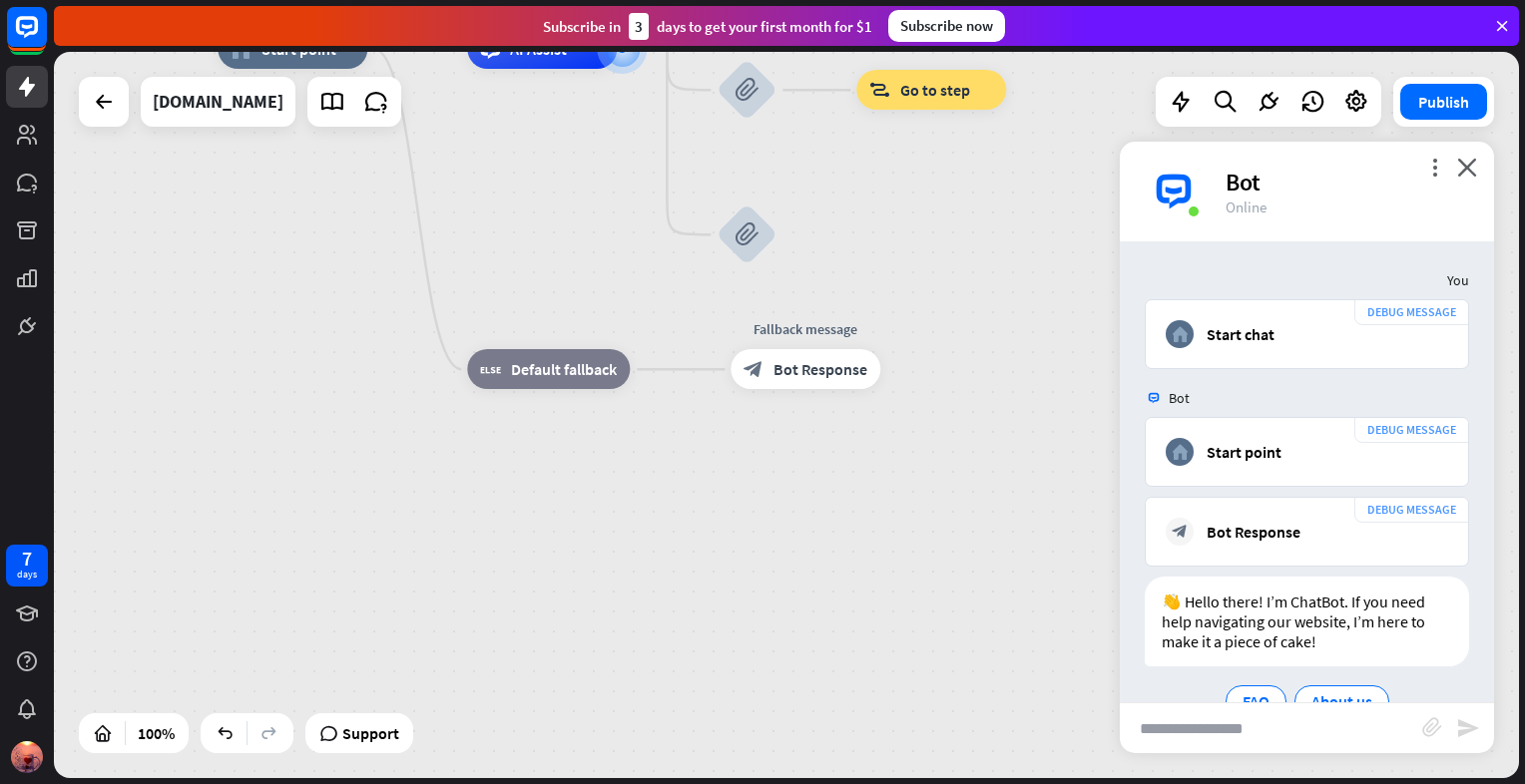 click on "home_2   Start point                 Welcome message   block_bot_response   Bot Response                 About us   block_user_input                 Provide company information   block_bot_response   Bot Response                 Back to Menu   block_user_input                 Was it helpful?   block_bot_response   Bot Response                 Yes   block_user_input                 Thank you!   block_bot_response   Bot Response                 No   block_user_input                 Back to Menu   block_goto   Go to step                 FAQ   block_user_input                   block_bot_response   Bot Response                 Menu   block_user_input                 Show Menu   block_bot_response   Bot Response                   block_faq                 UPLOAD FILE   block_attachment                   block_attachment                   block_goto   Go to step                   block_attachment                     AI Assist                       block_fallback   Default fallback" at bounding box center [950, 412] 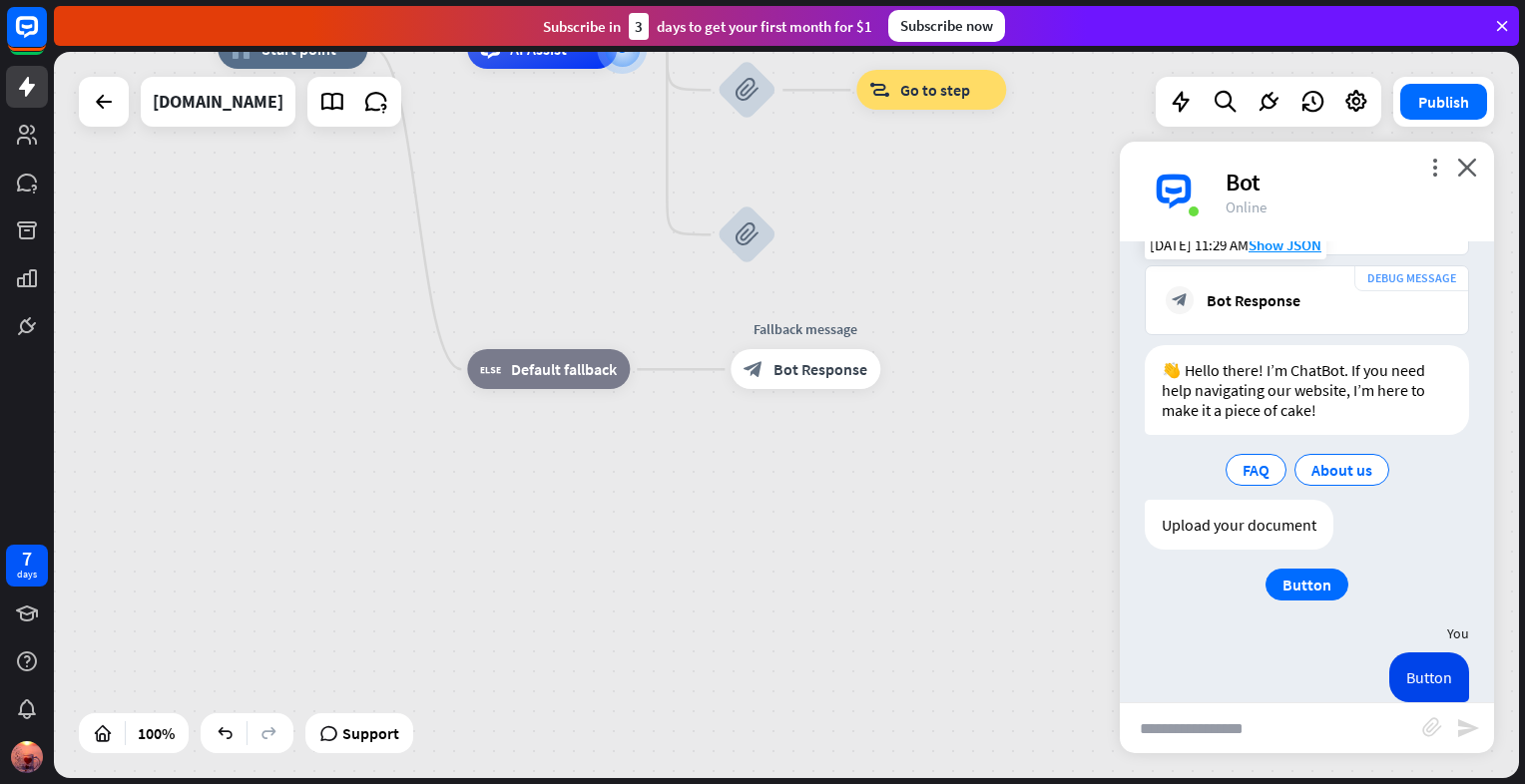 scroll, scrollTop: 235, scrollLeft: 0, axis: vertical 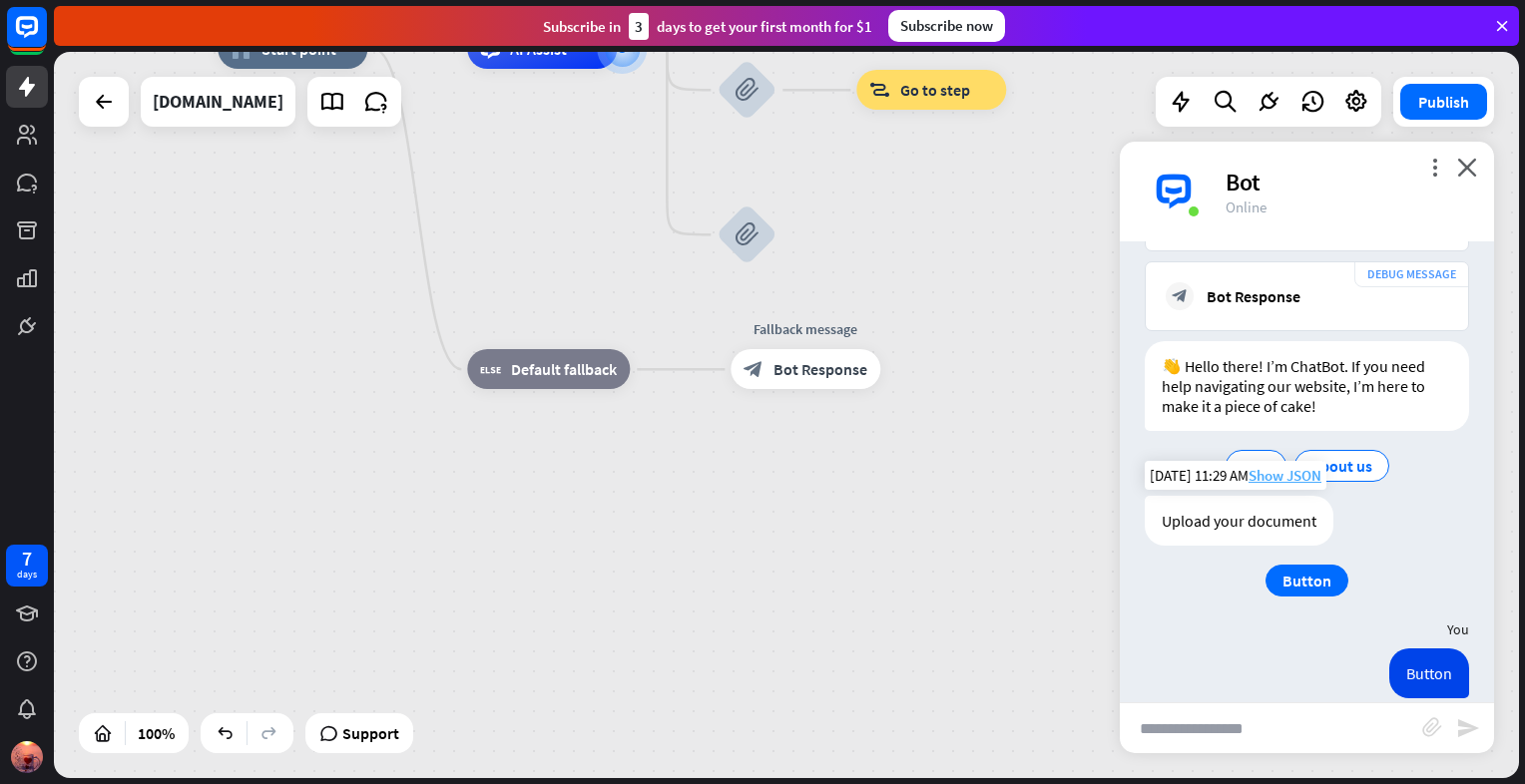 click on "Show JSON" at bounding box center [1284, 475] 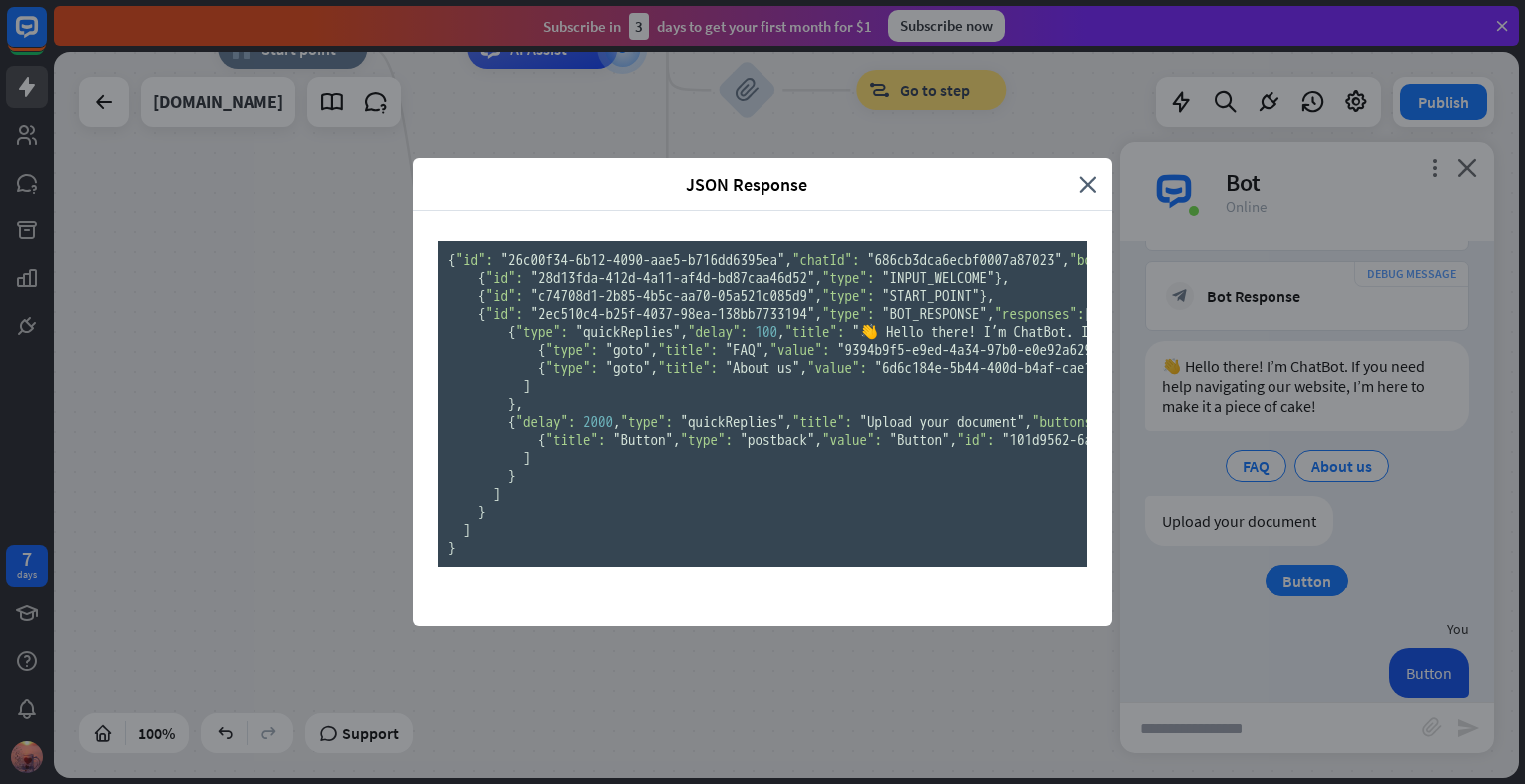 scroll, scrollTop: 494, scrollLeft: 0, axis: vertical 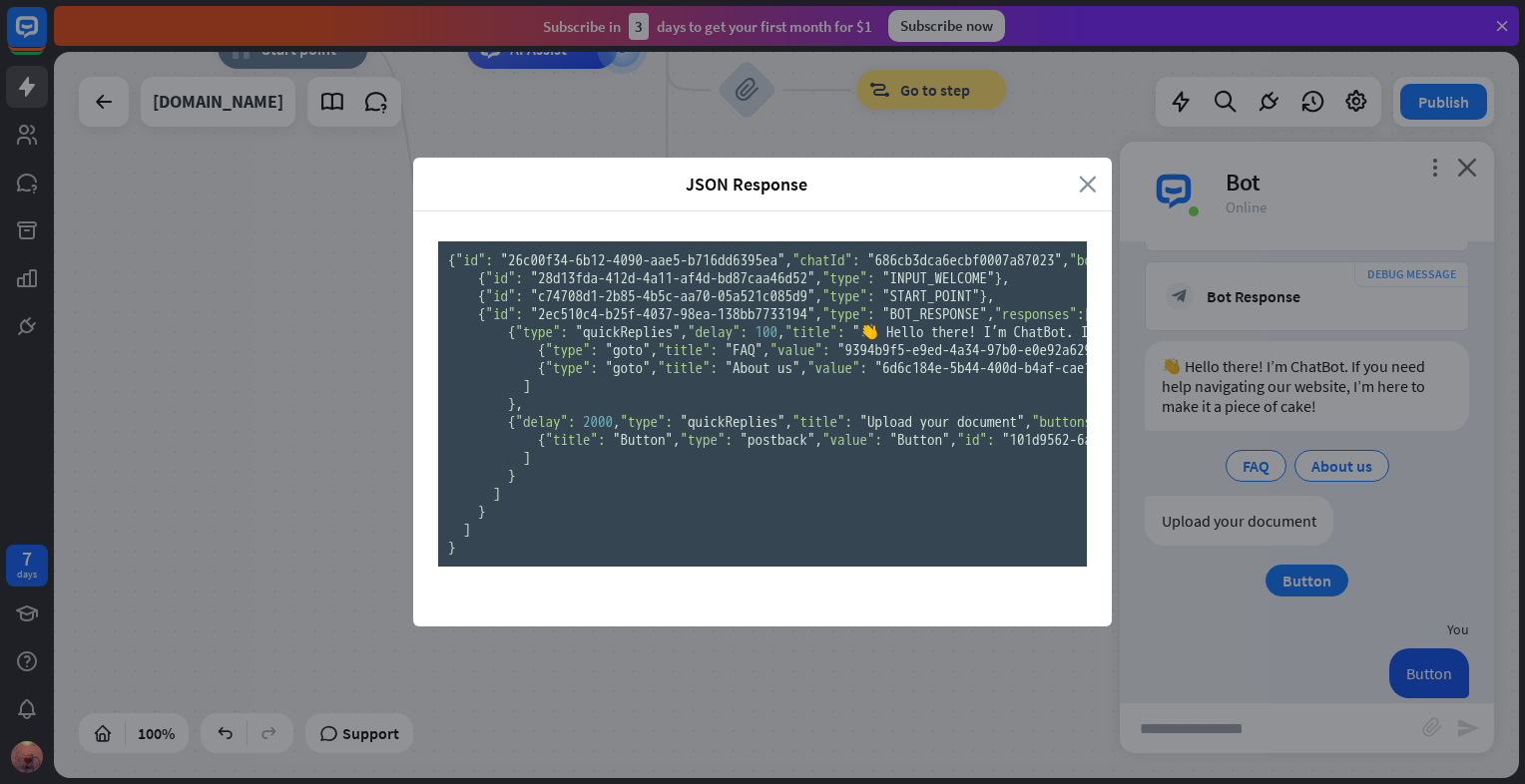 click on "close" at bounding box center (1088, 184) 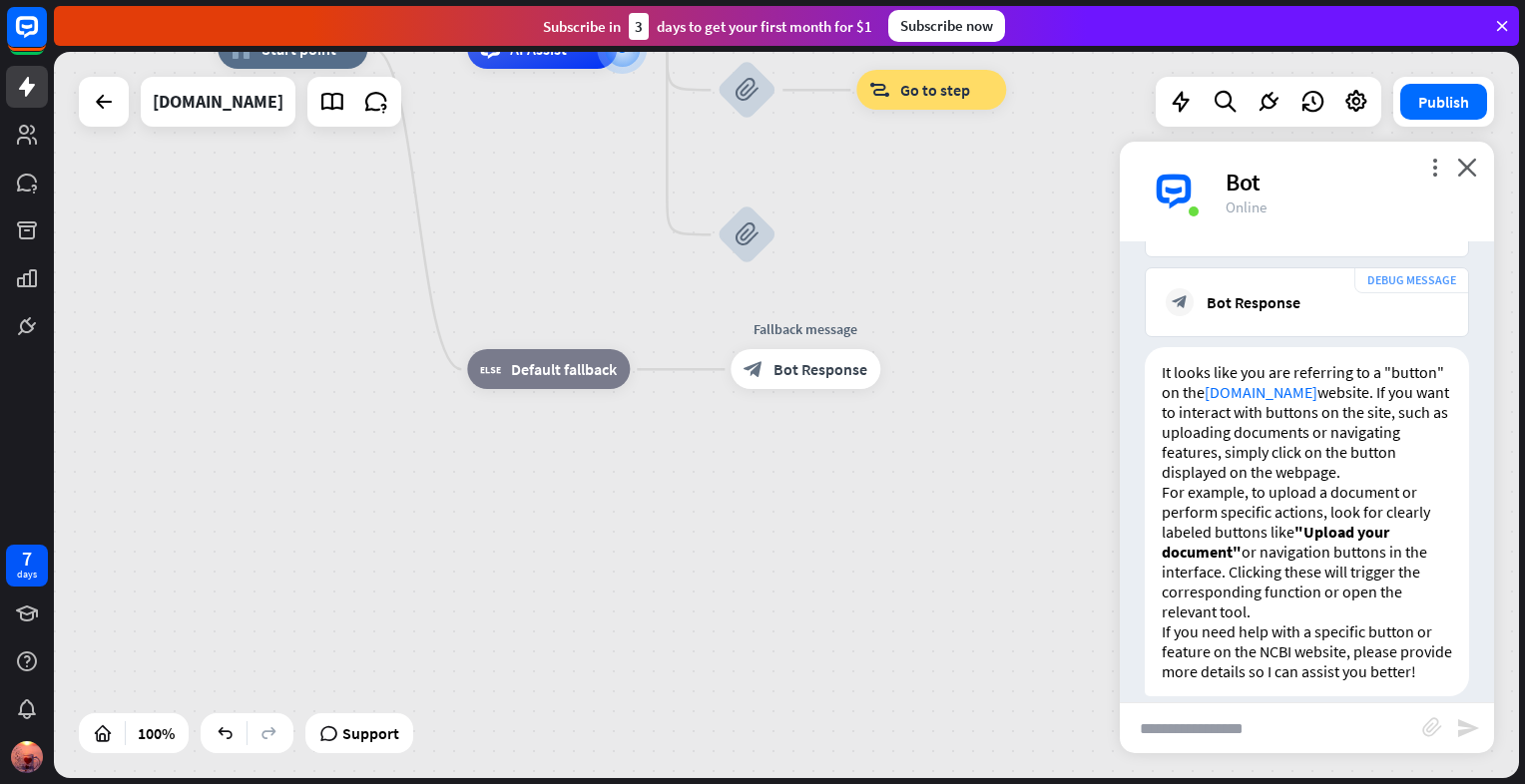scroll, scrollTop: 856, scrollLeft: 0, axis: vertical 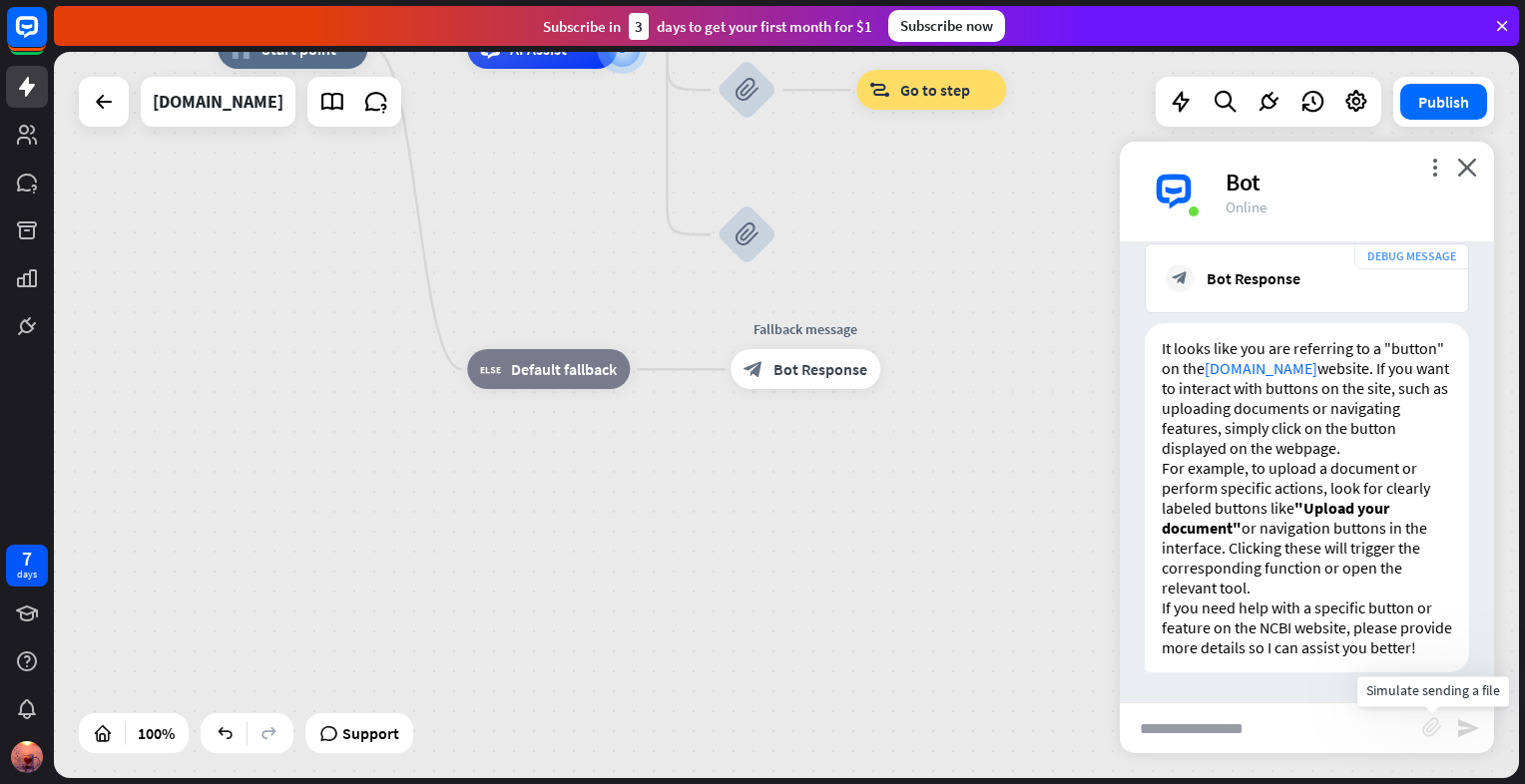 click on "block_attachment" at bounding box center (1432, 727) 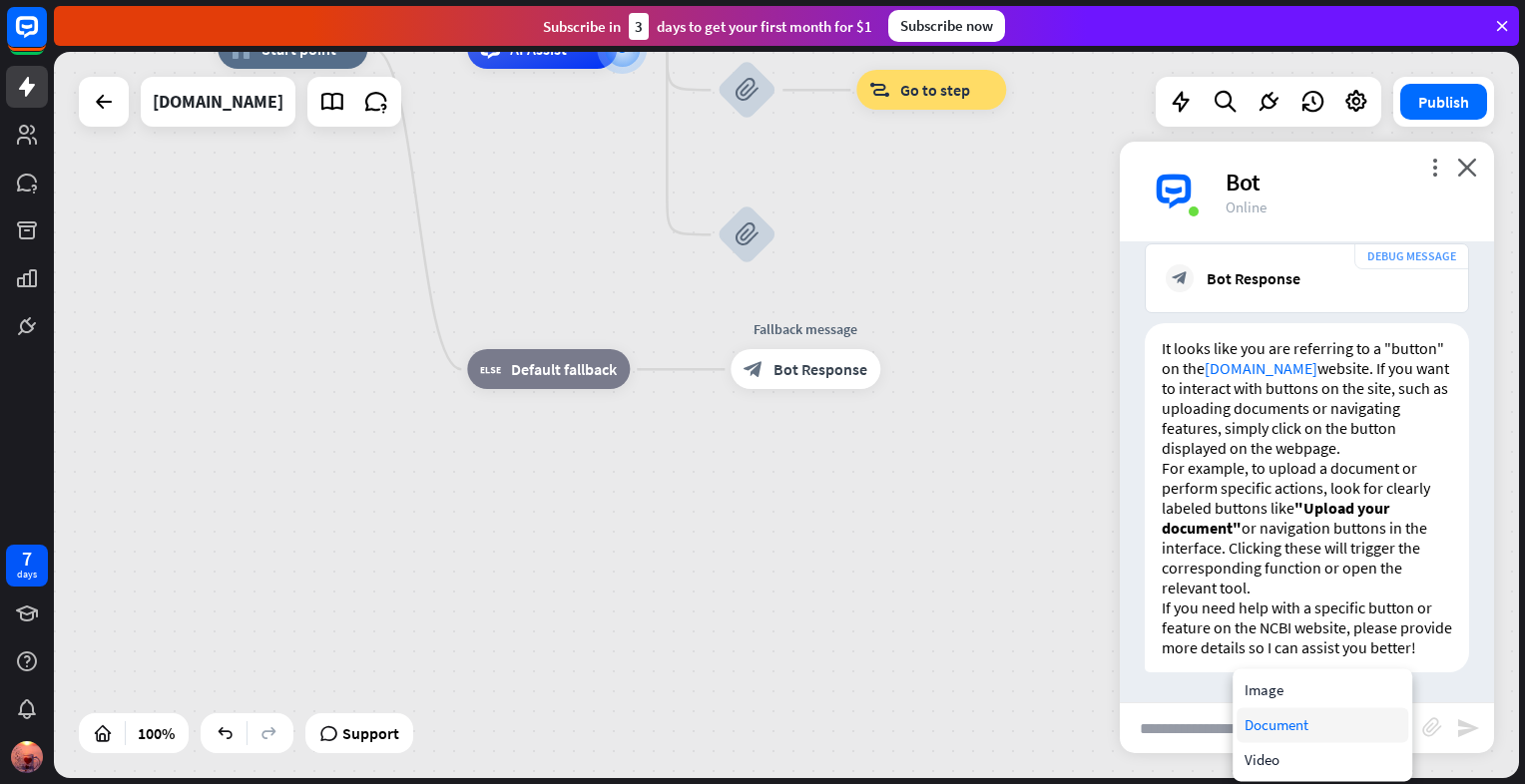 click on "Document" at bounding box center (1322, 724) 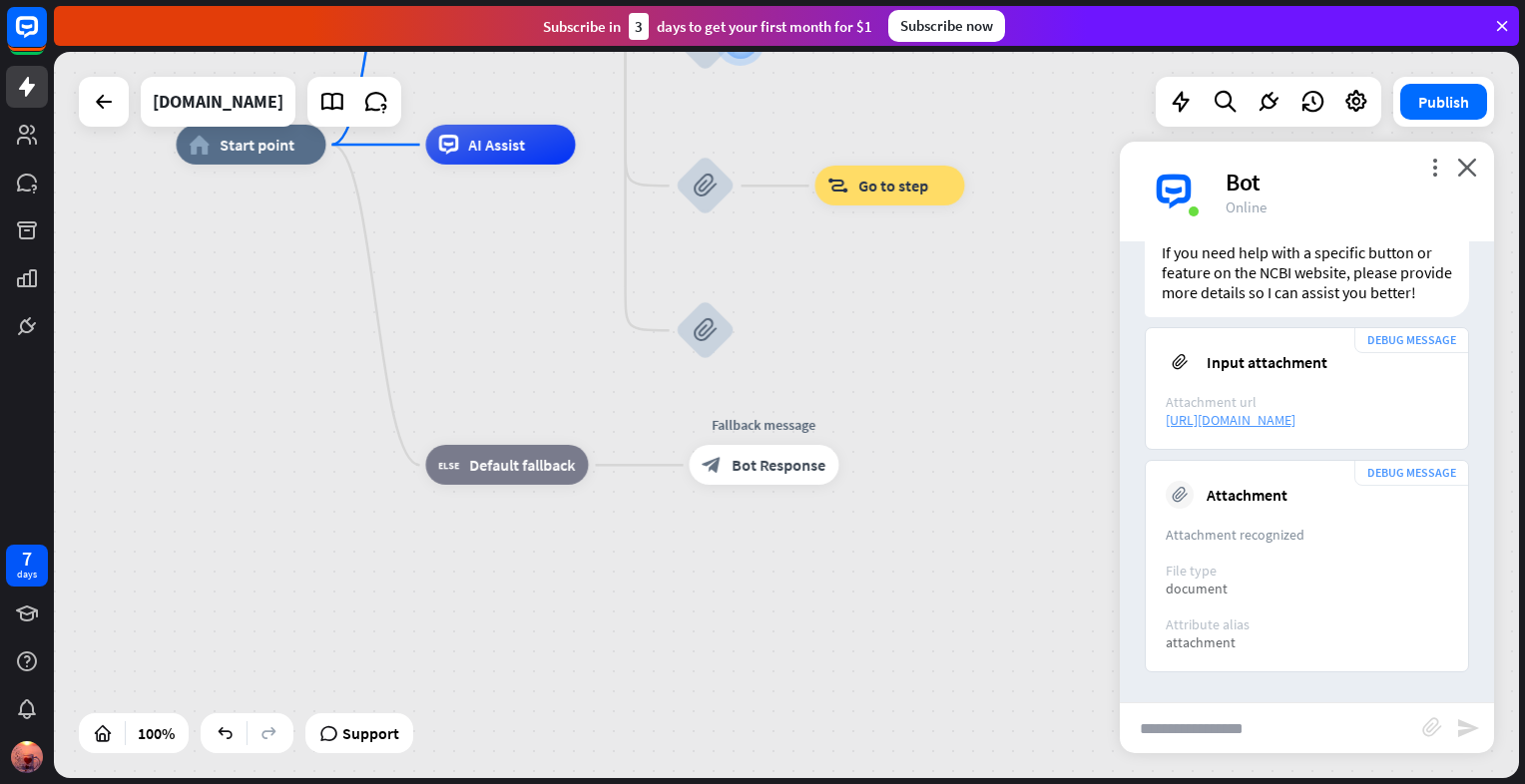 scroll, scrollTop: 1209, scrollLeft: 0, axis: vertical 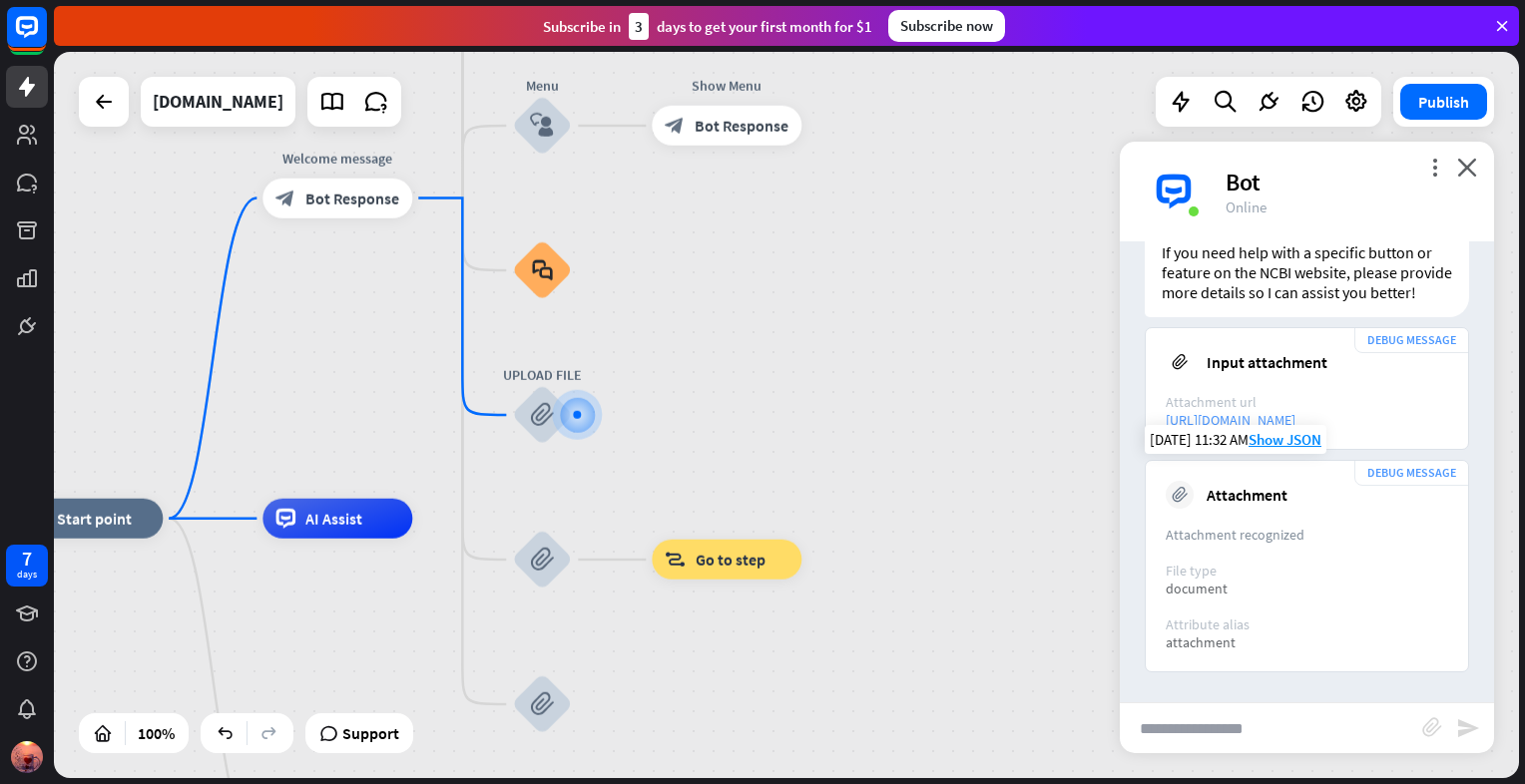 click on "Attachment" at bounding box center [1247, 495] 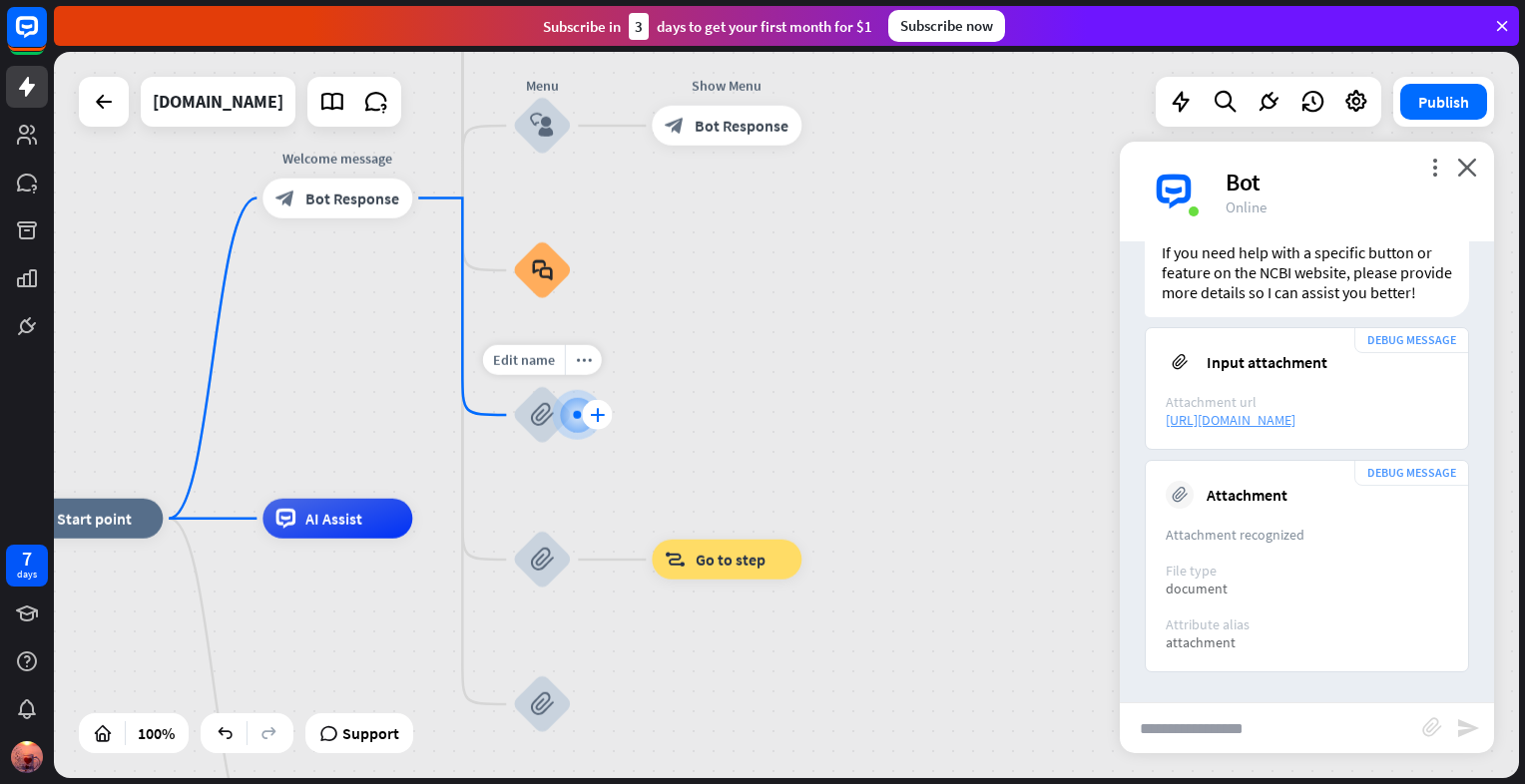 click on "plus" at bounding box center [597, 415] 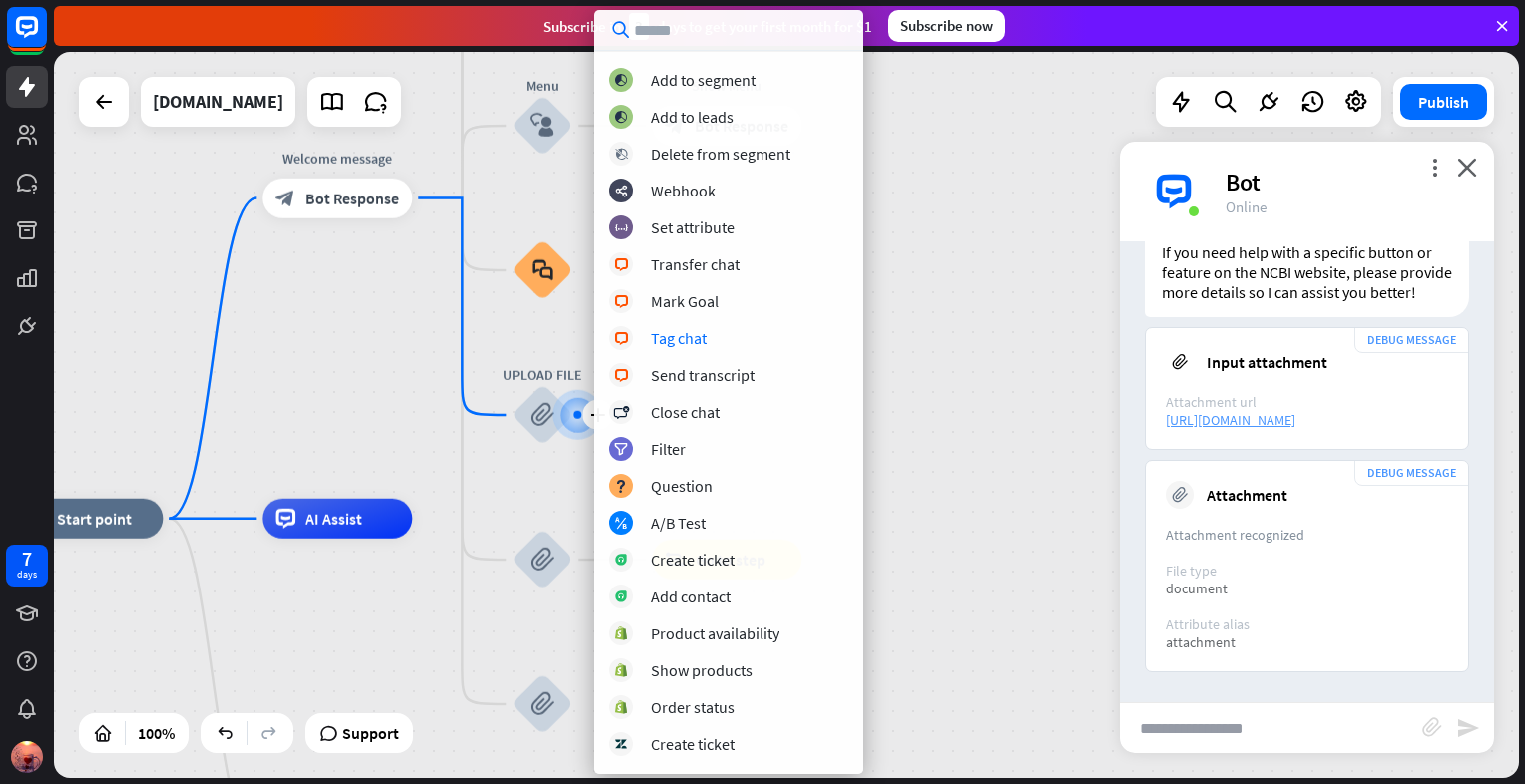 scroll, scrollTop: 290, scrollLeft: 0, axis: vertical 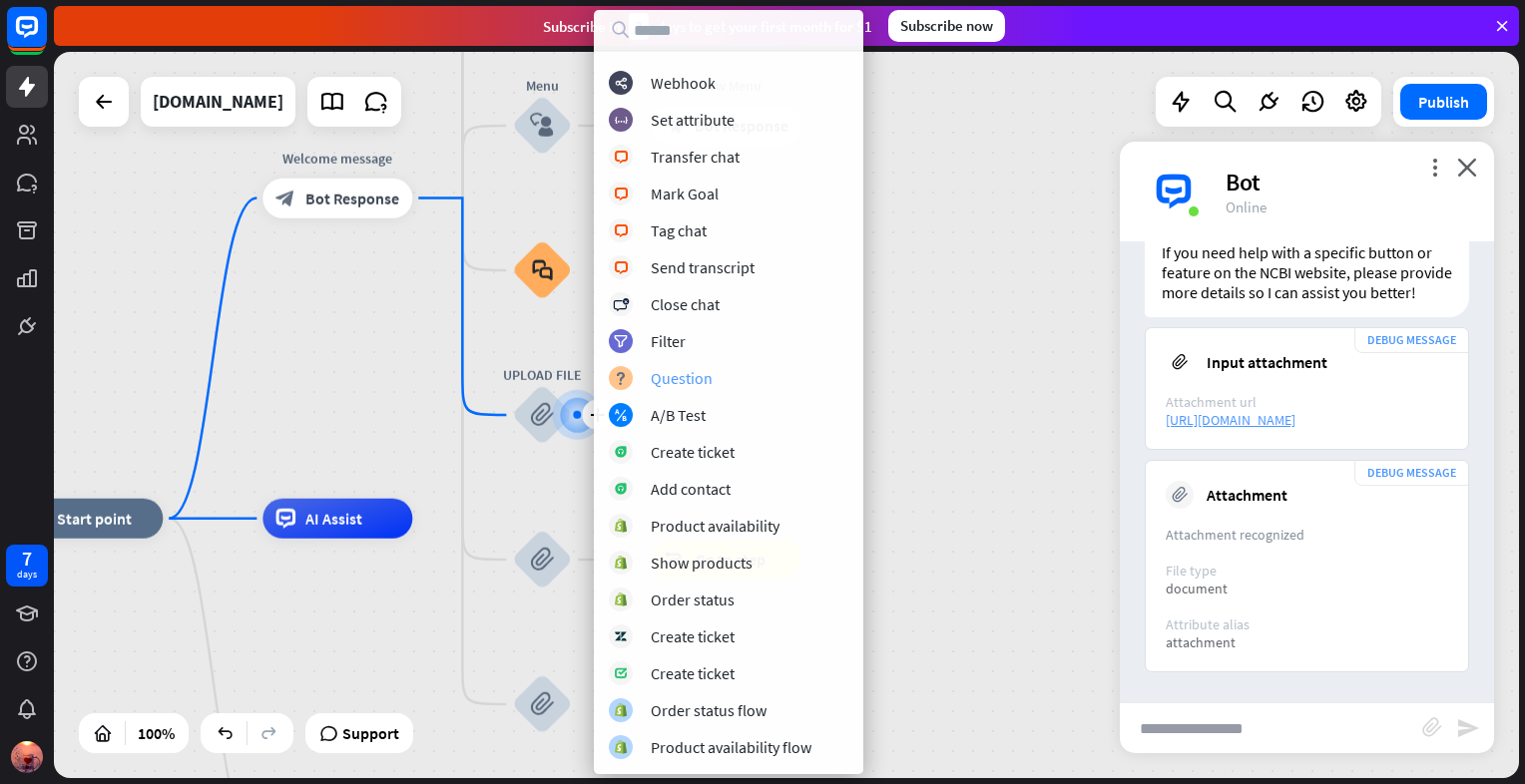 click on "Question" at bounding box center (682, 378) 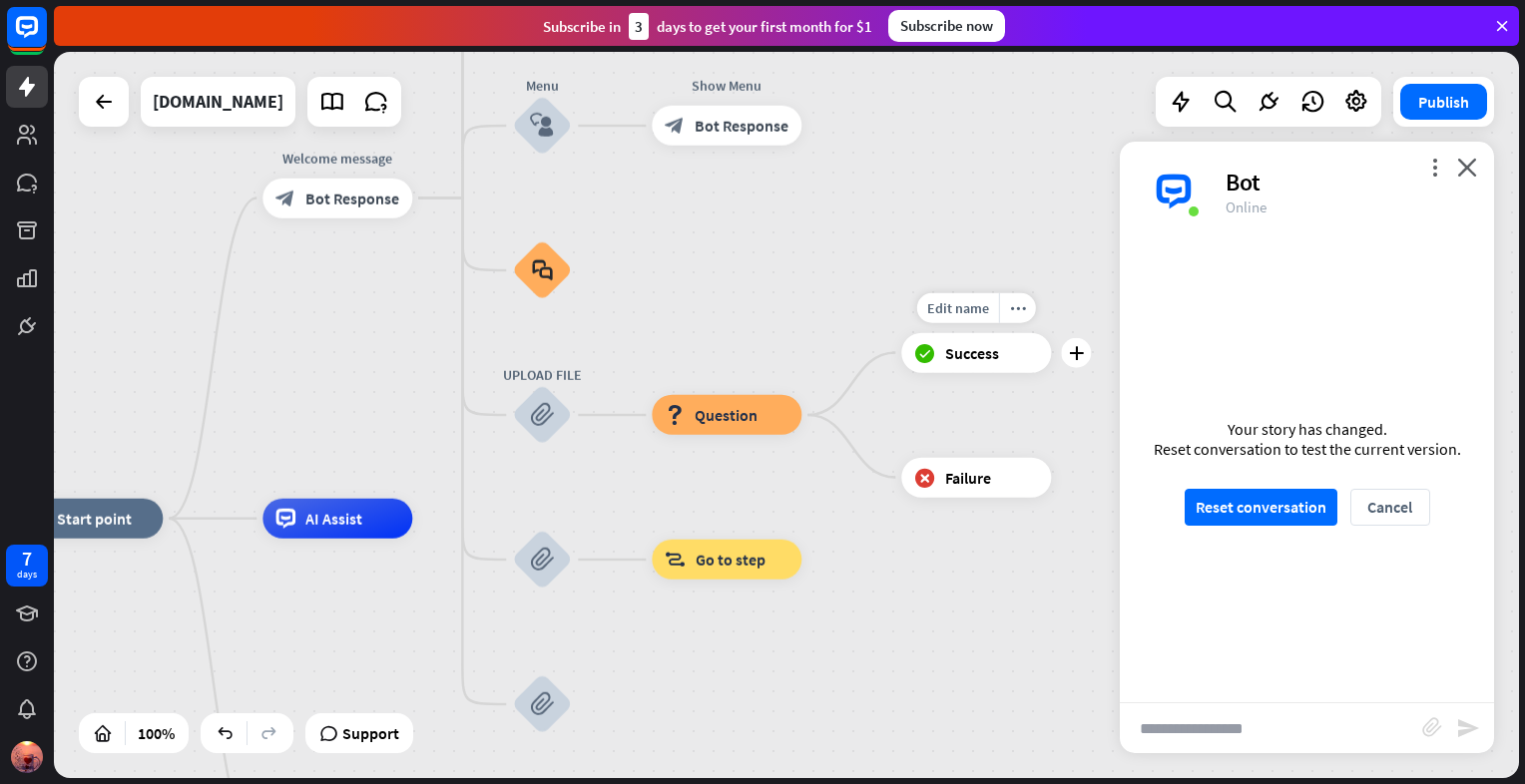 click on "block_success   Success" at bounding box center [976, 353] 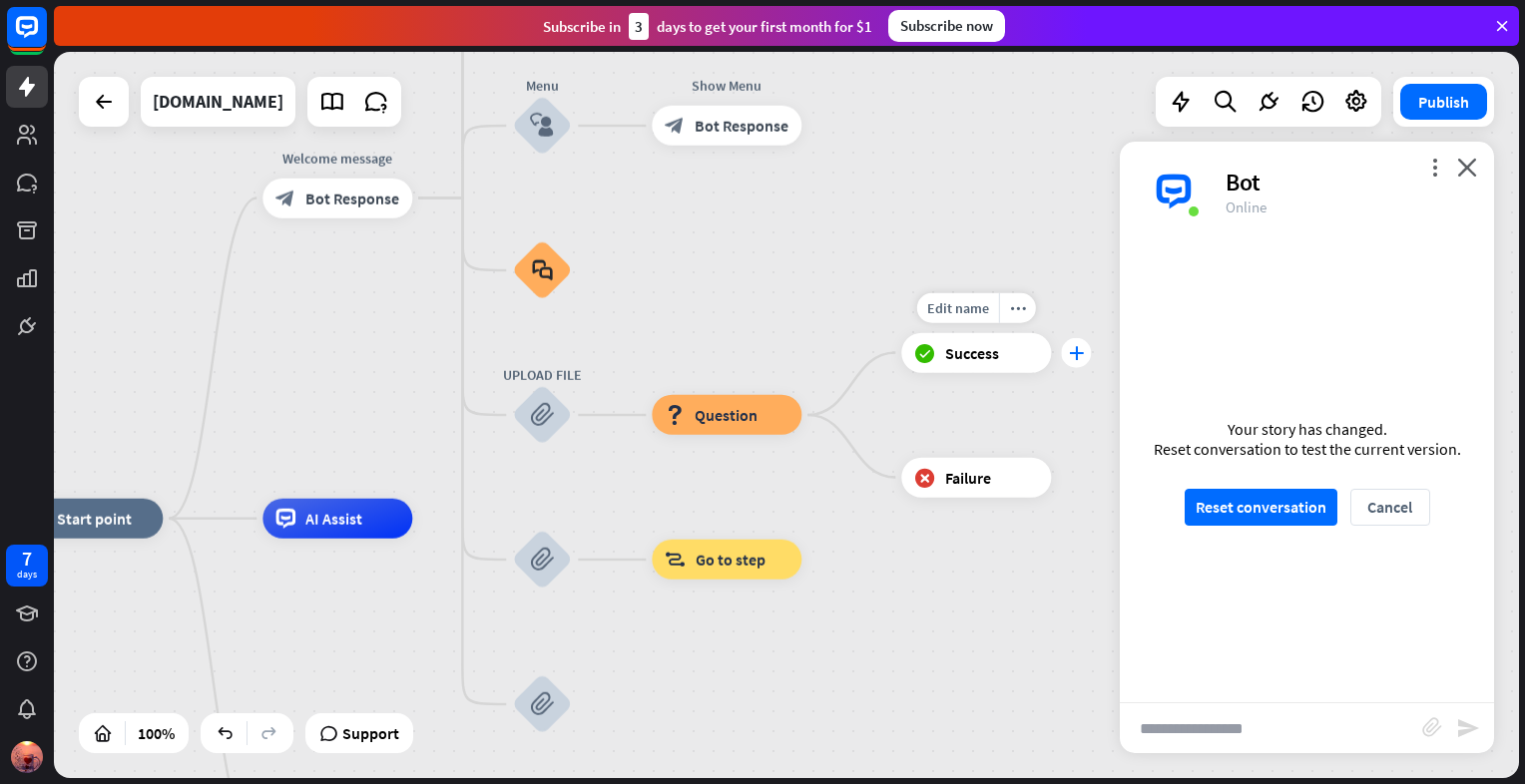 click on "plus" at bounding box center (1076, 353) 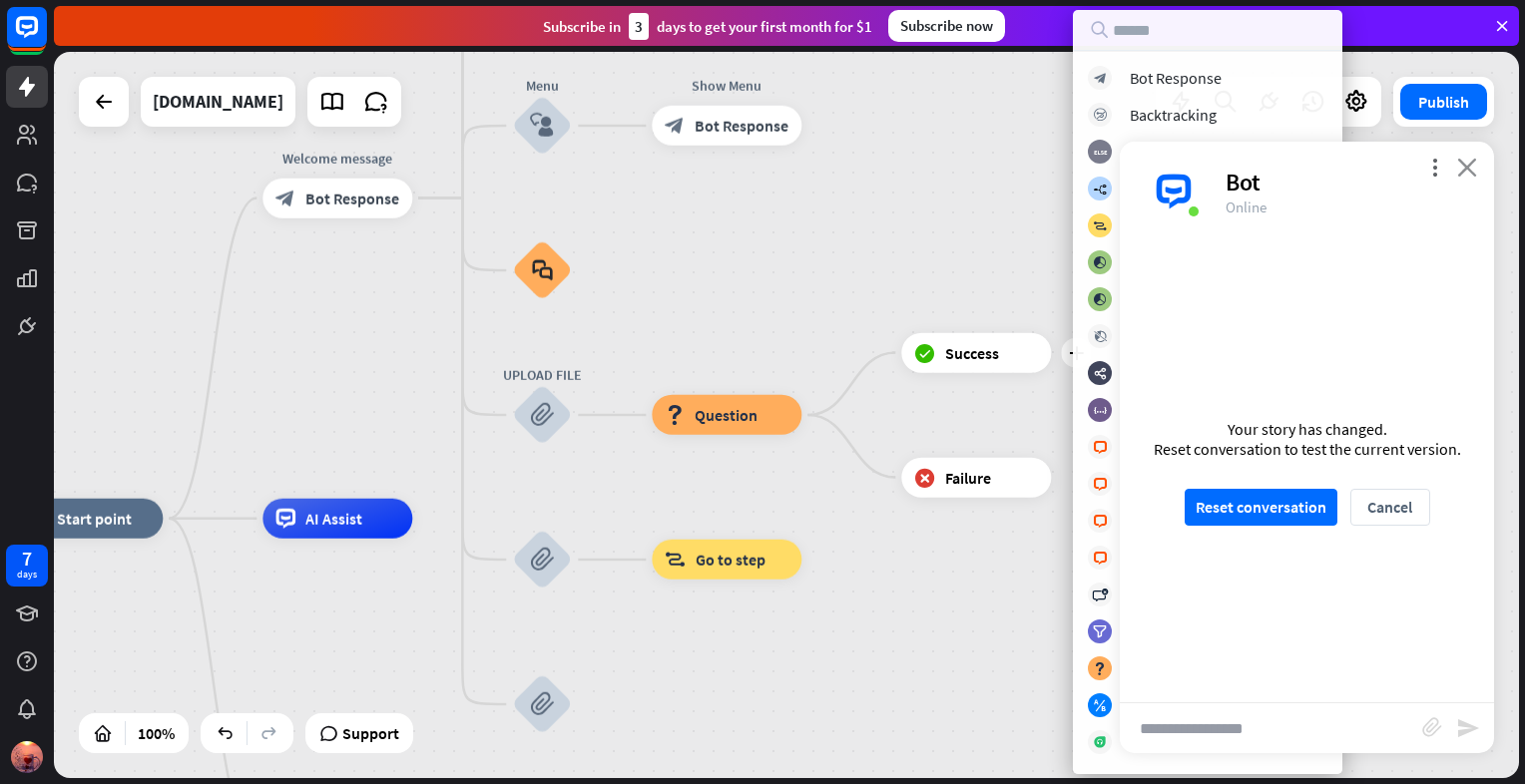 click on "close" at bounding box center [1467, 167] 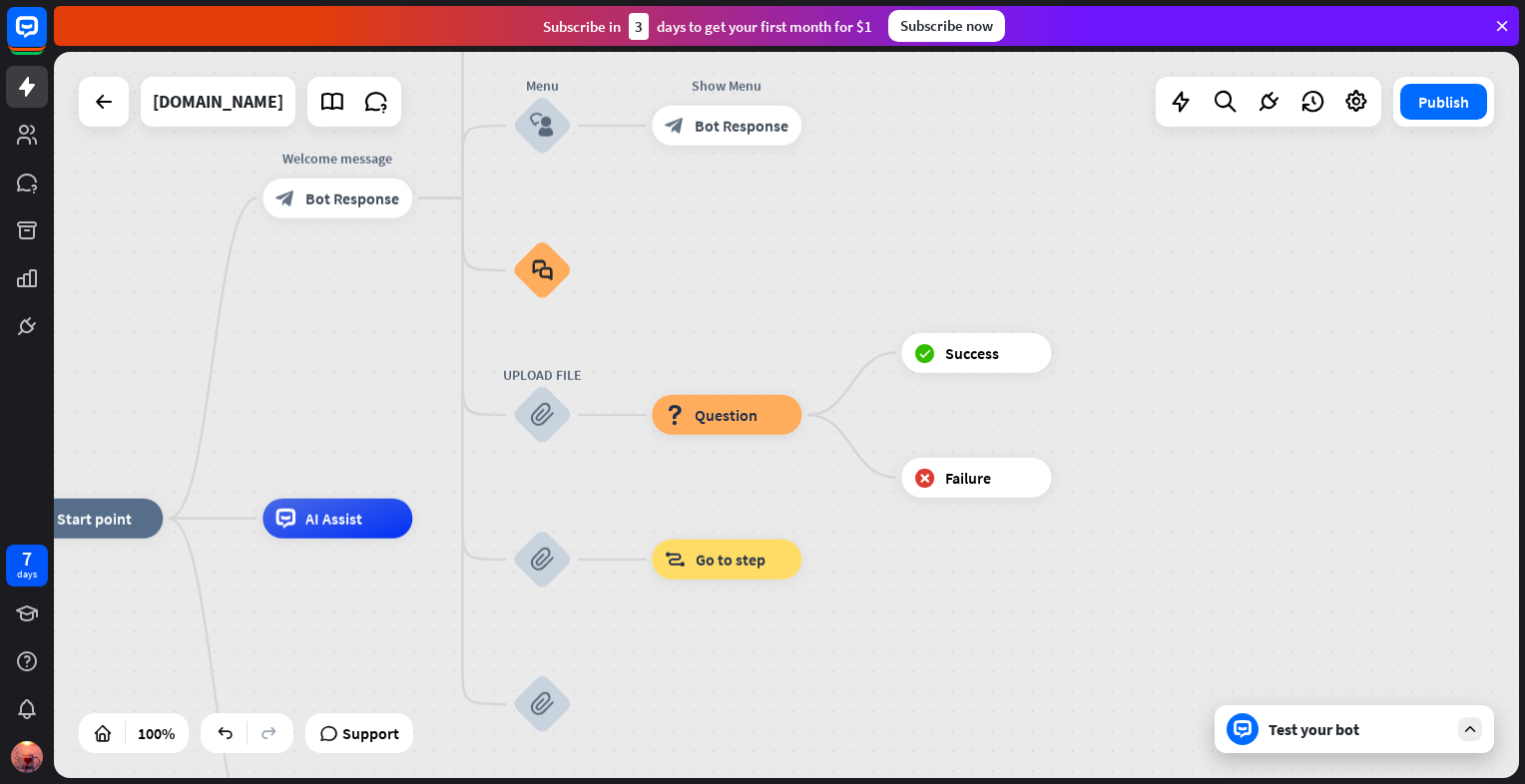 click on "Test your bot" at bounding box center [1354, 729] 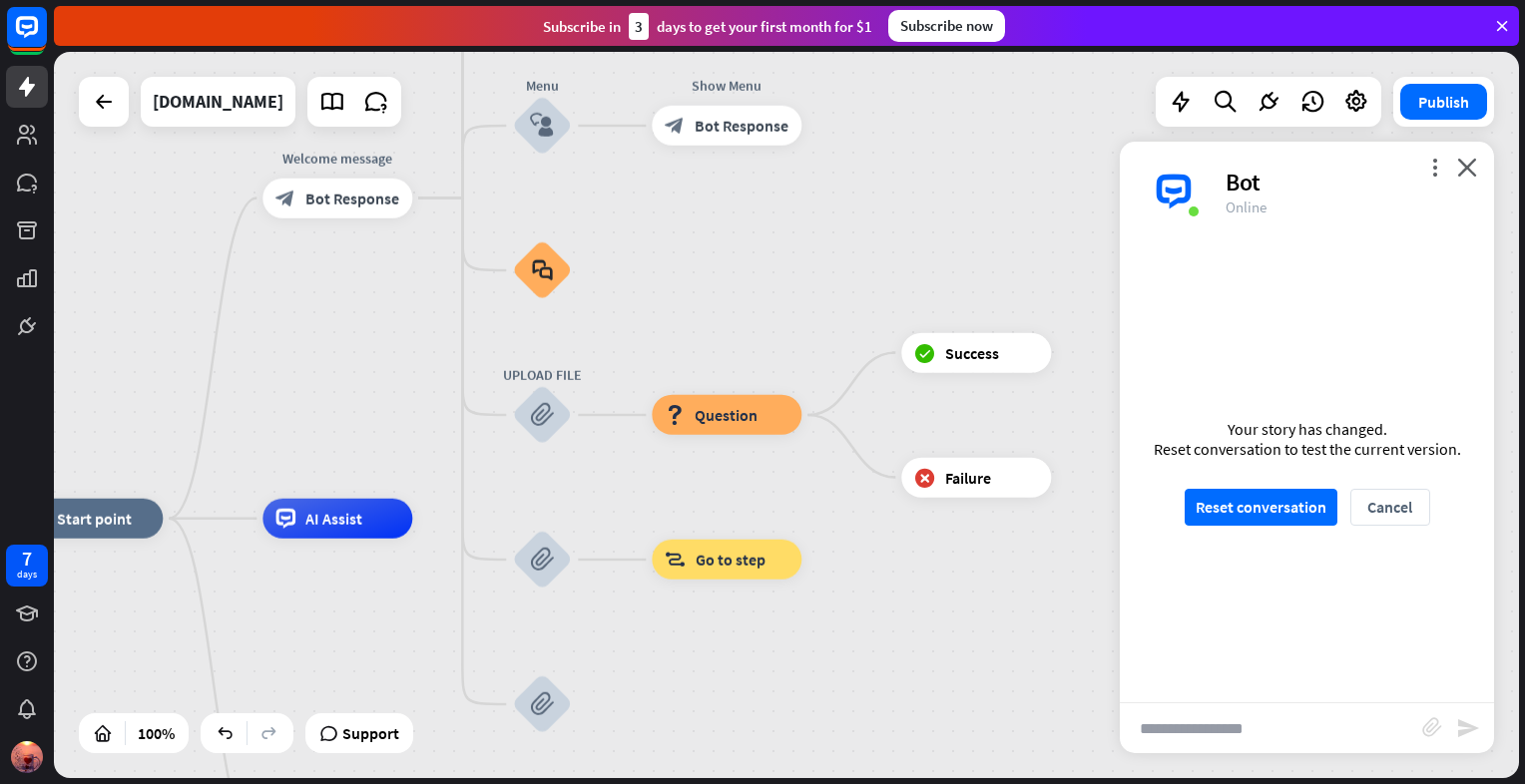scroll, scrollTop: 1210, scrollLeft: 0, axis: vertical 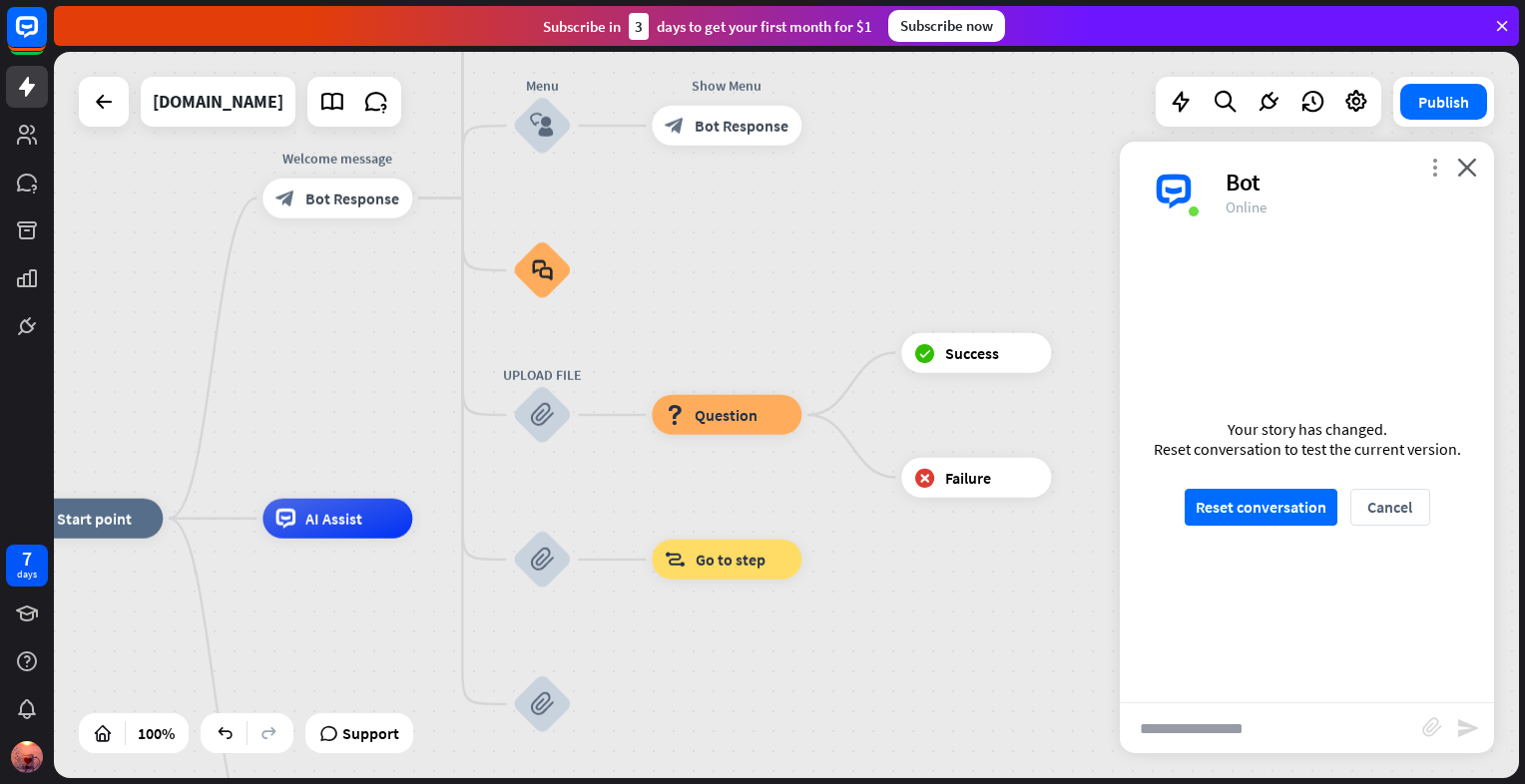click on "more_vert" at bounding box center [1434, 167] 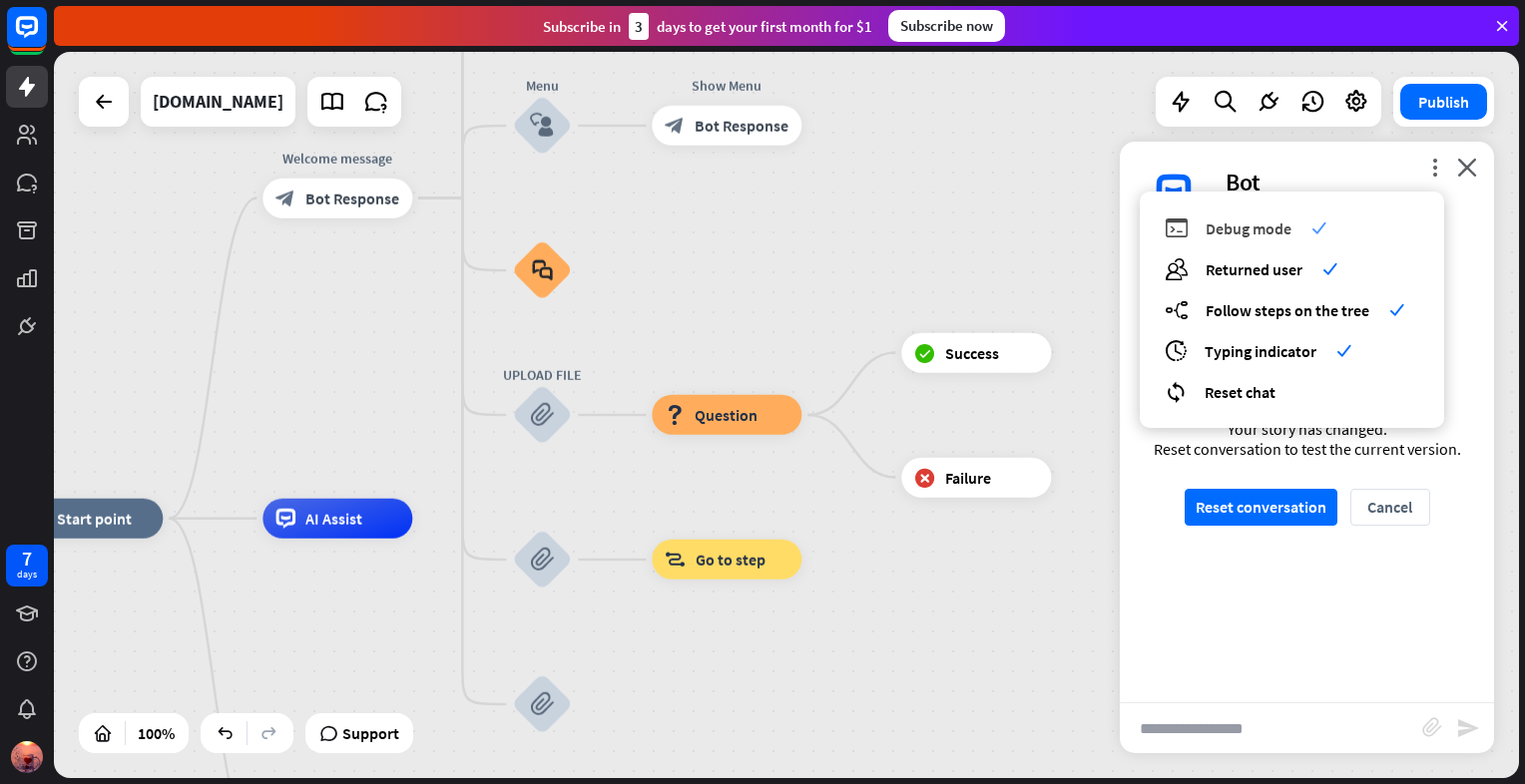 click on "Debug mode" at bounding box center [1249, 228] 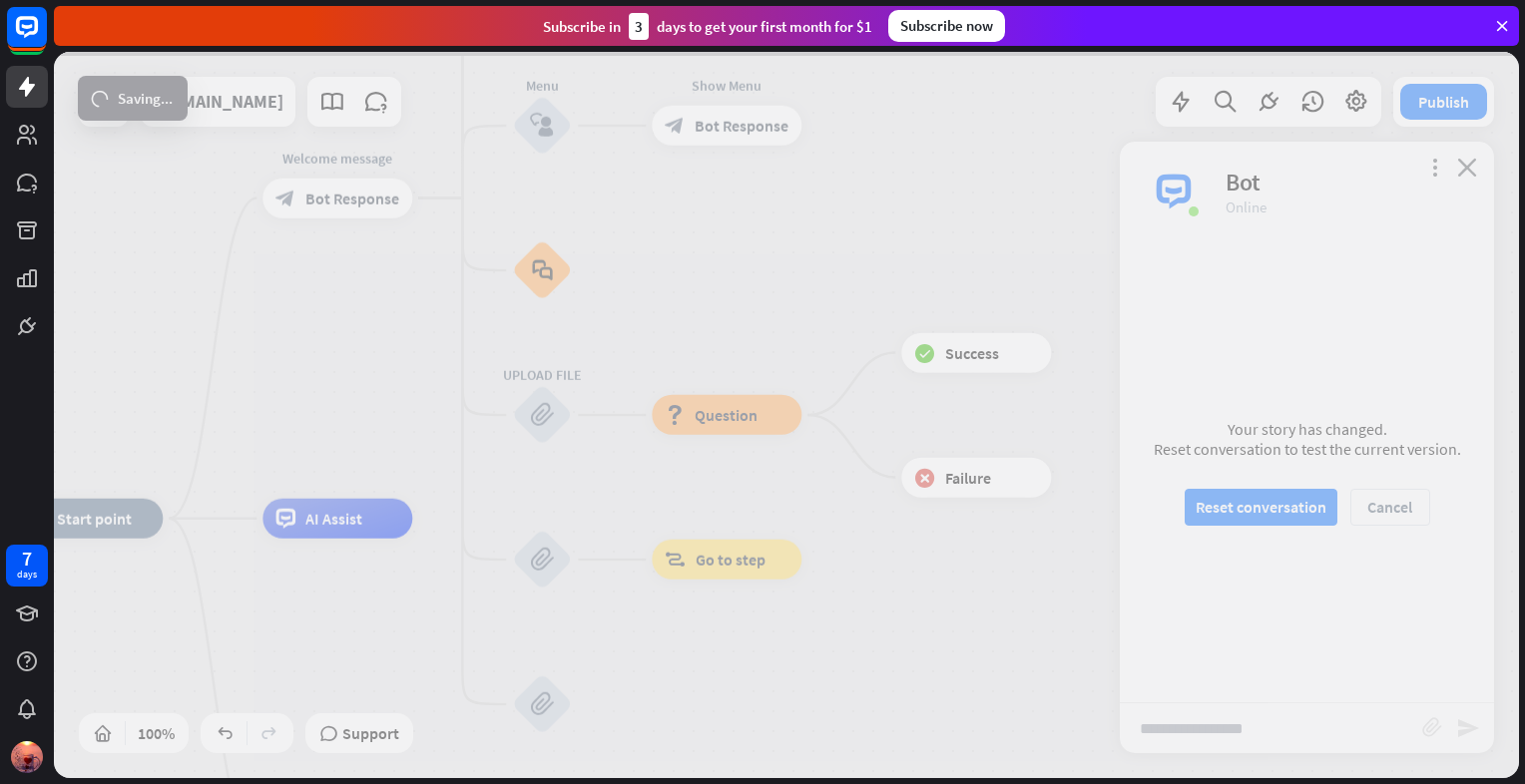 scroll, scrollTop: 311, scrollLeft: 0, axis: vertical 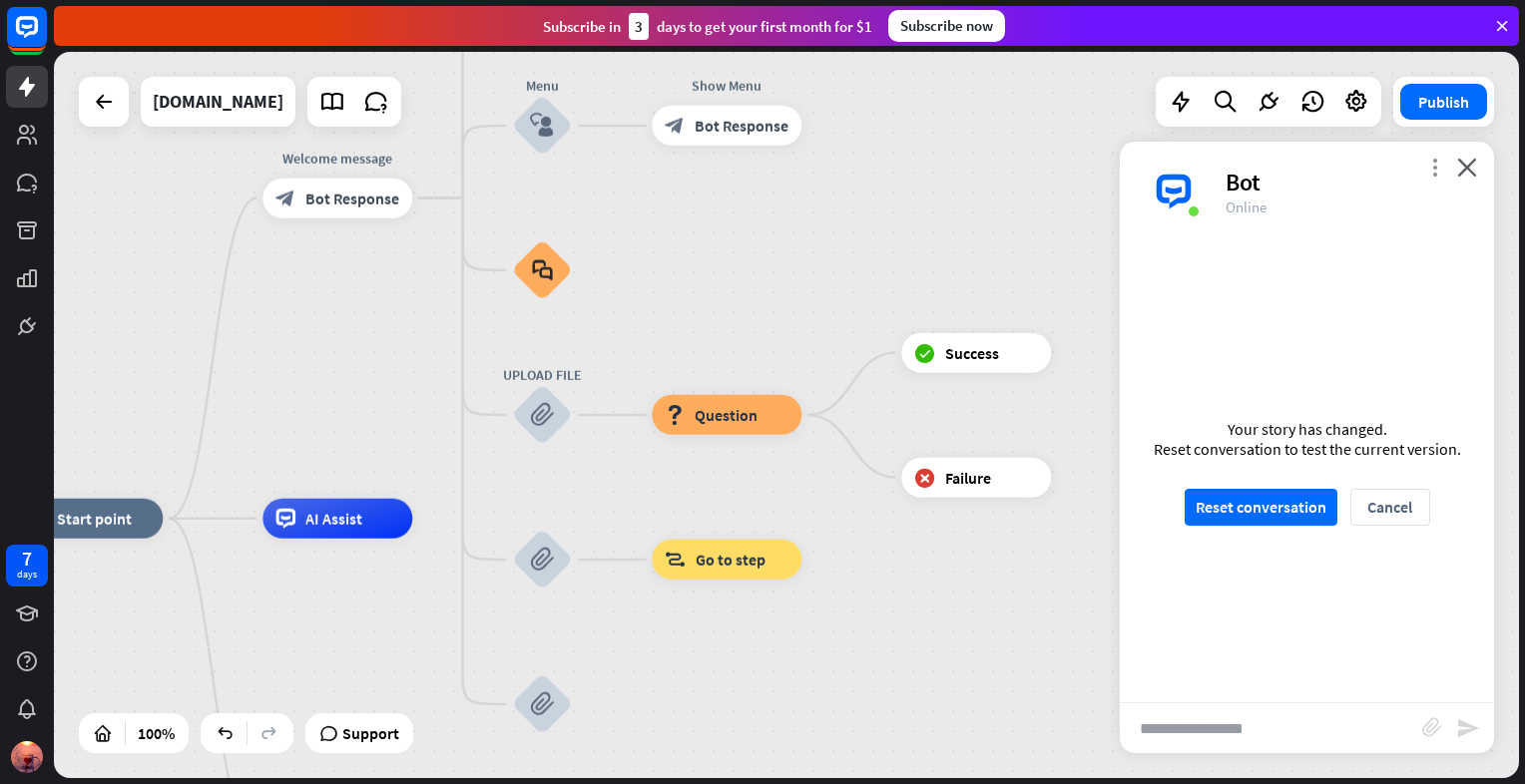 click on "more_vert" at bounding box center [1434, 167] 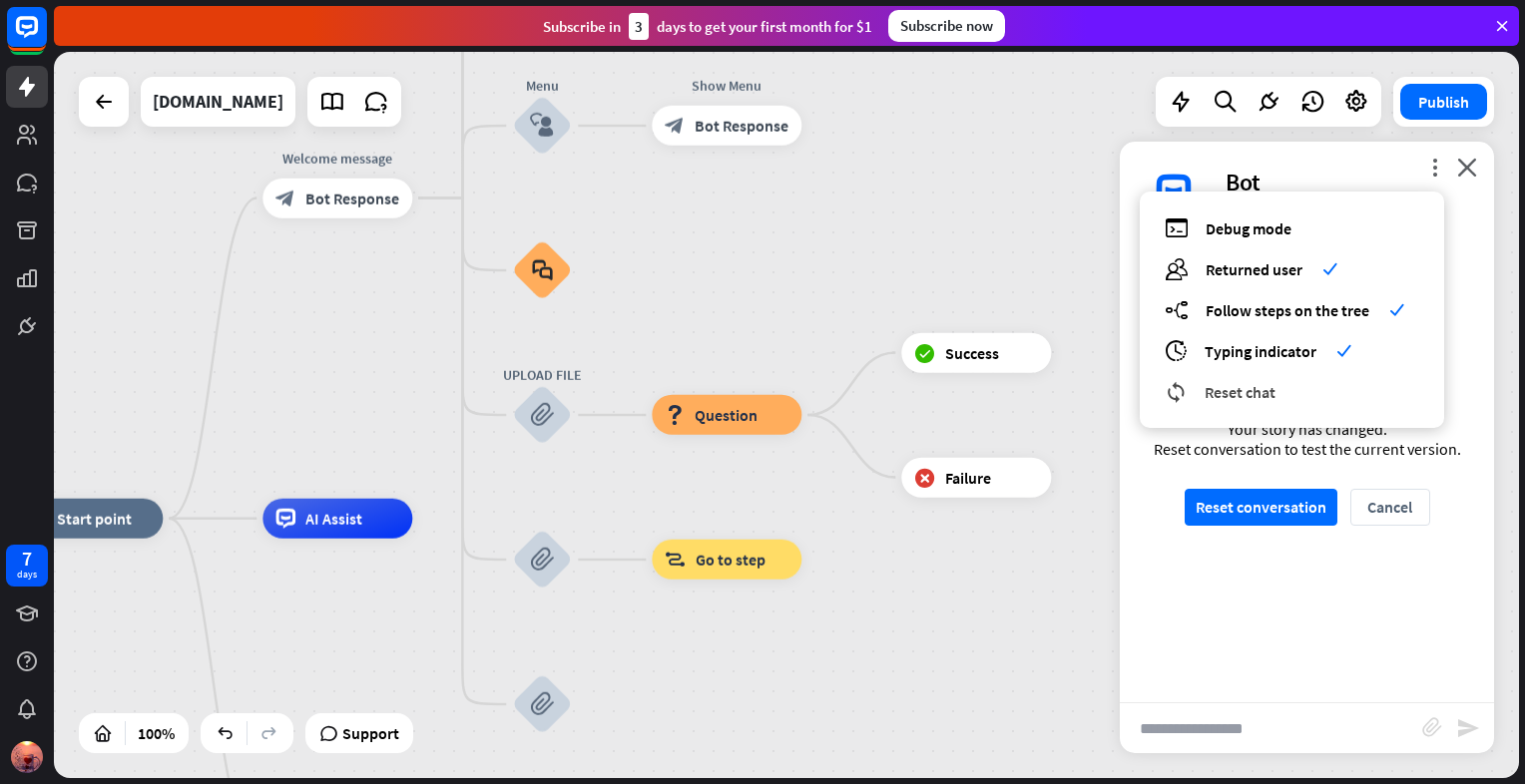 click on "Reset chat" at bounding box center (1240, 392) 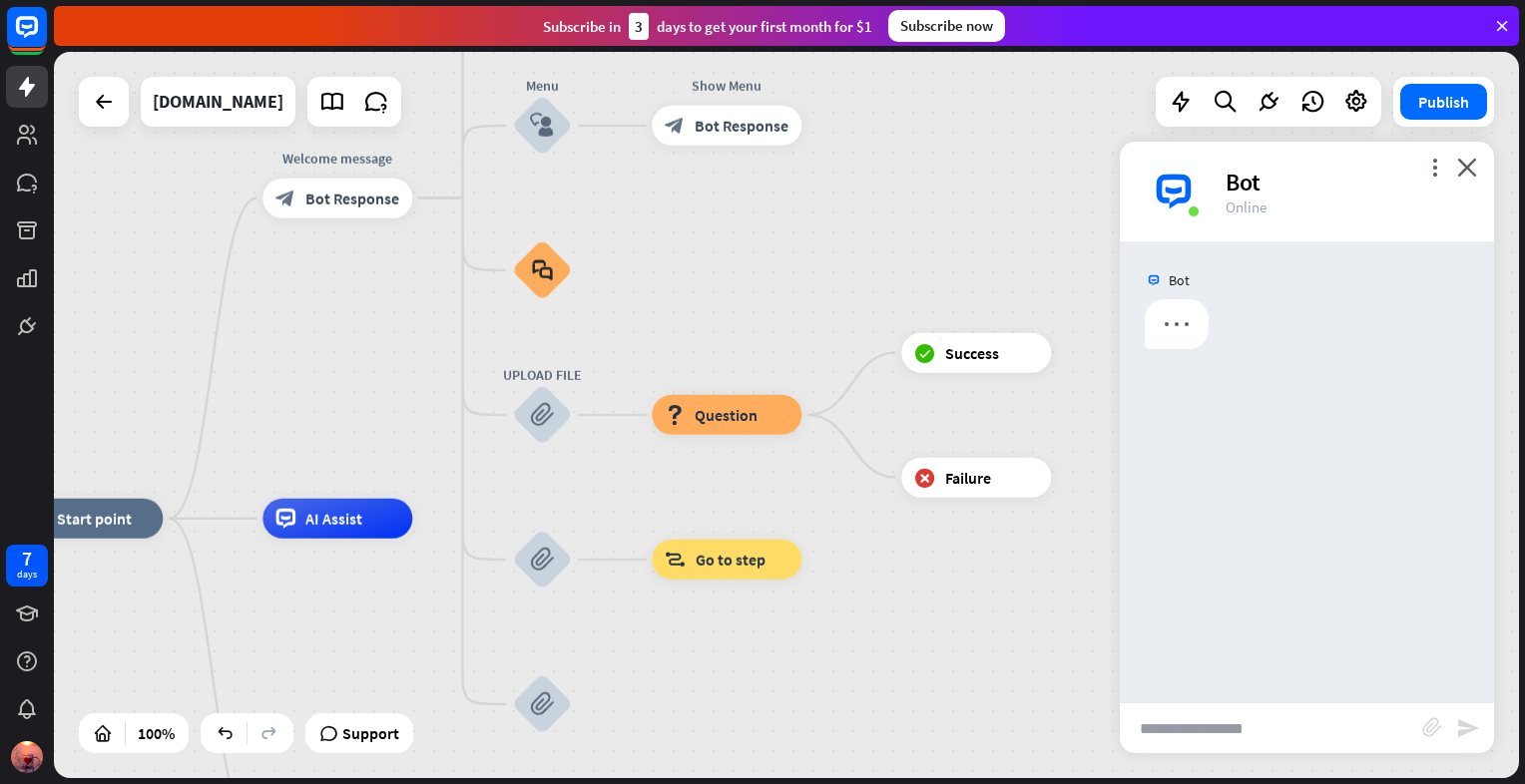 scroll, scrollTop: 0, scrollLeft: 0, axis: both 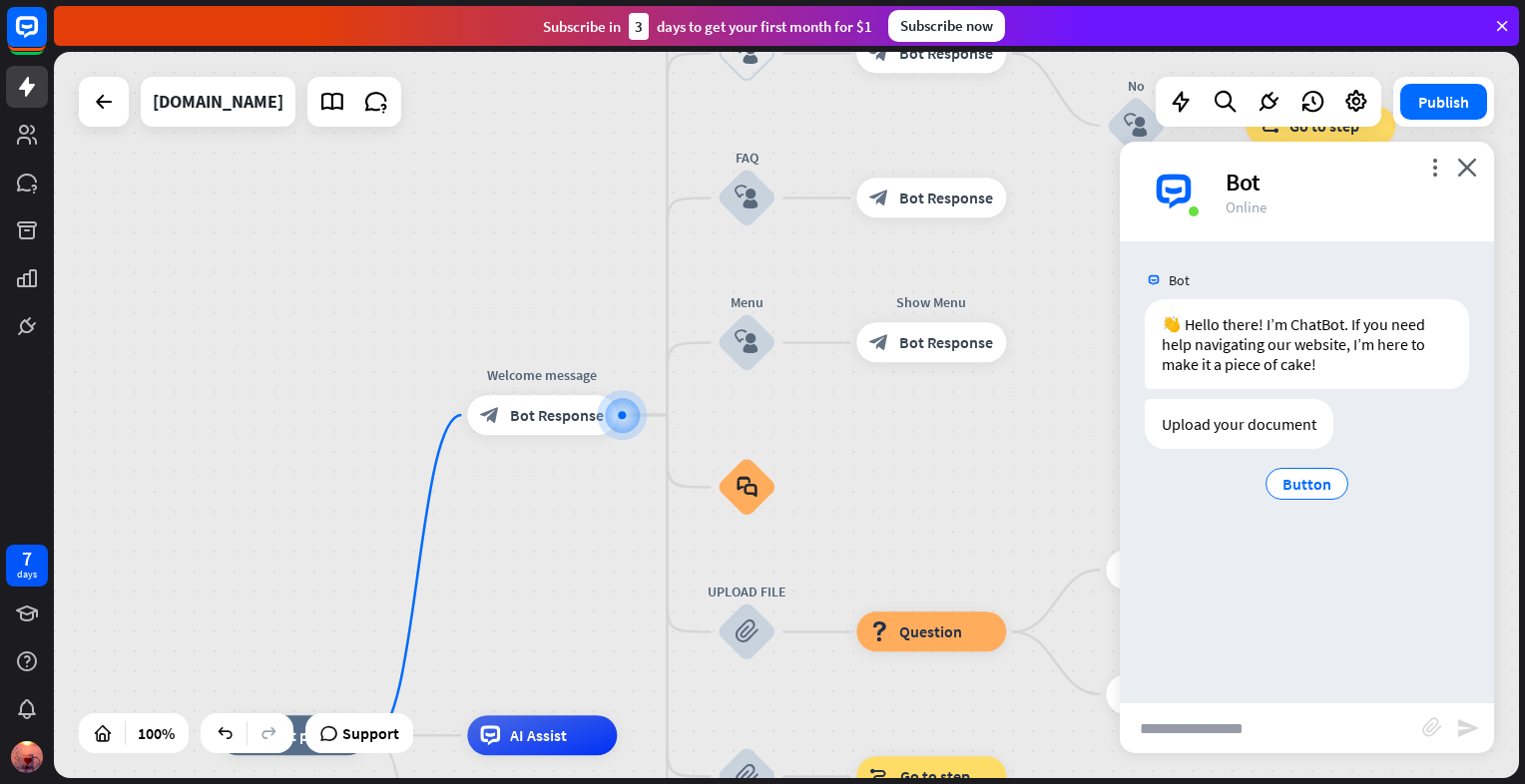 click at bounding box center [1271, 728] 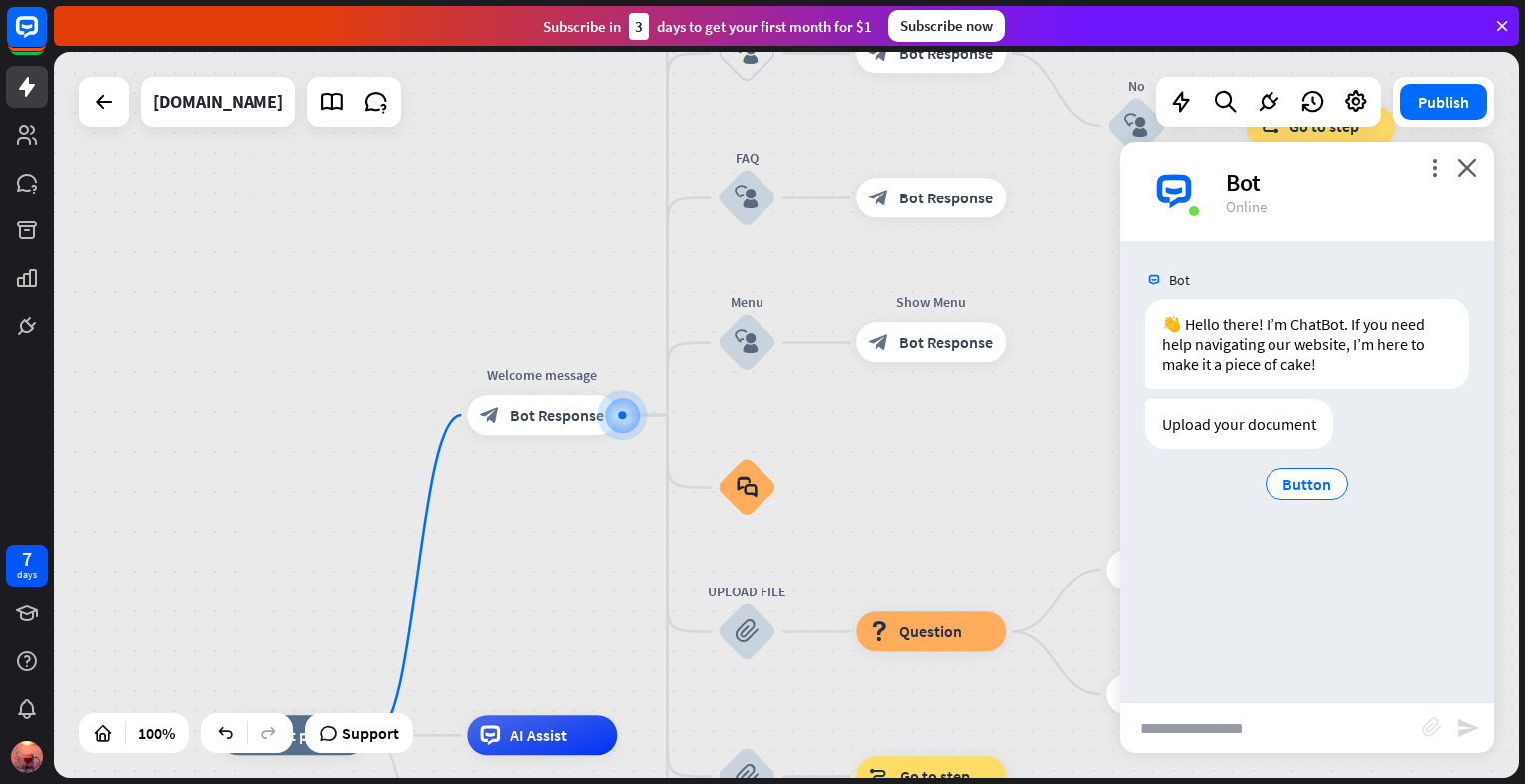 click on "block_attachment" at bounding box center (1432, 727) 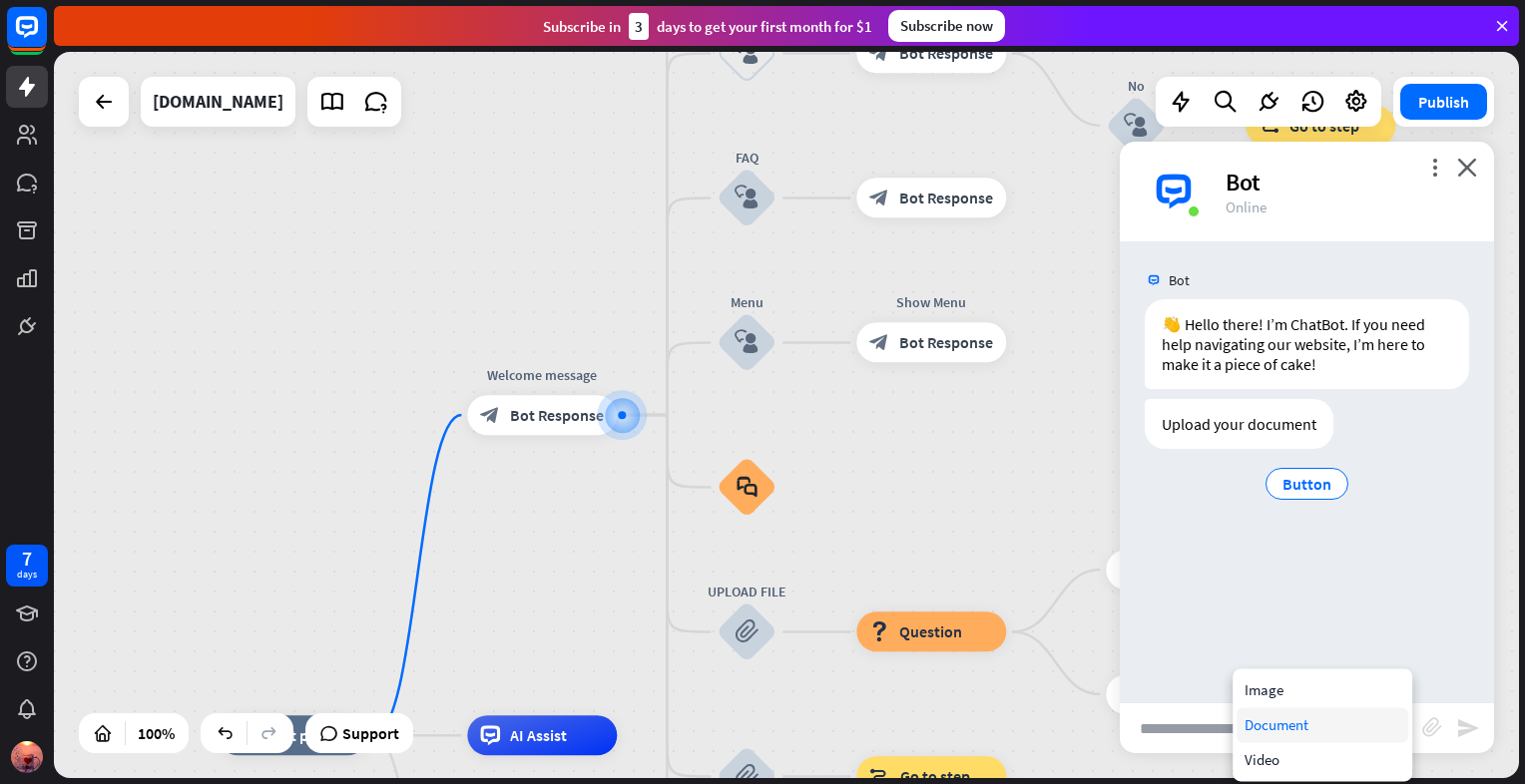 click on "Document" at bounding box center (1322, 724) 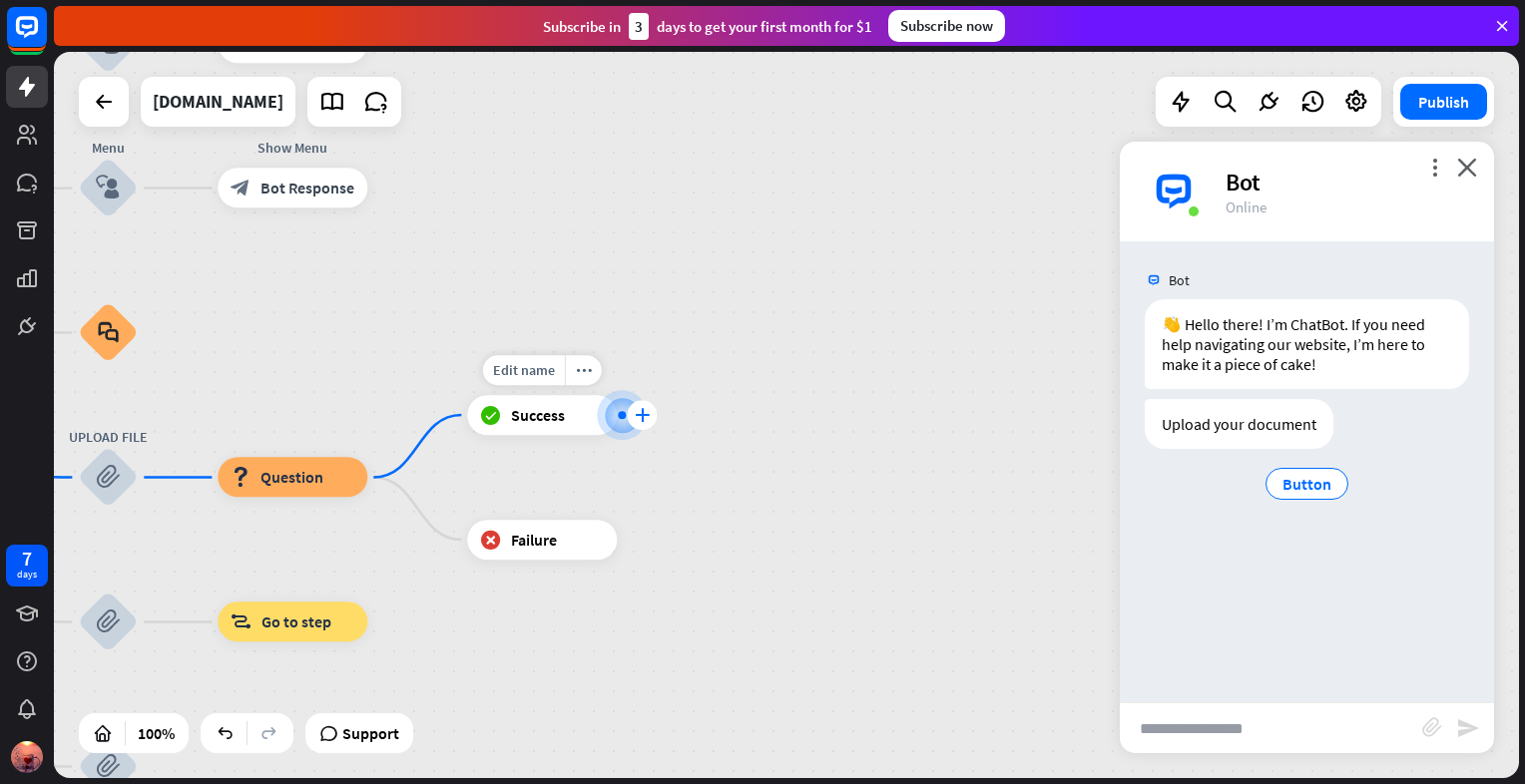 click on "plus" at bounding box center [642, 415] 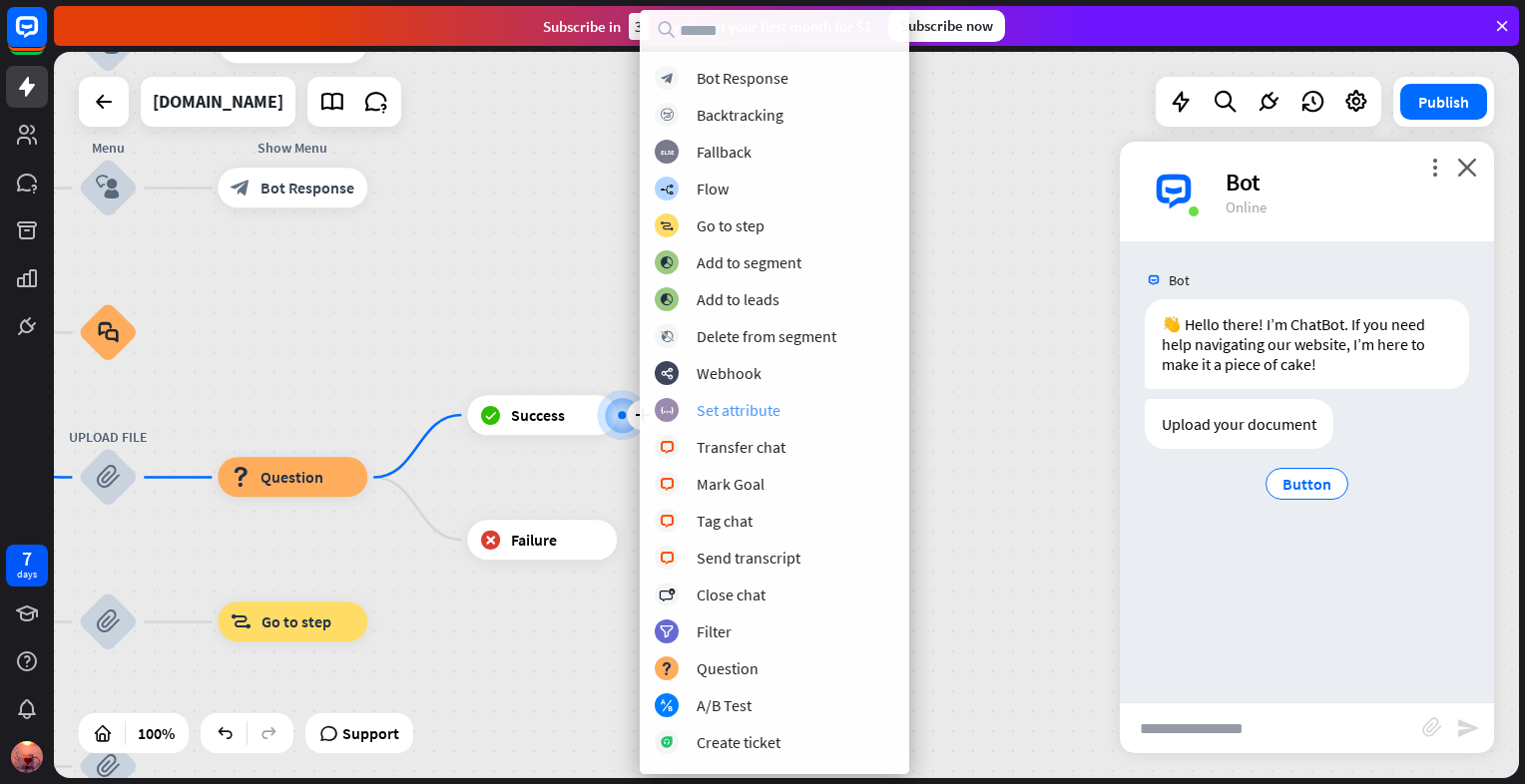 click on "block_set_attribute" at bounding box center (667, 410) 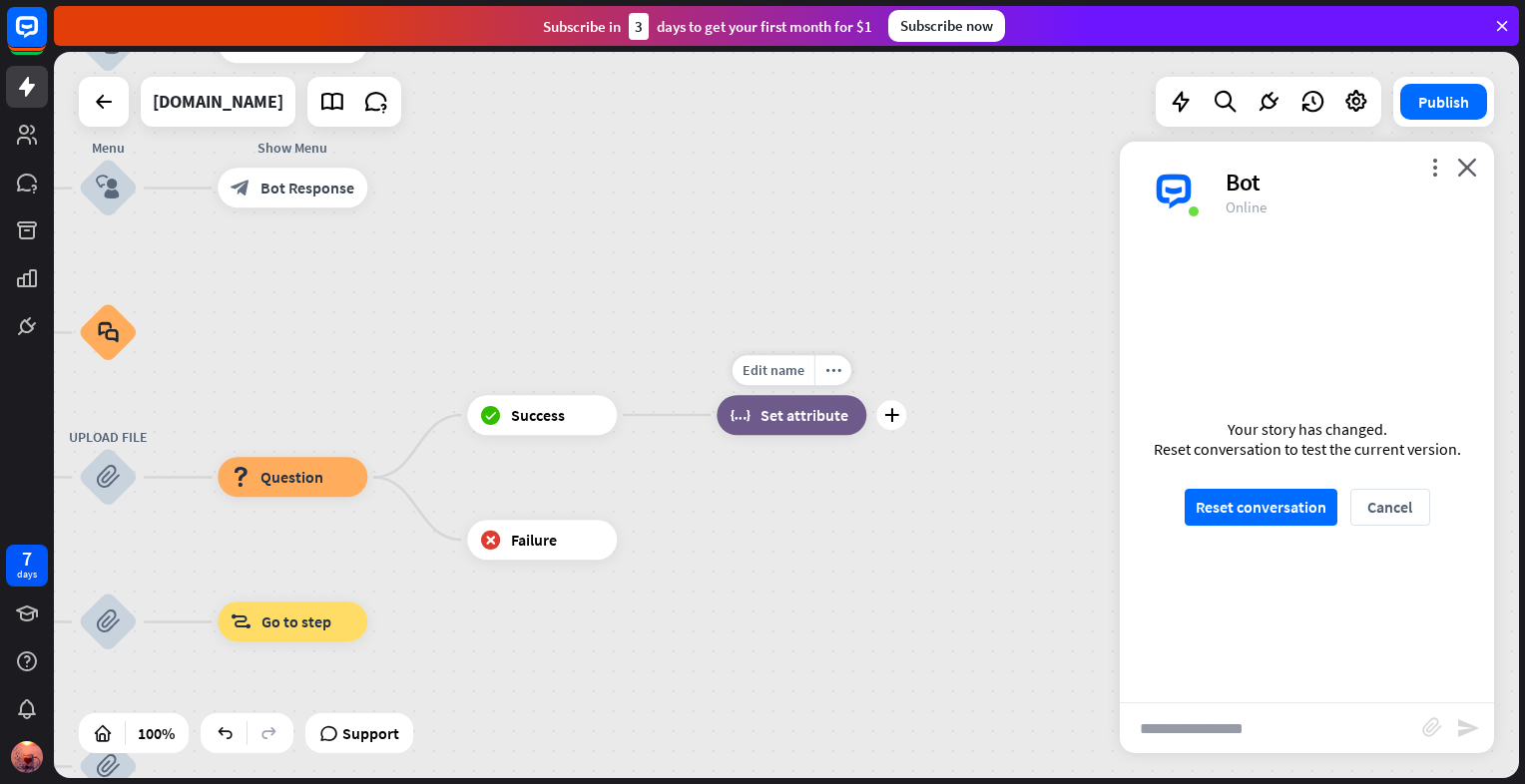 click on "block_set_attribute   Set attribute" at bounding box center (791, 415) 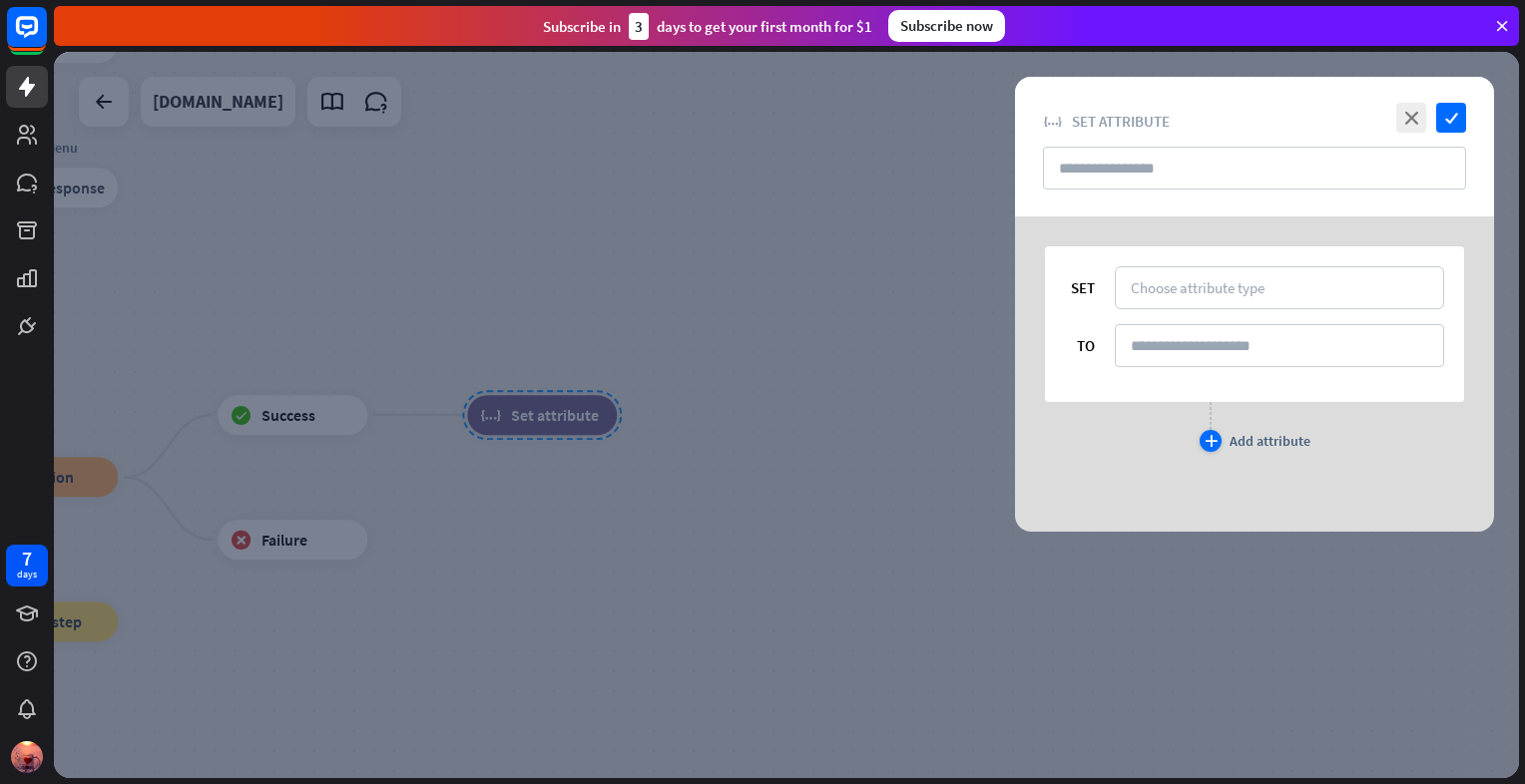 click on "plus" at bounding box center [1211, 441] 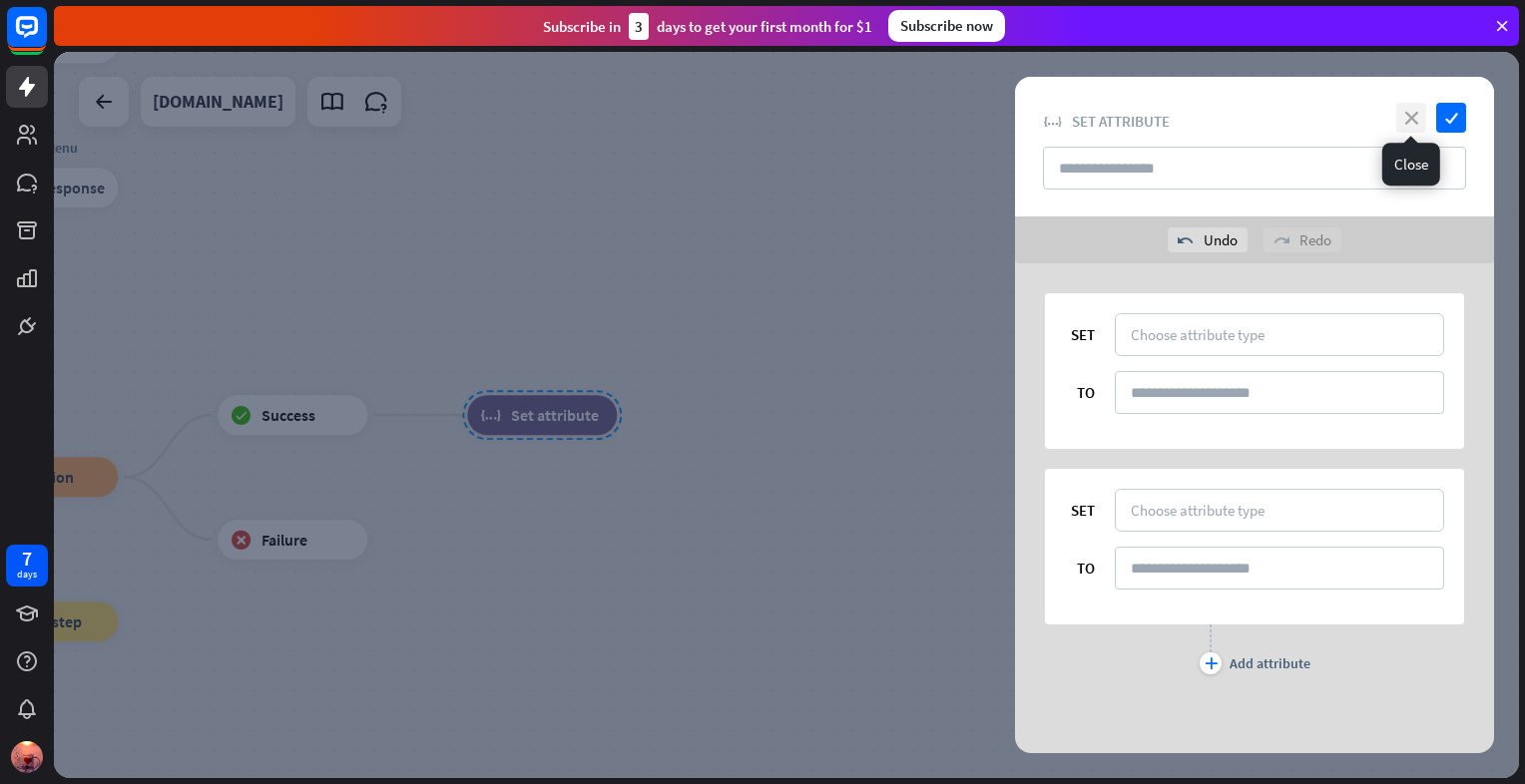 click on "close" at bounding box center (1411, 118) 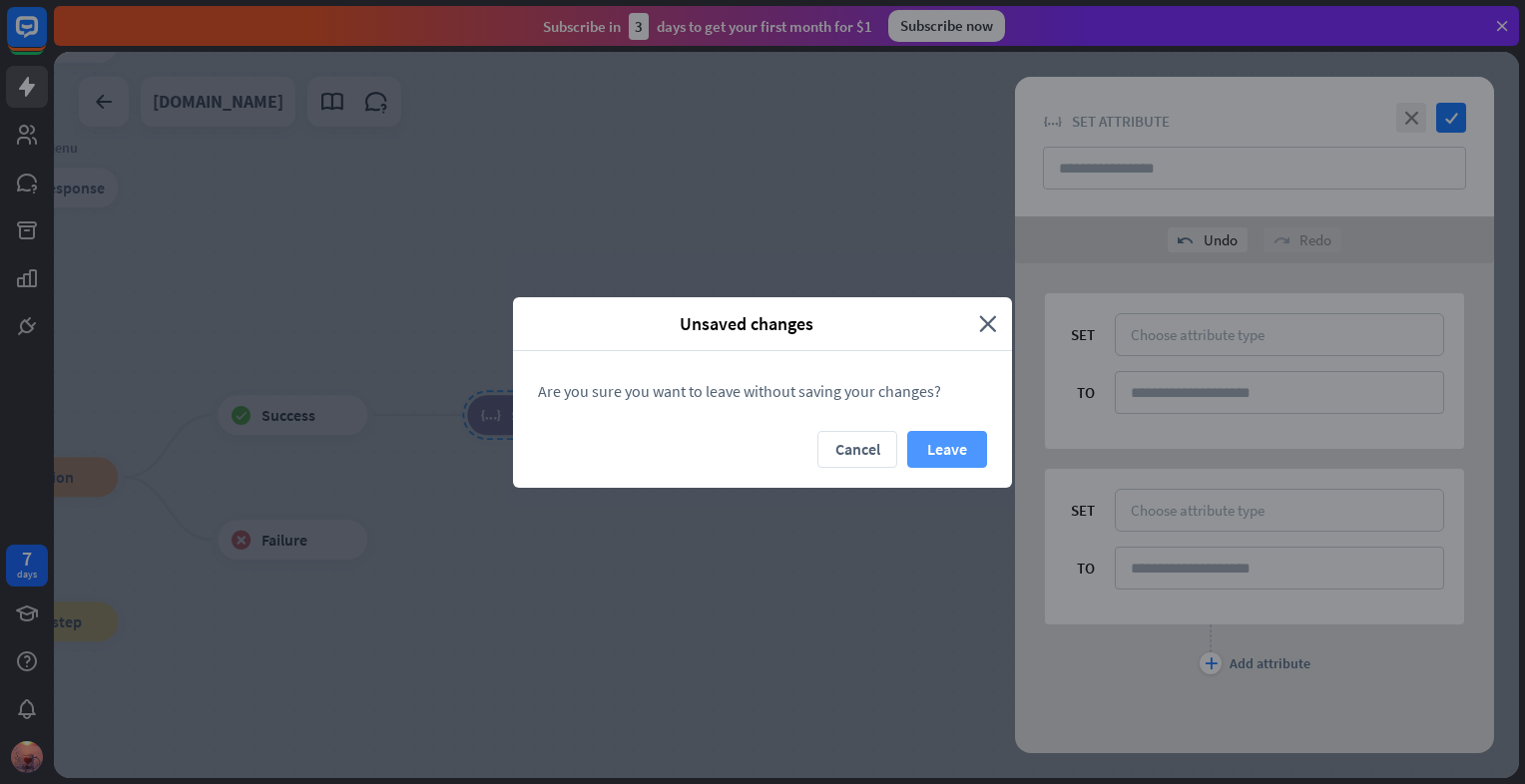 click on "Leave" at bounding box center (947, 449) 